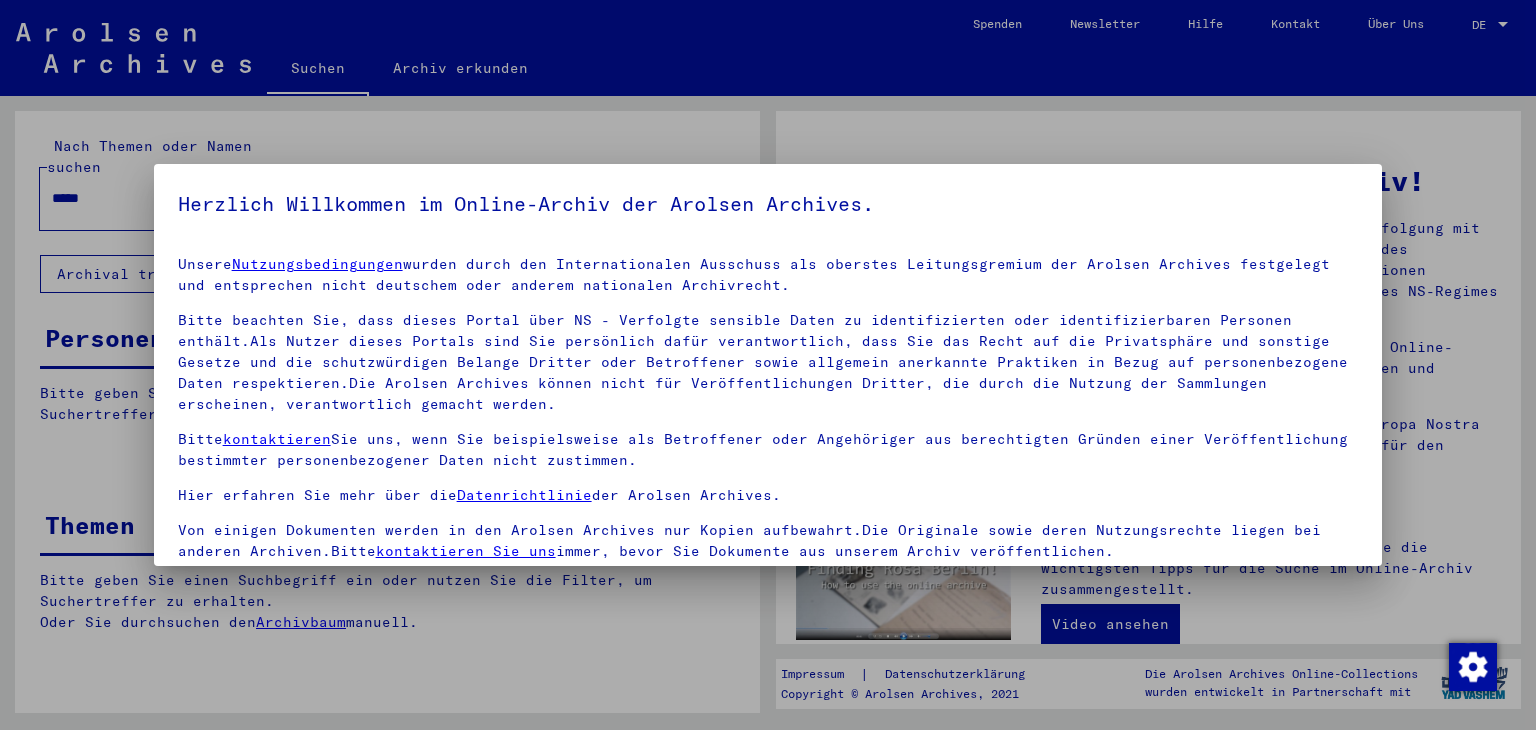 scroll, scrollTop: 0, scrollLeft: 0, axis: both 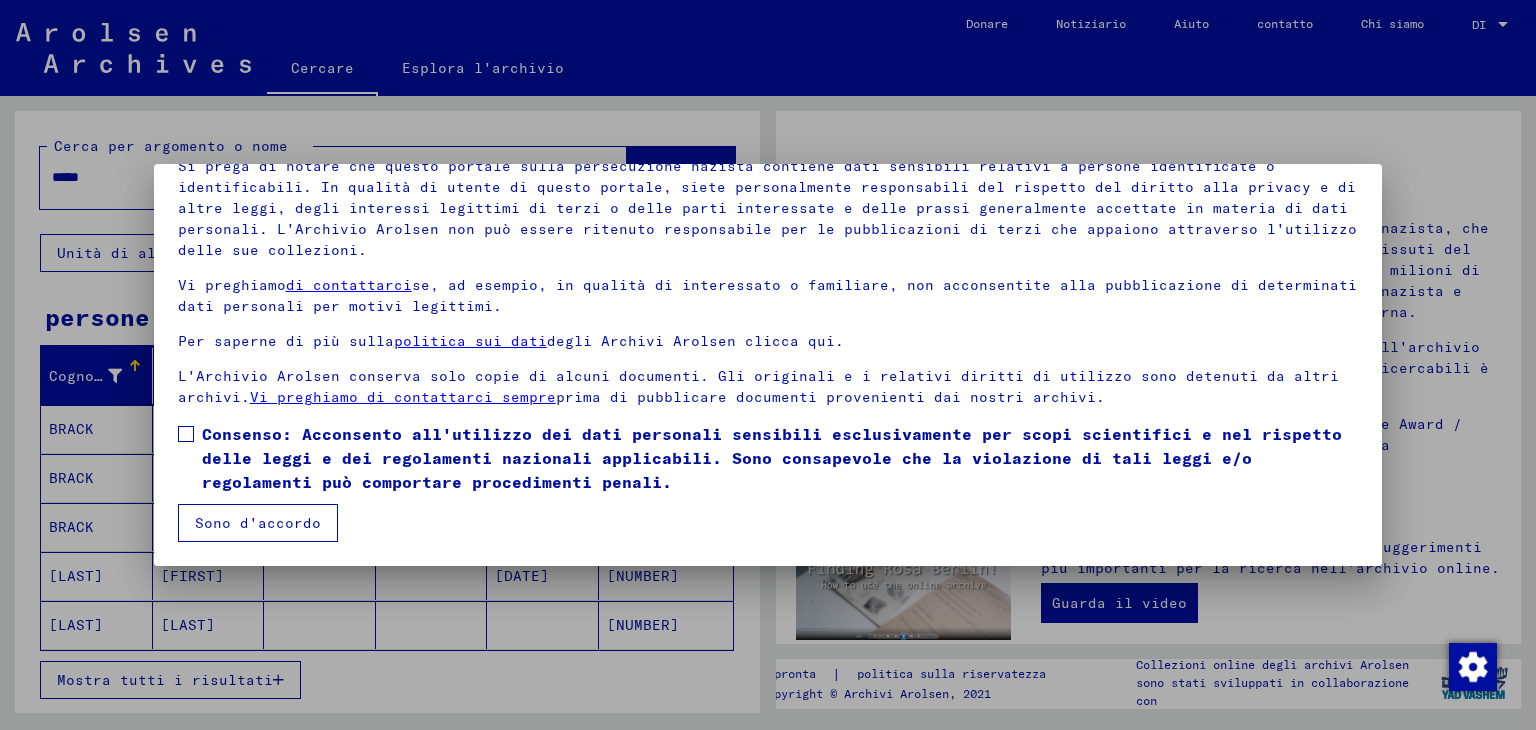click at bounding box center [186, 434] 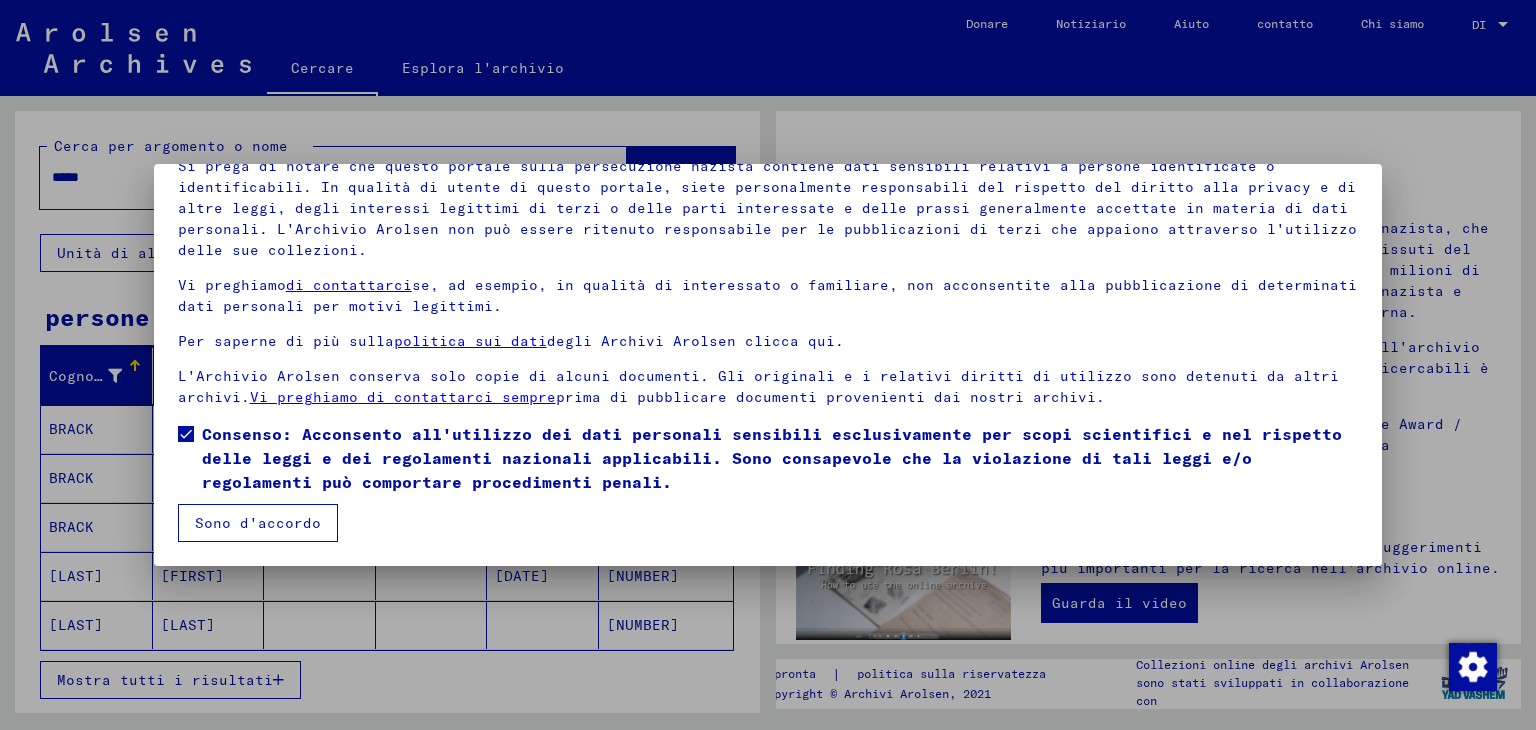 click on "Sono d'accordo" at bounding box center [258, 523] 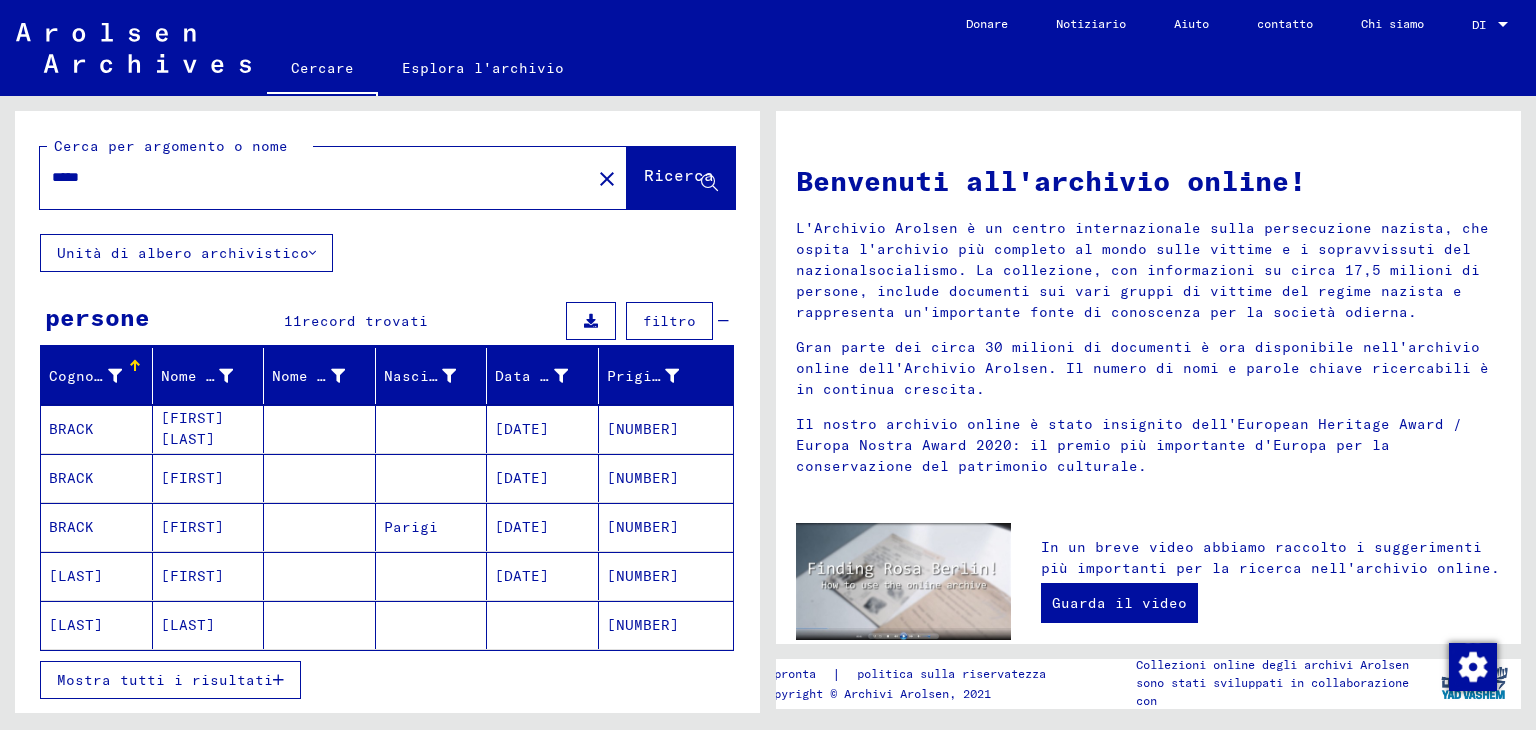 click on "[NUMBER]" at bounding box center (643, 625) 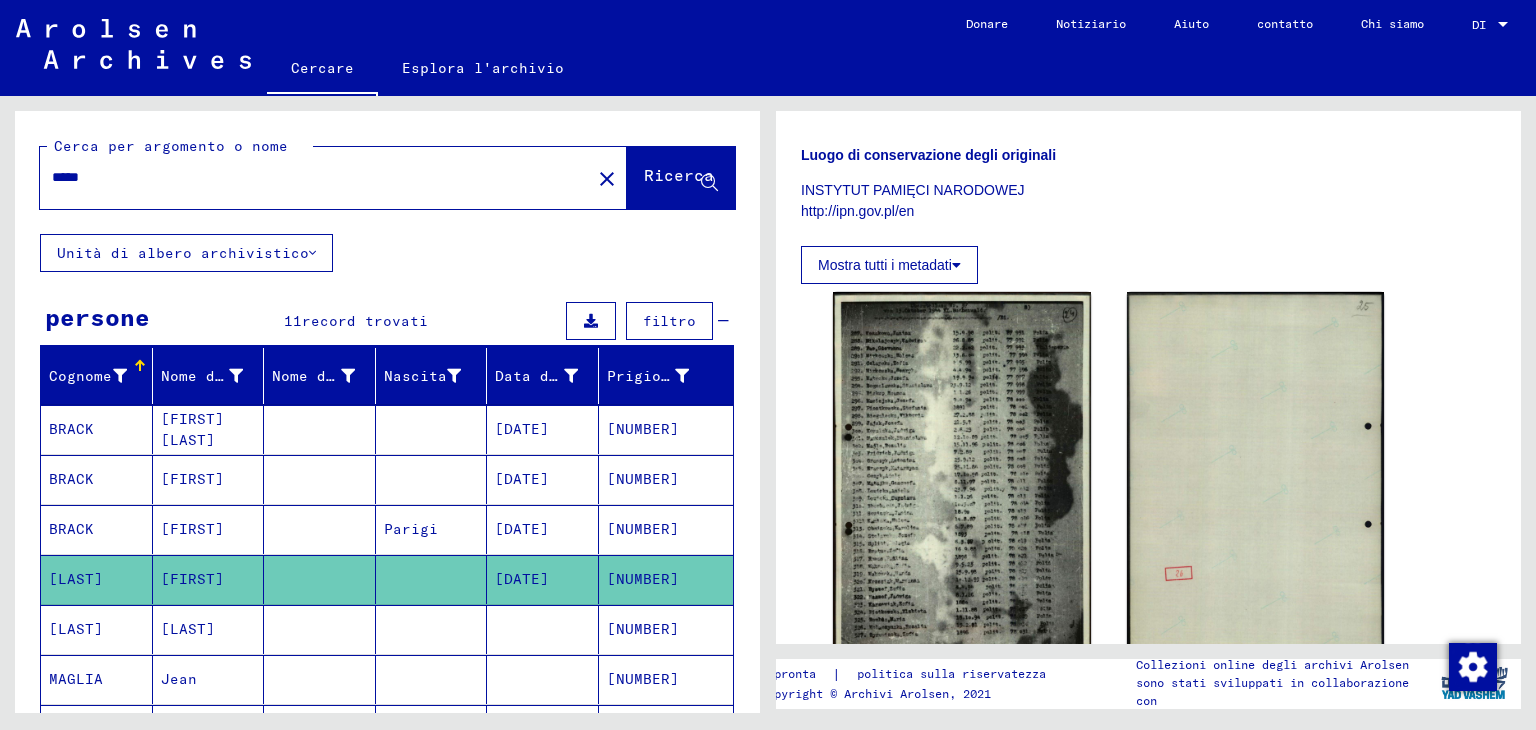scroll, scrollTop: 1000, scrollLeft: 0, axis: vertical 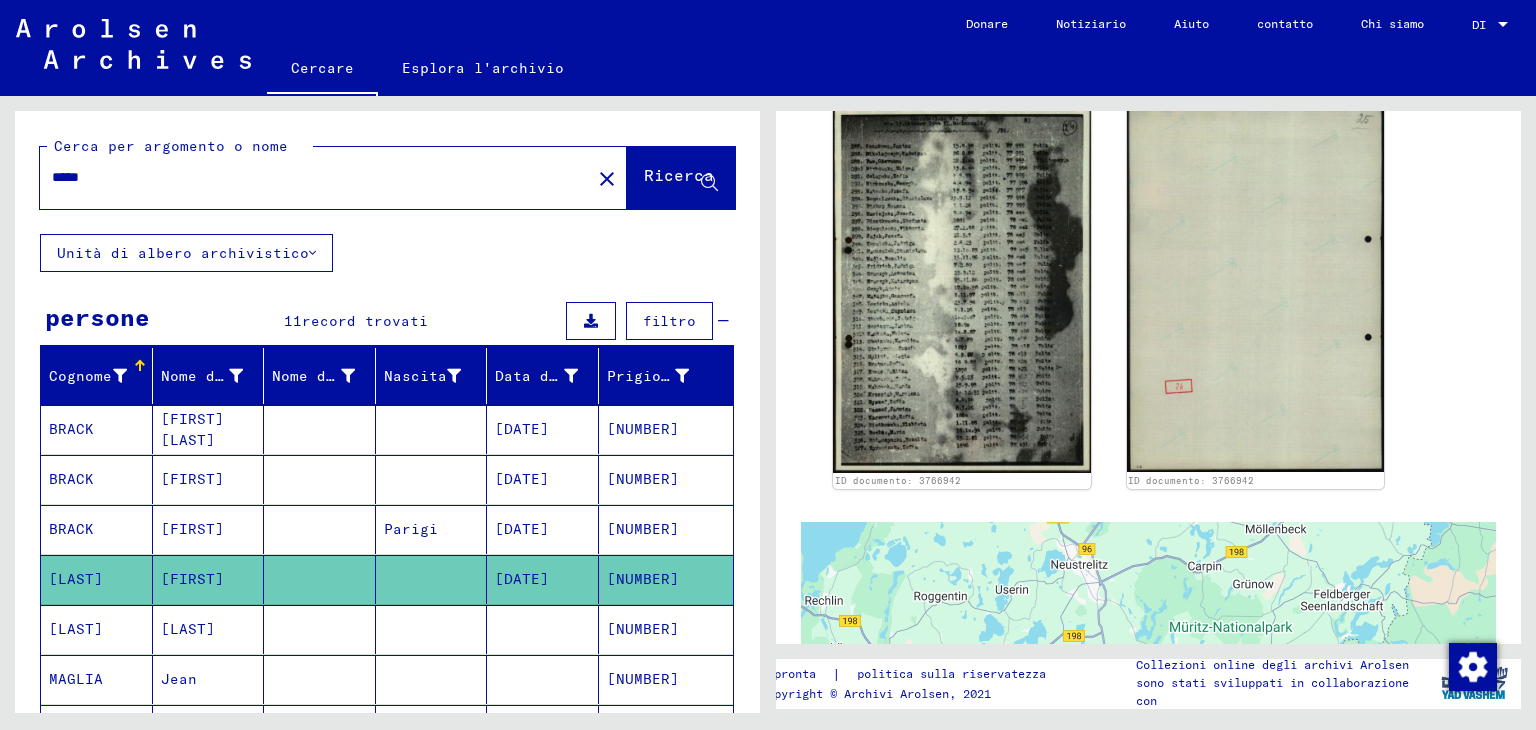 click on "[NUMBER]" at bounding box center [643, 679] 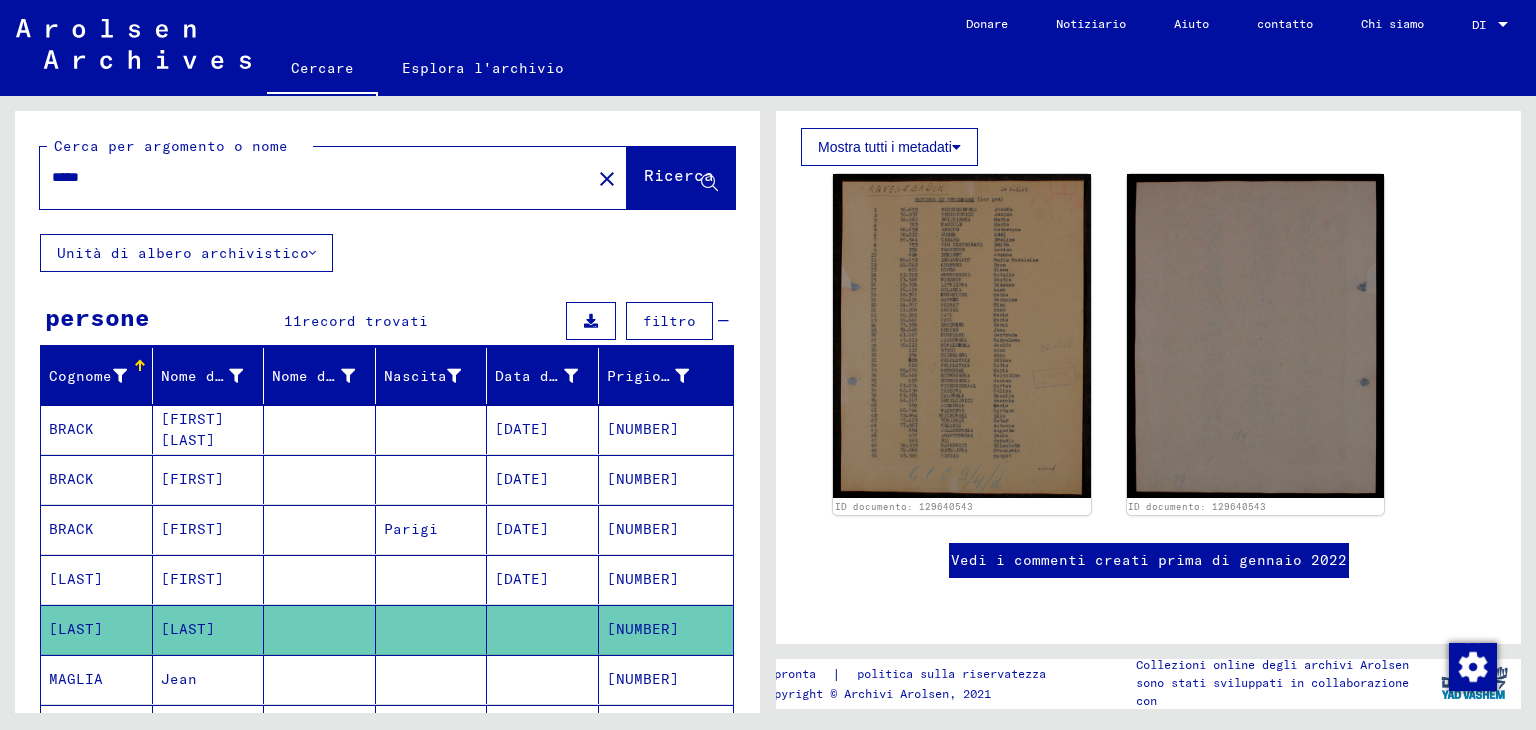 scroll, scrollTop: 700, scrollLeft: 0, axis: vertical 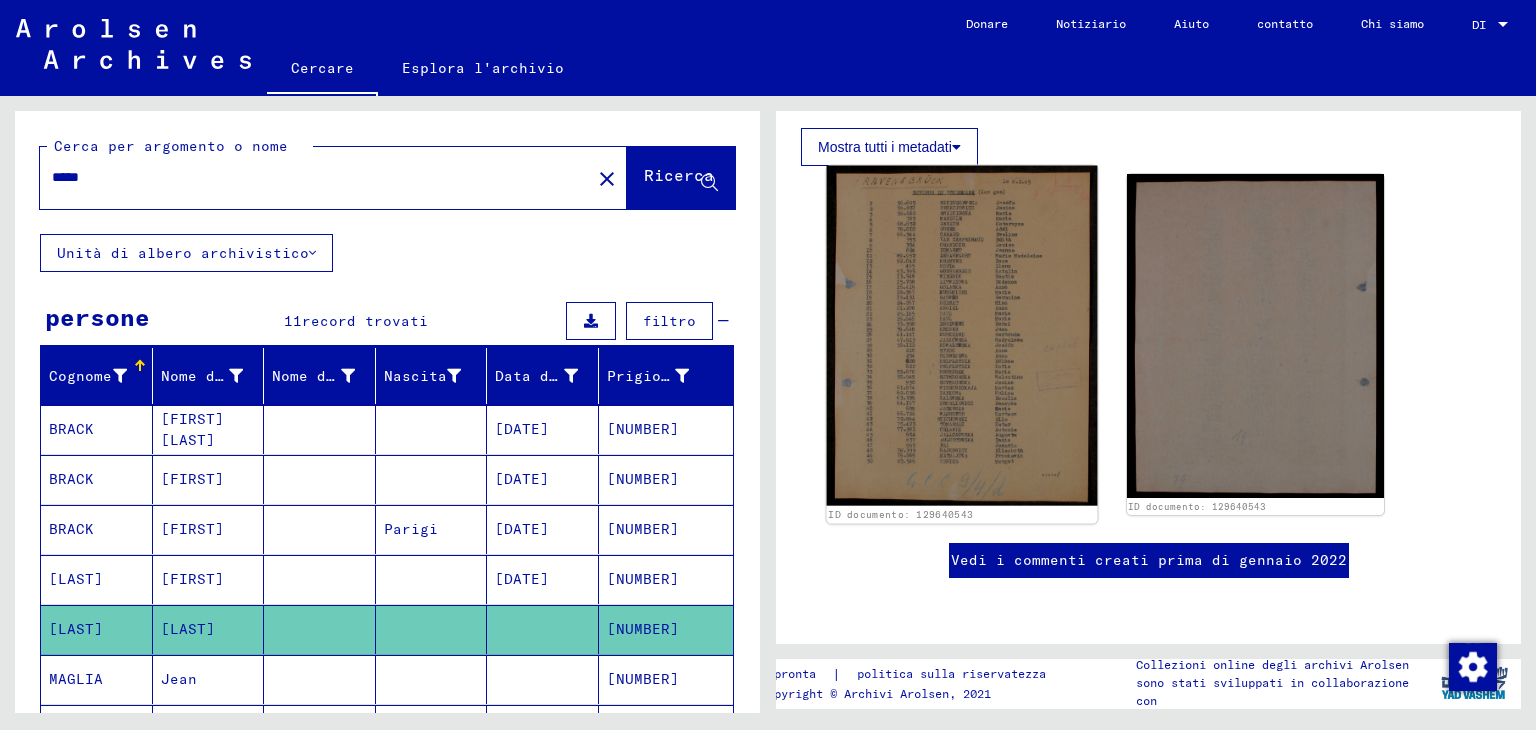 click 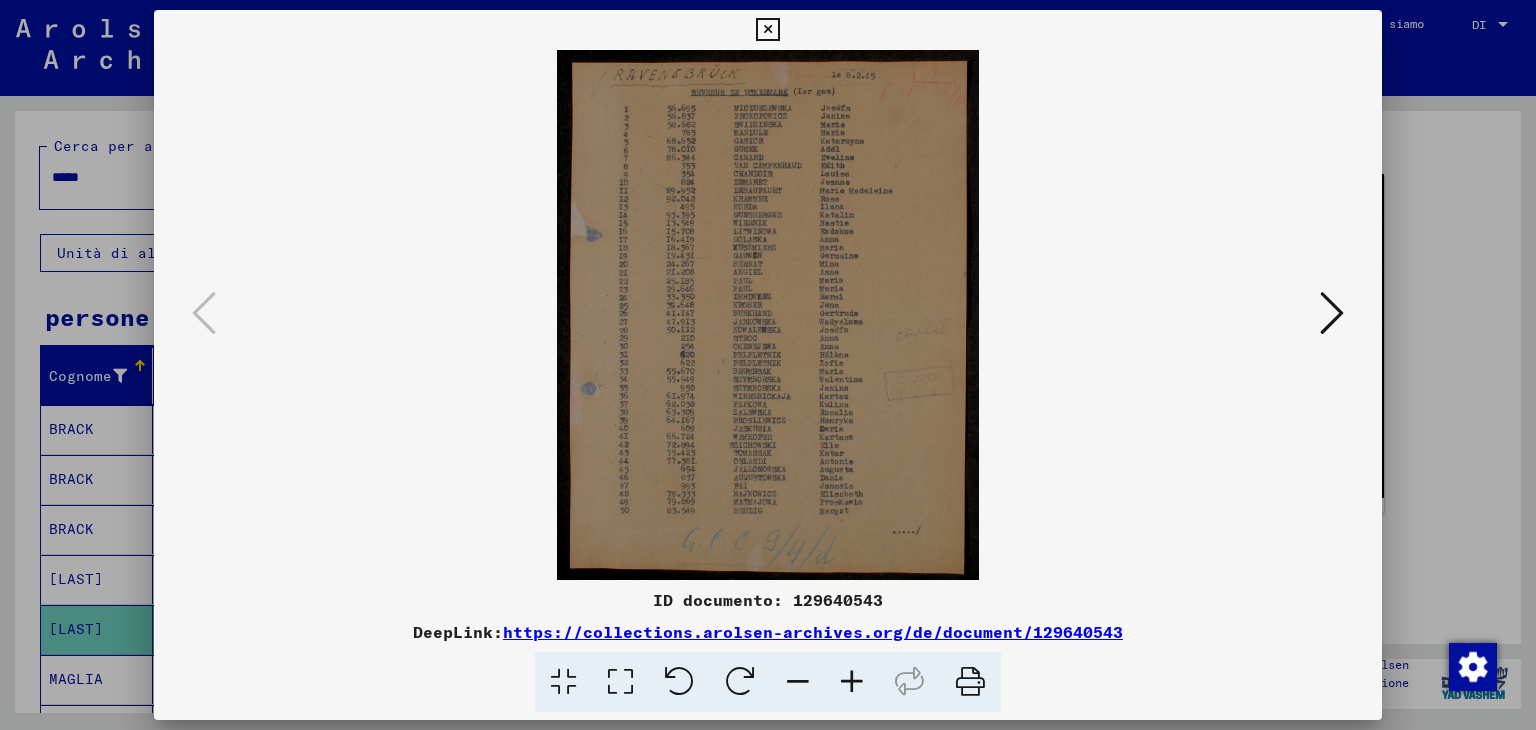 click at bounding box center [767, 30] 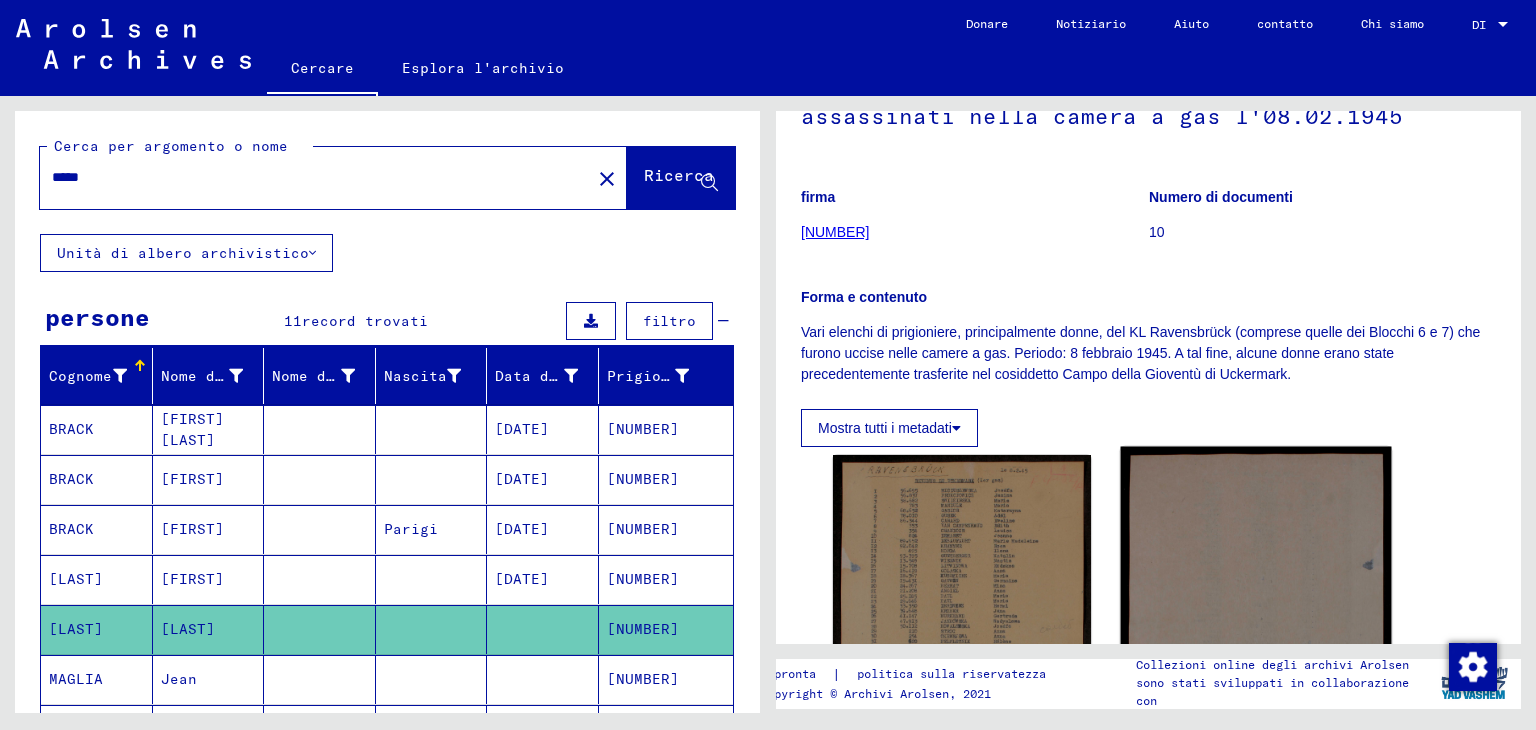 scroll, scrollTop: 200, scrollLeft: 0, axis: vertical 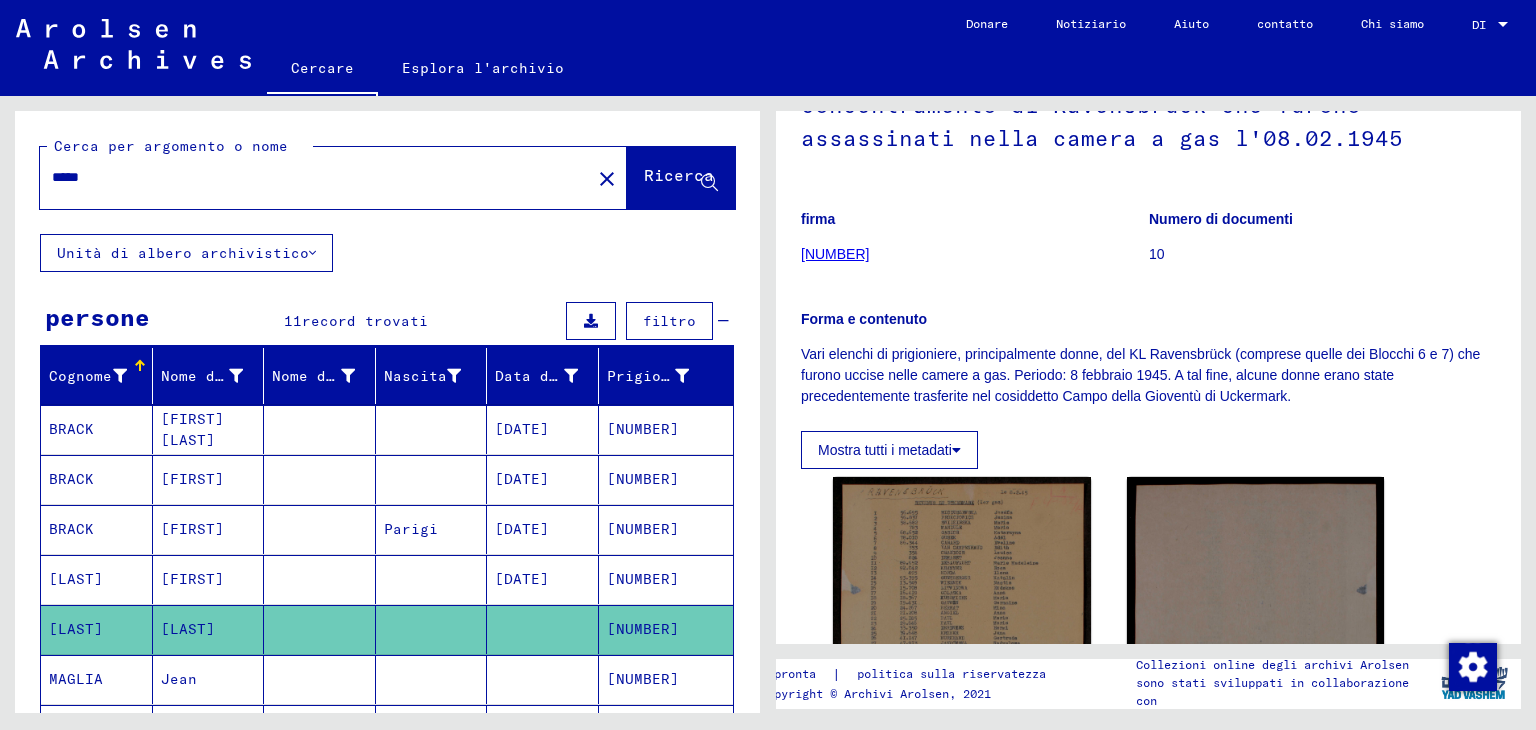 click on "[NUMBER]" 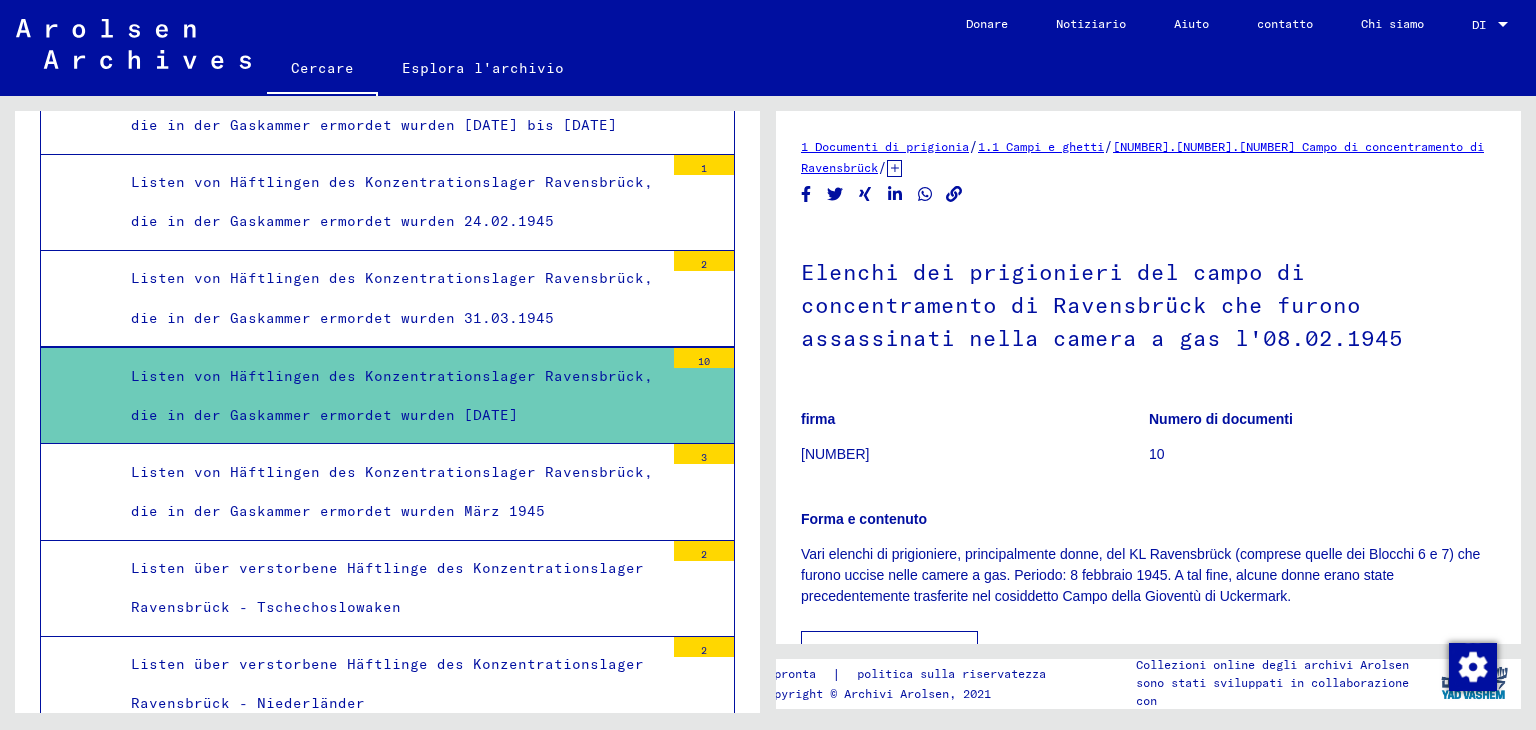 scroll, scrollTop: 6107, scrollLeft: 0, axis: vertical 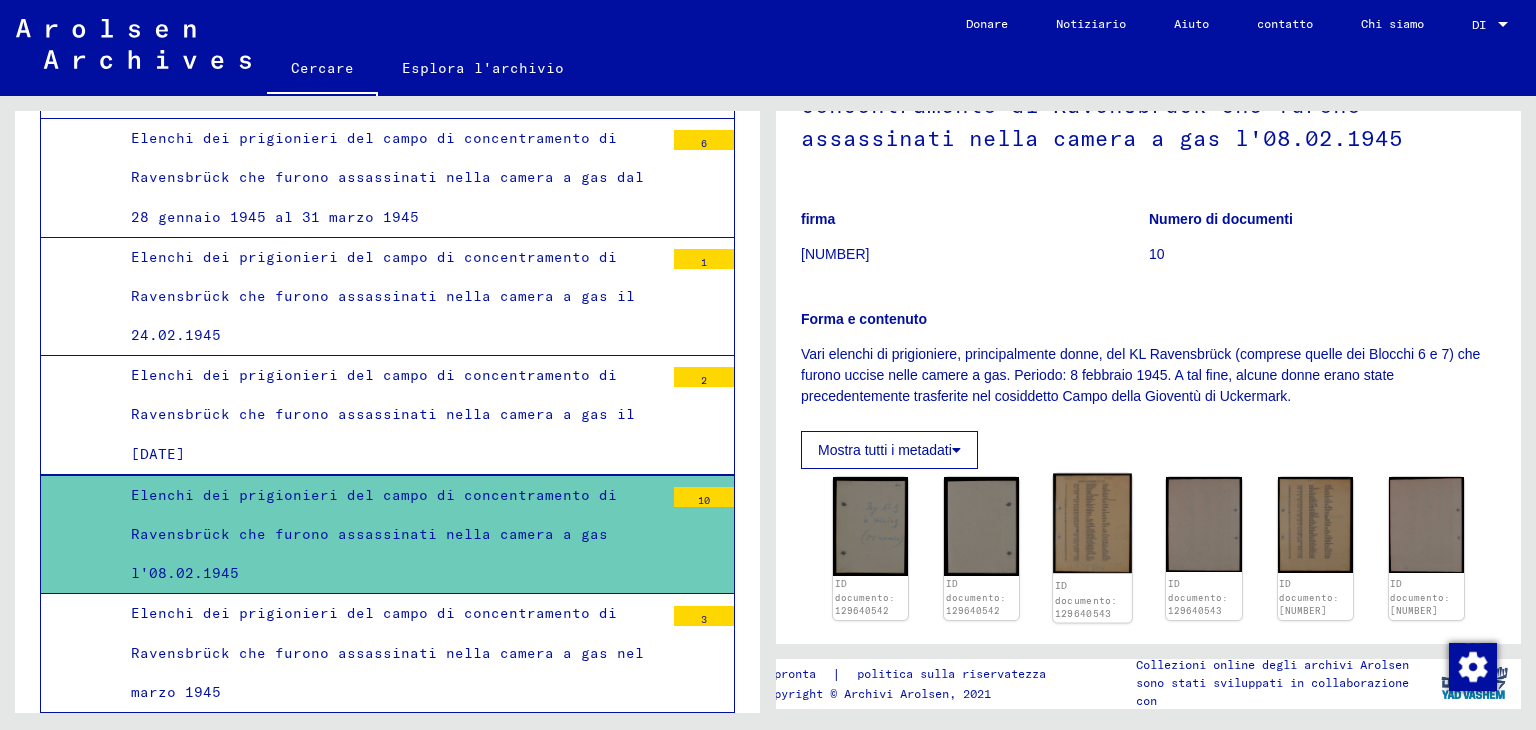 click 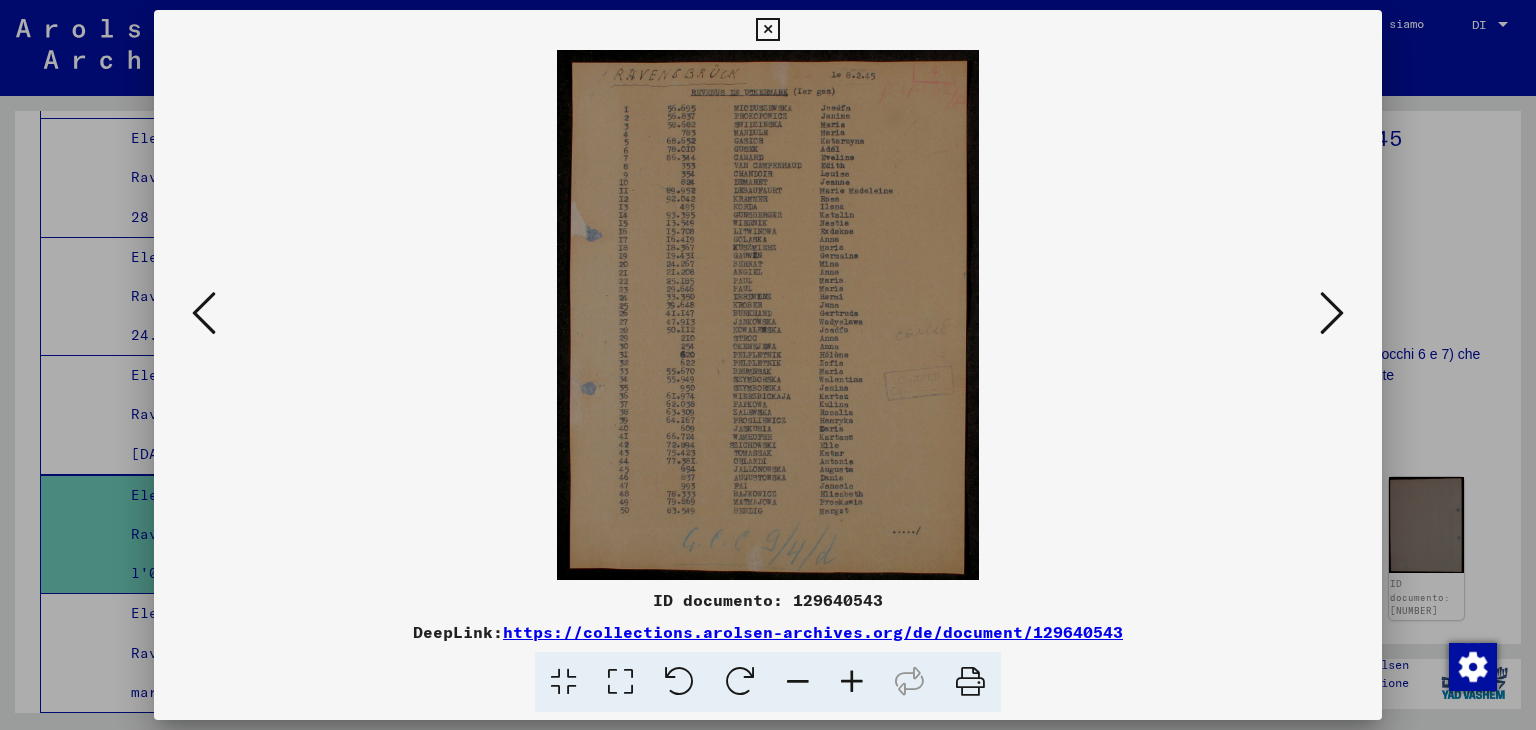 click at bounding box center (1332, 313) 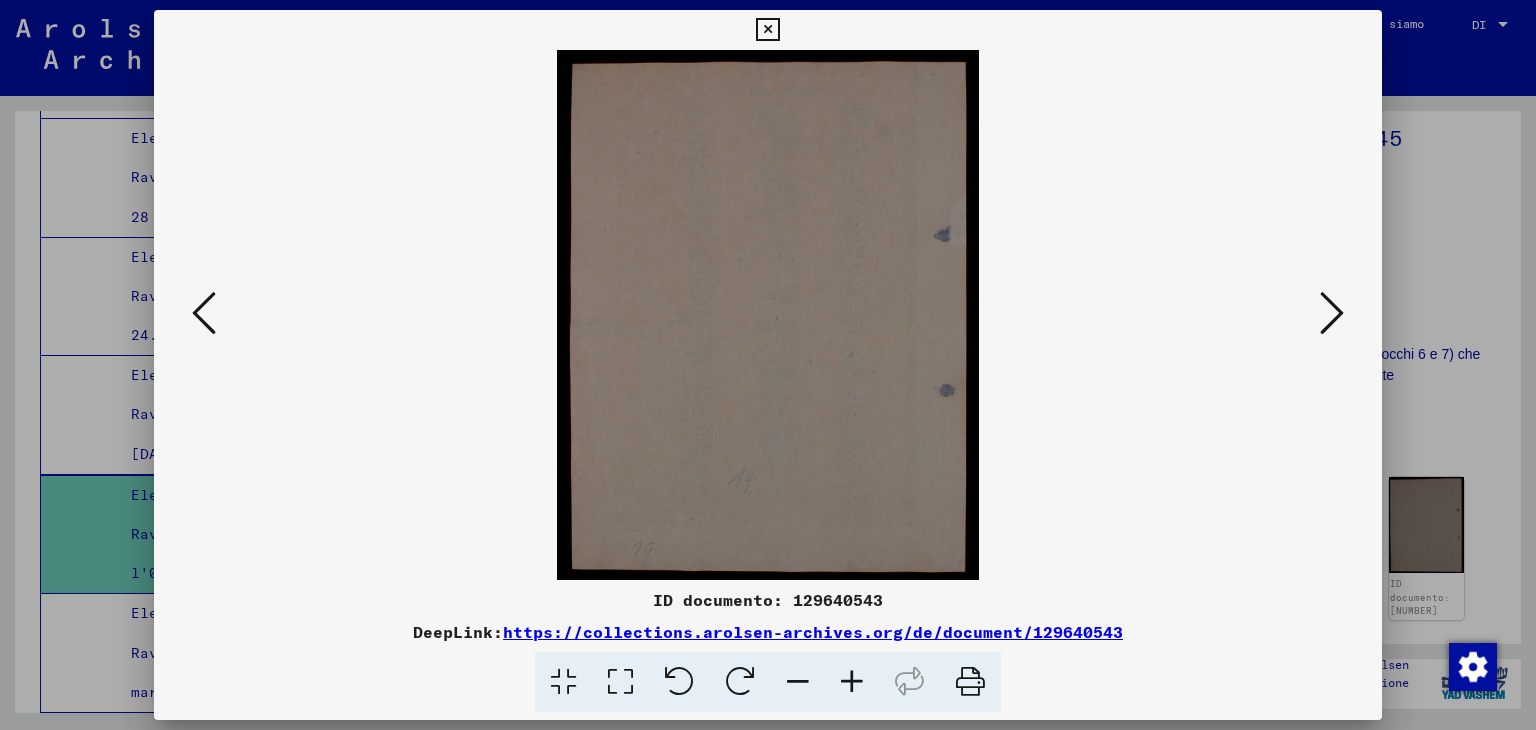 click at bounding box center [1332, 313] 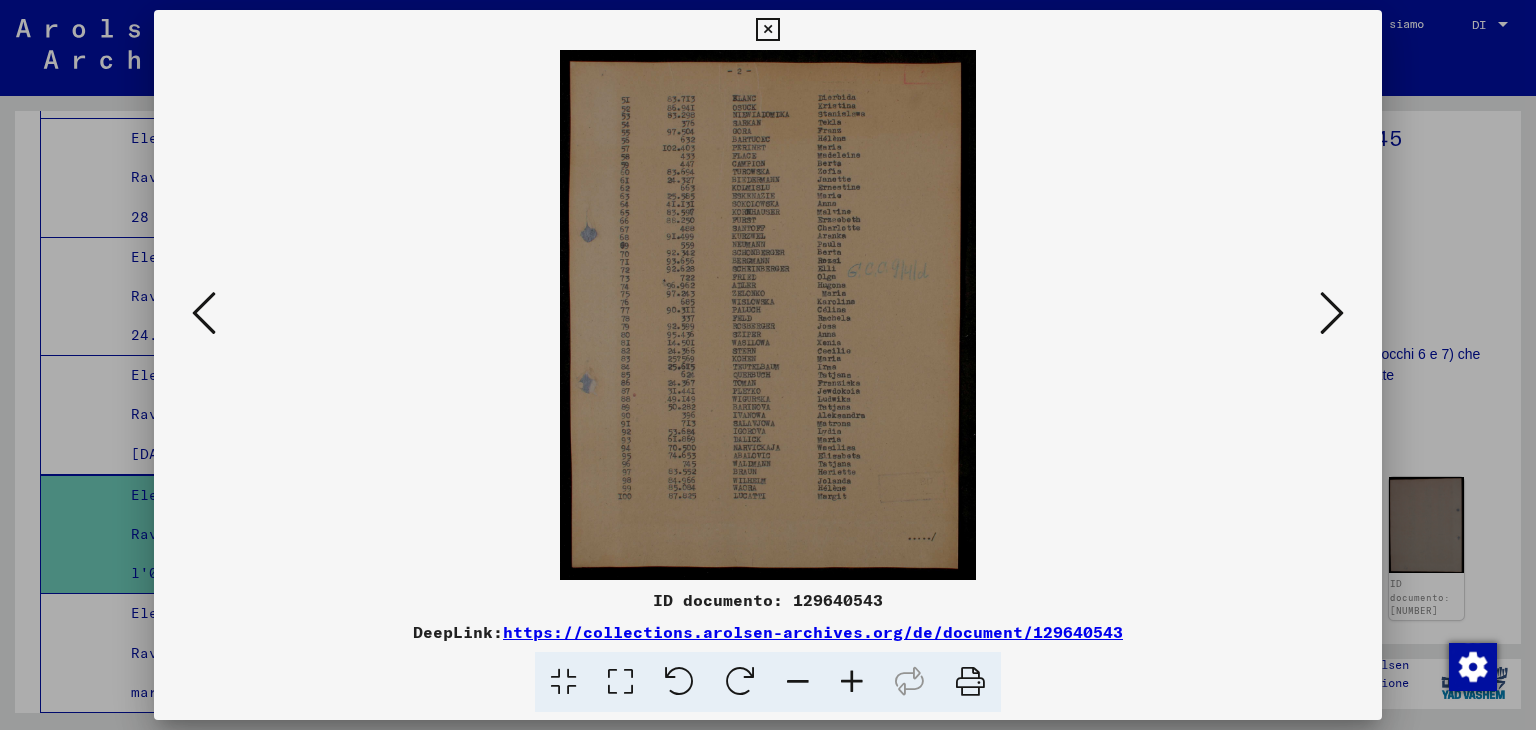 click at bounding box center [852, 682] 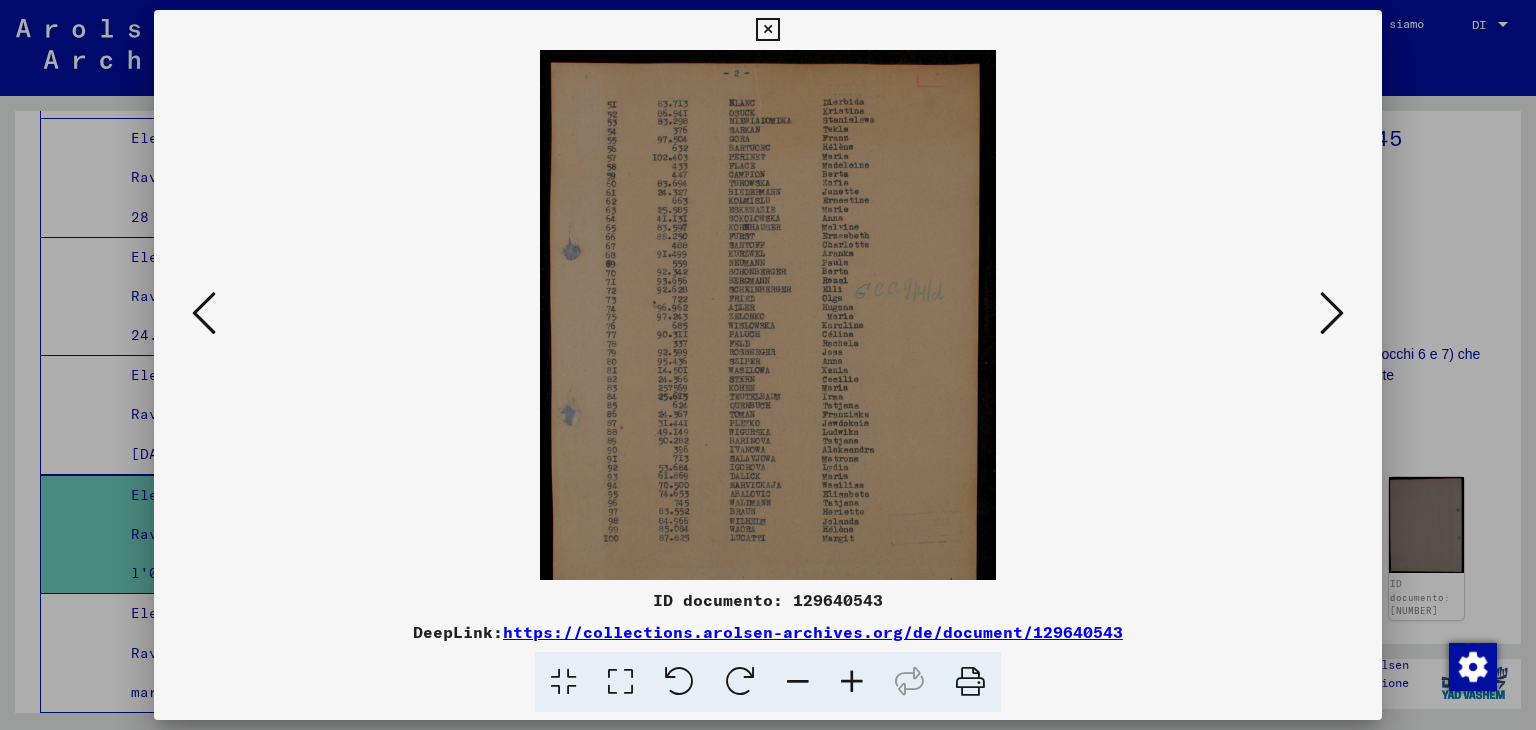 click at bounding box center (852, 682) 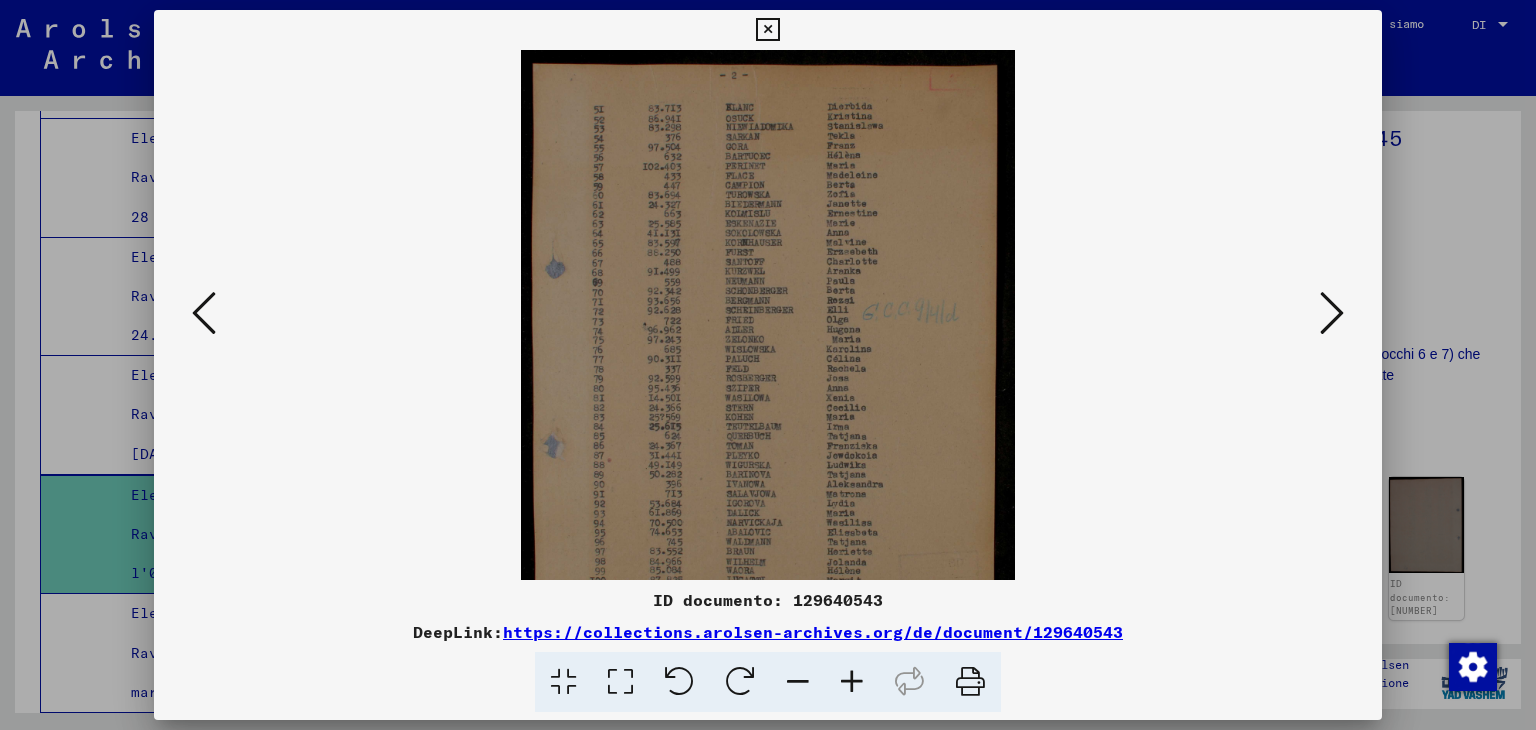 click at bounding box center (852, 682) 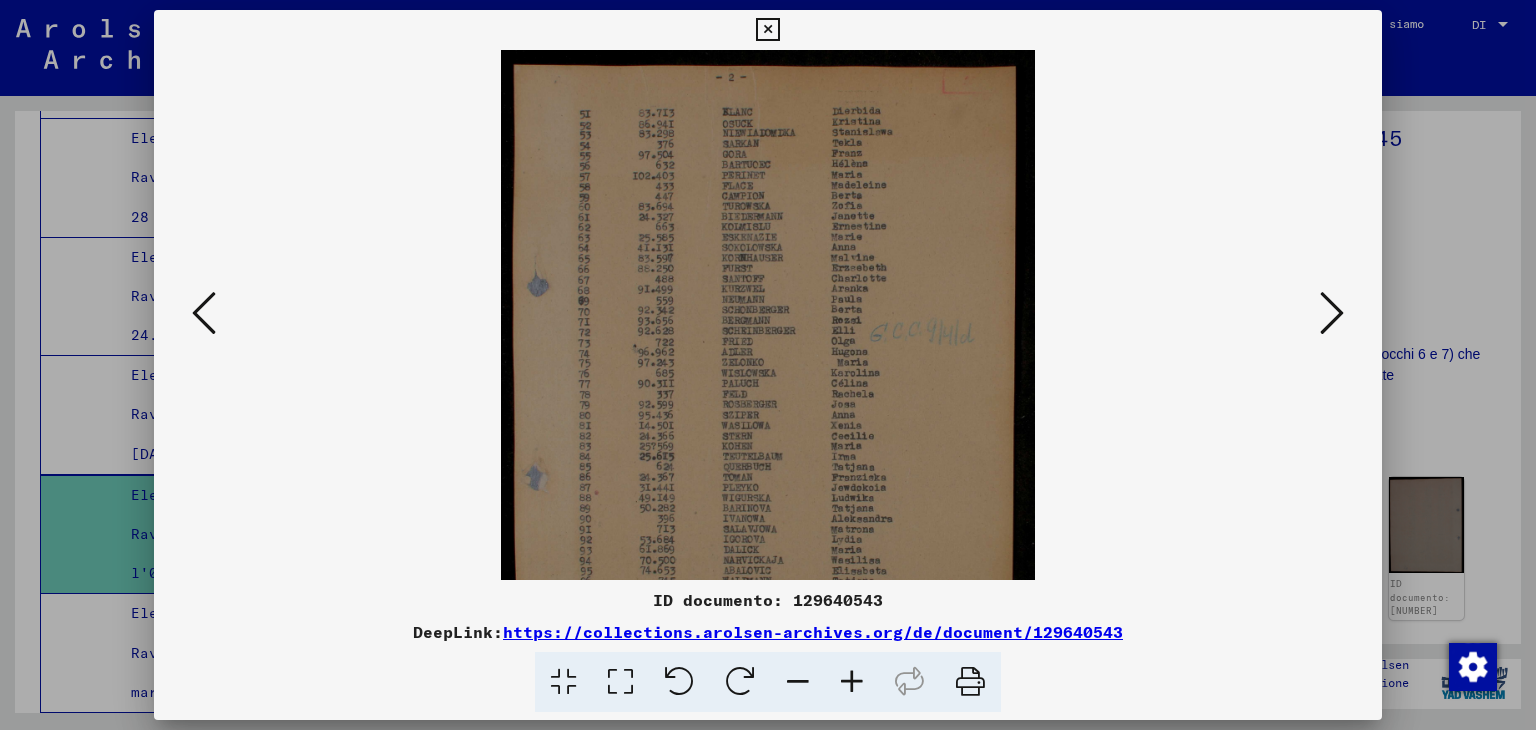 click at bounding box center [852, 682] 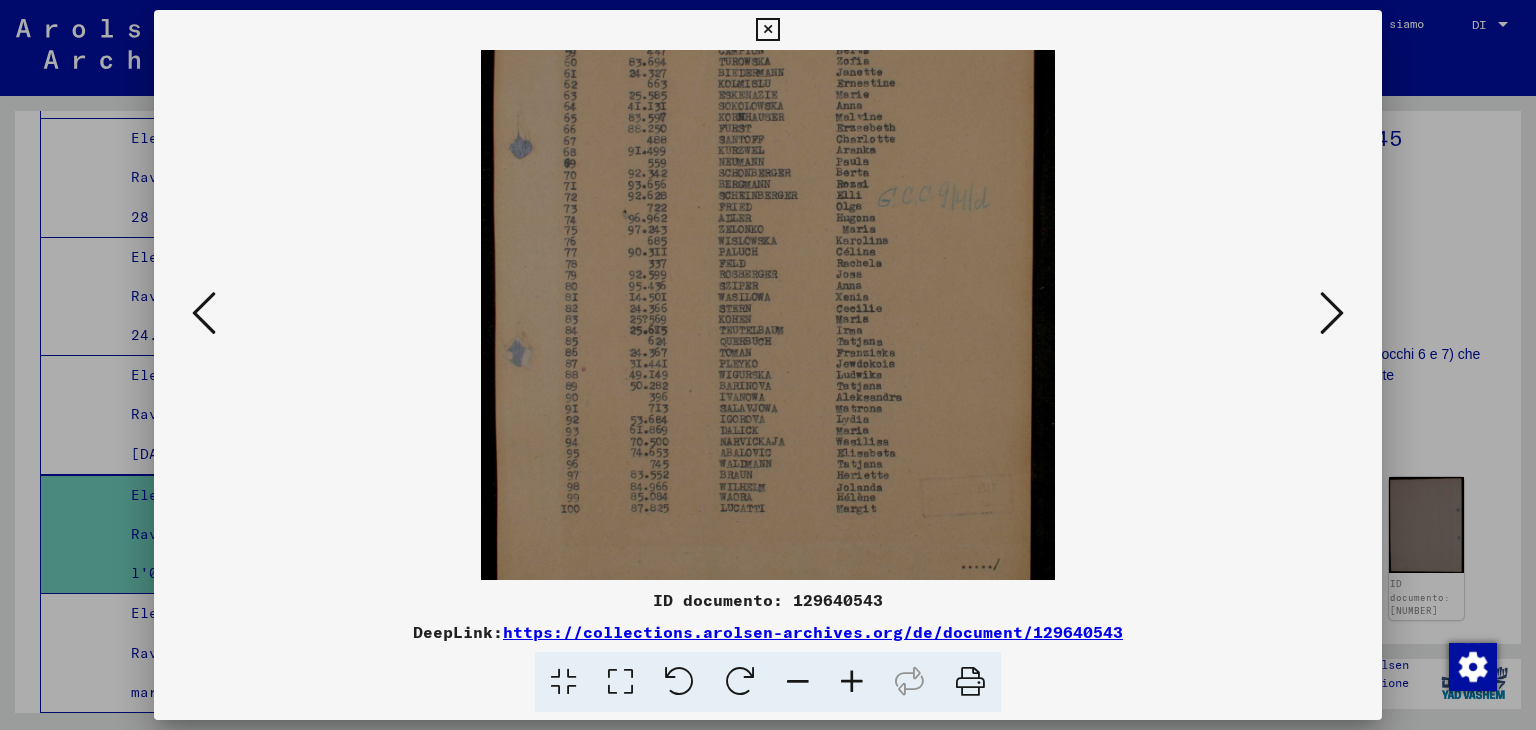 scroll, scrollTop: 172, scrollLeft: 0, axis: vertical 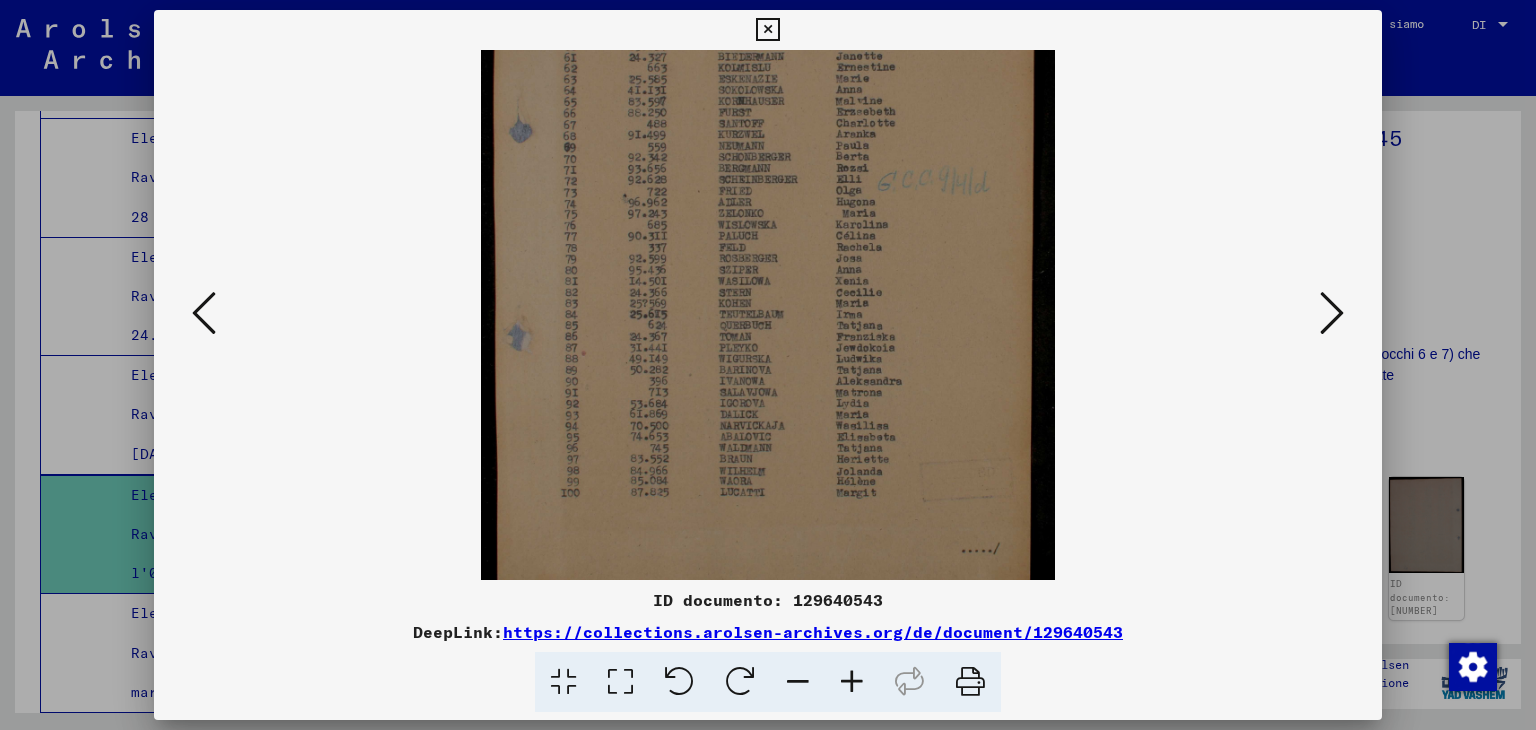 drag, startPoint x: 848, startPoint y: 364, endPoint x: 866, endPoint y: 193, distance: 171.94476 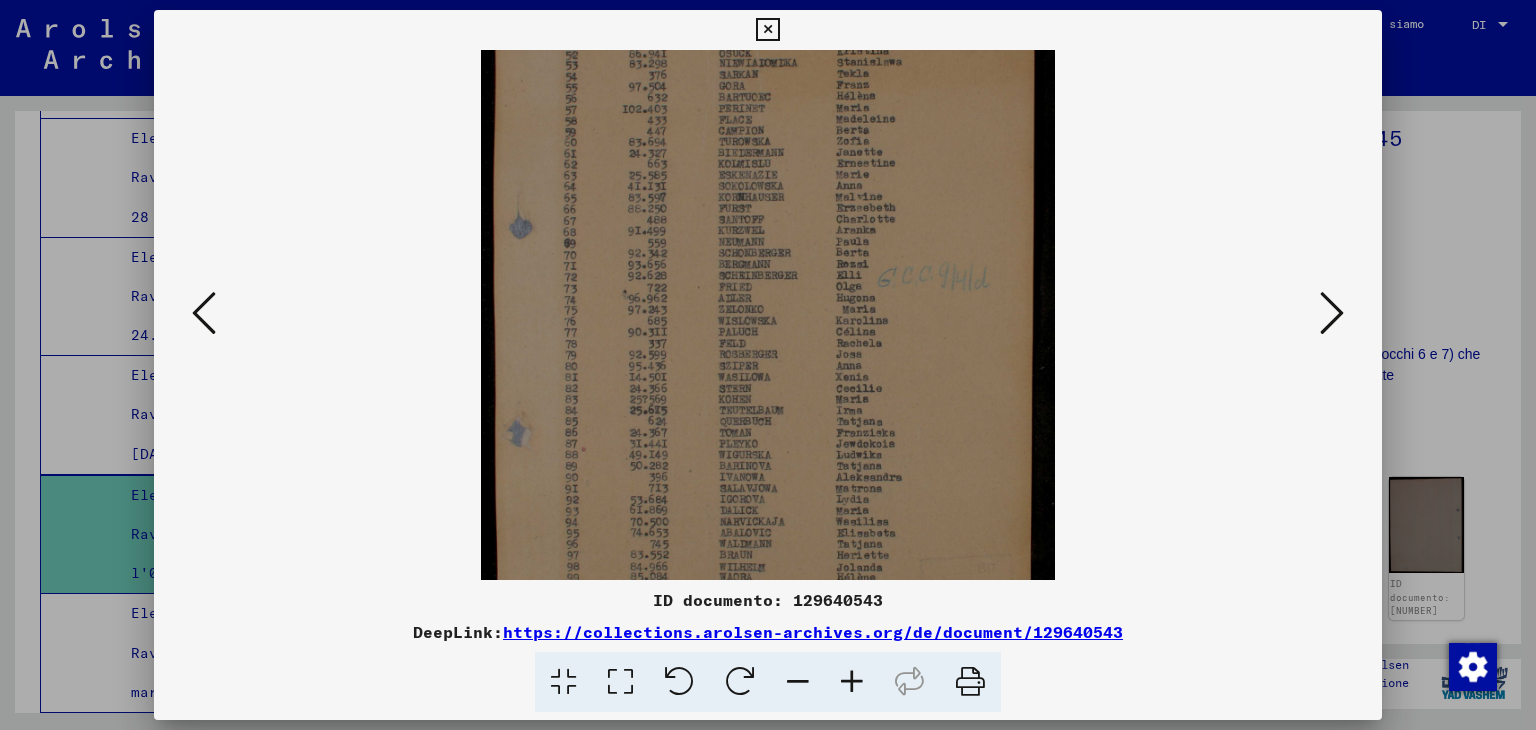 scroll, scrollTop: 0, scrollLeft: 0, axis: both 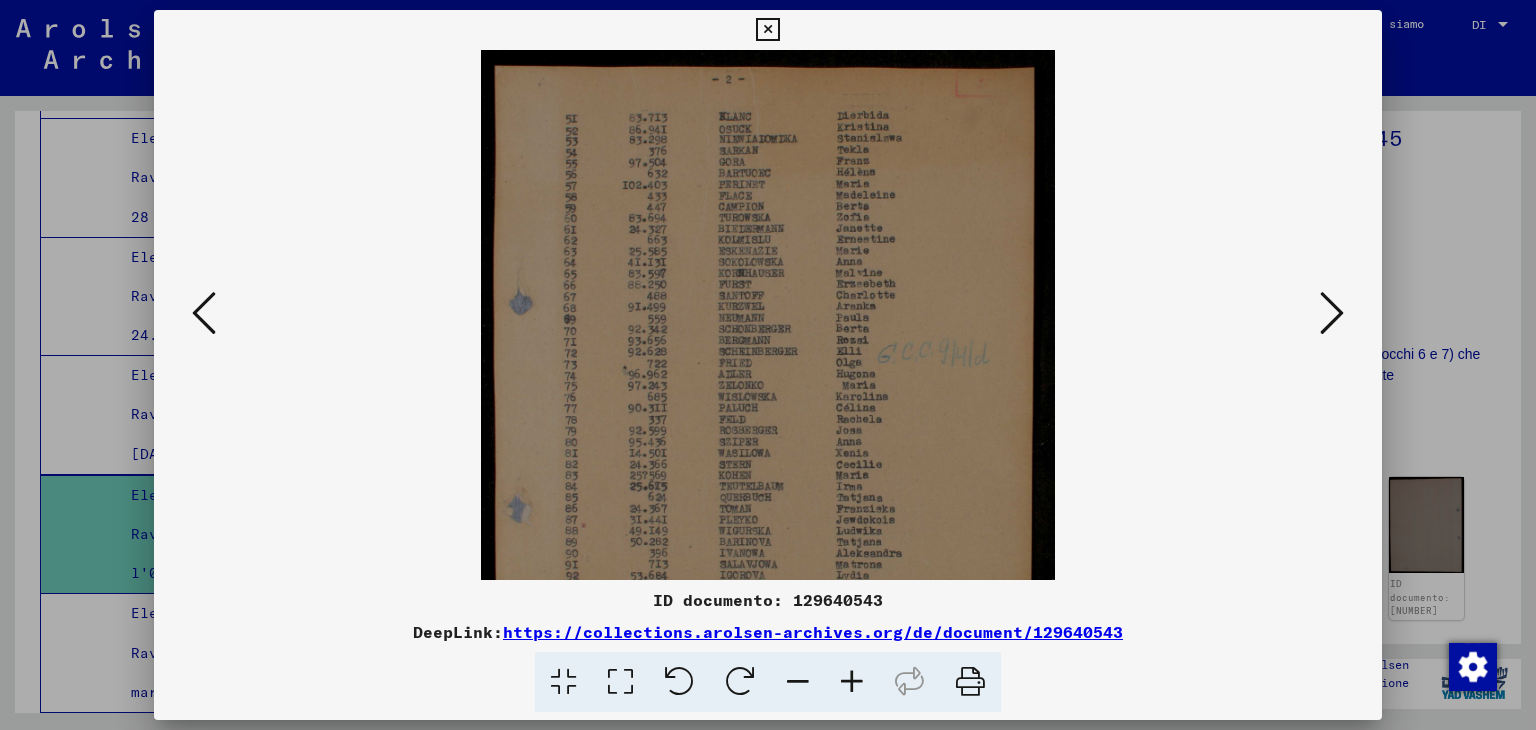 drag, startPoint x: 912, startPoint y: 329, endPoint x: 891, endPoint y: 512, distance: 184.20097 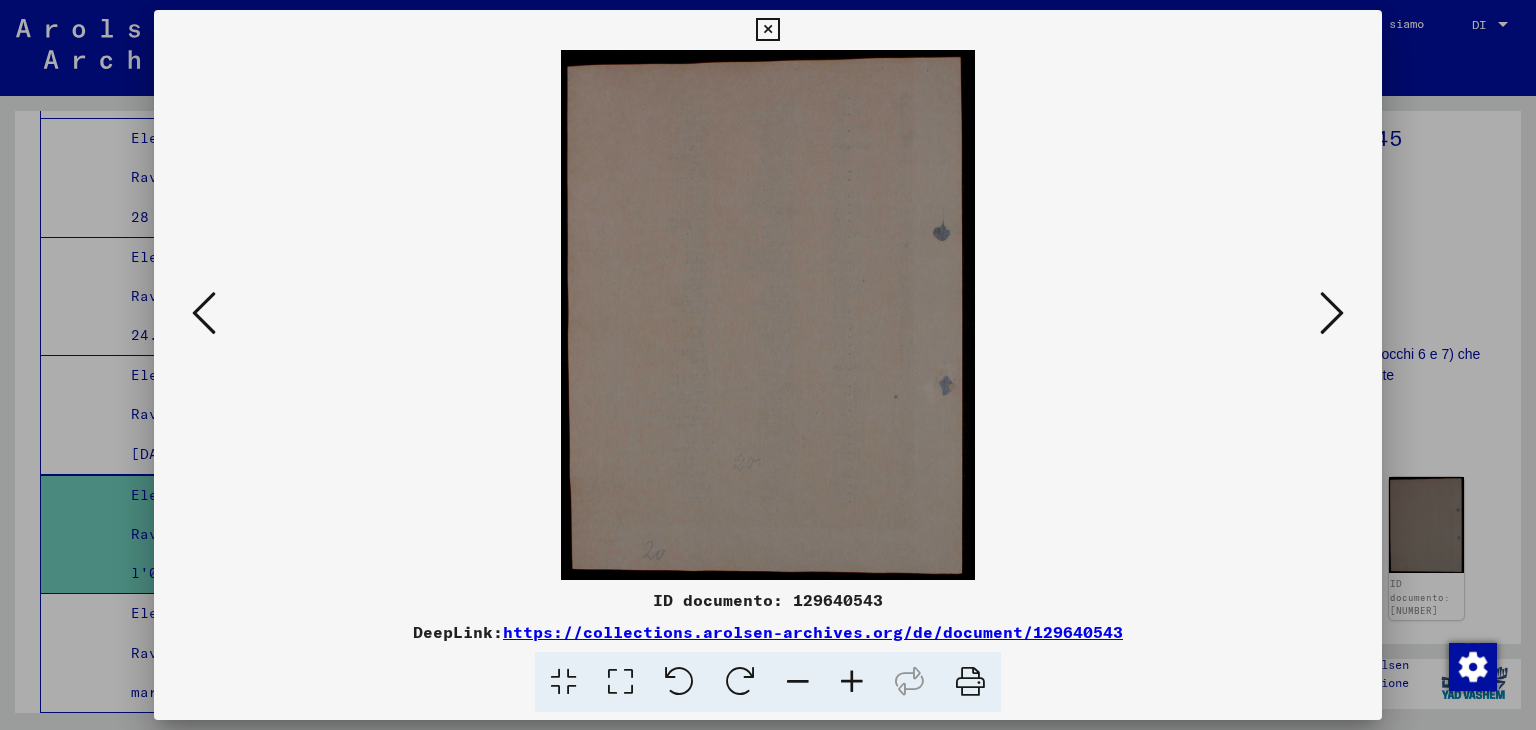 click at bounding box center (1332, 313) 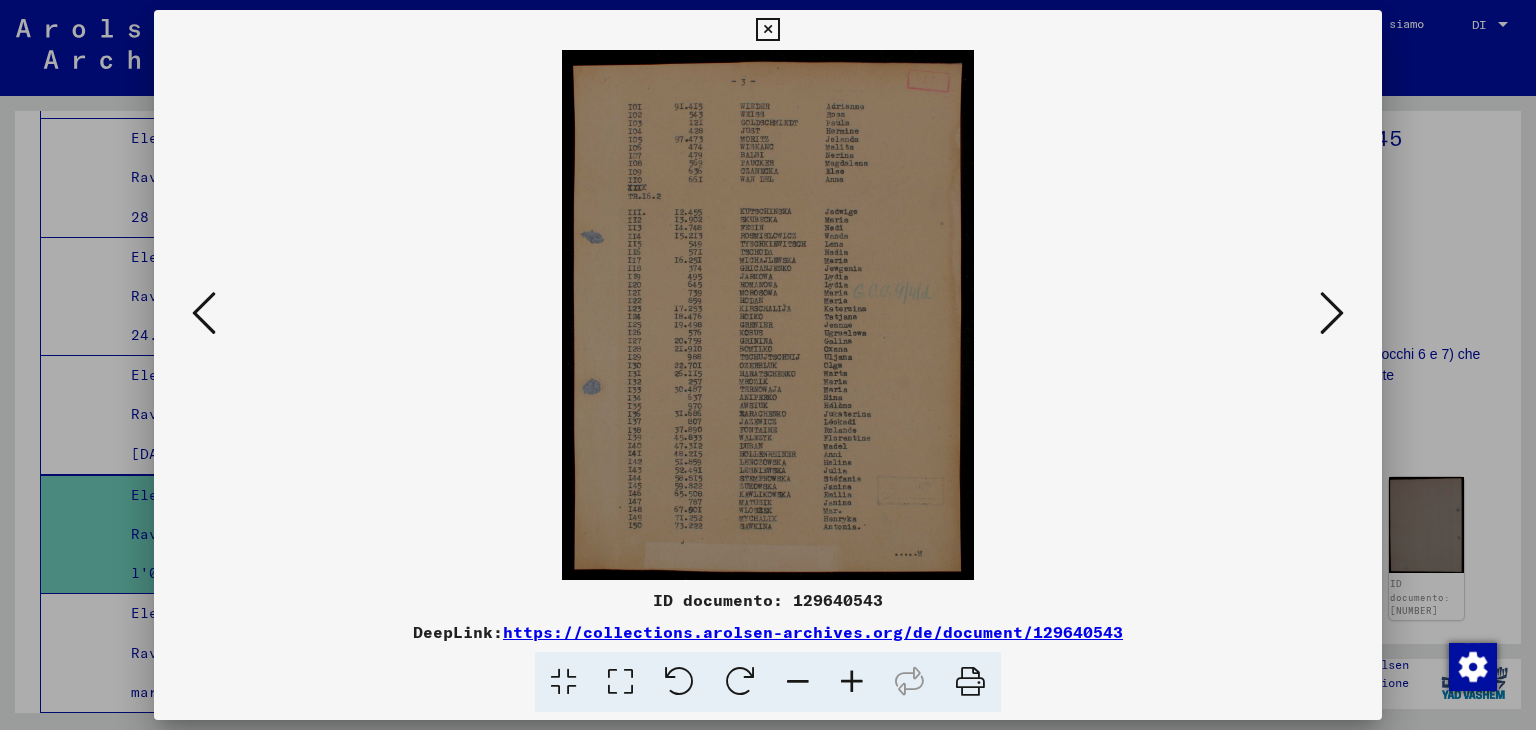 click at bounding box center [852, 682] 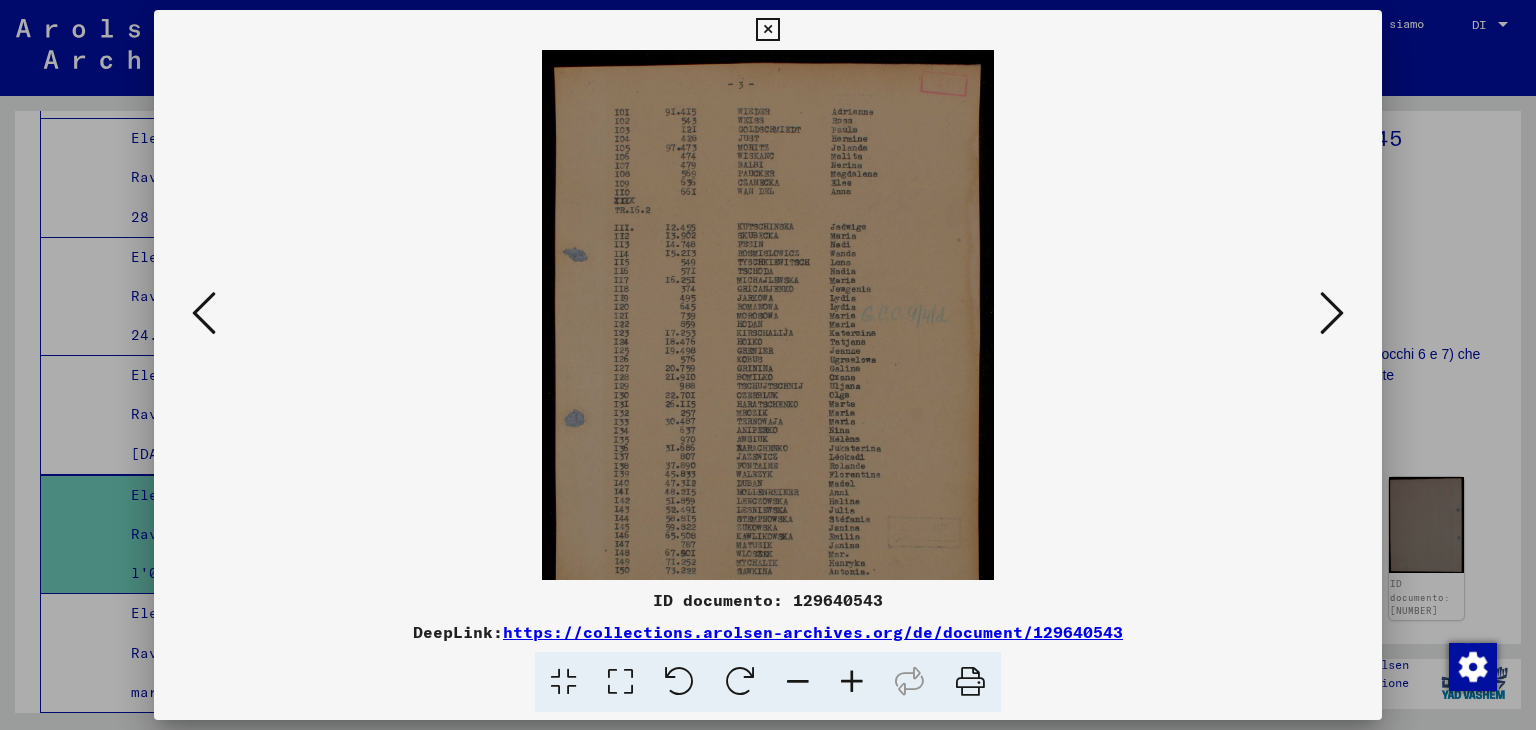 click at bounding box center [852, 682] 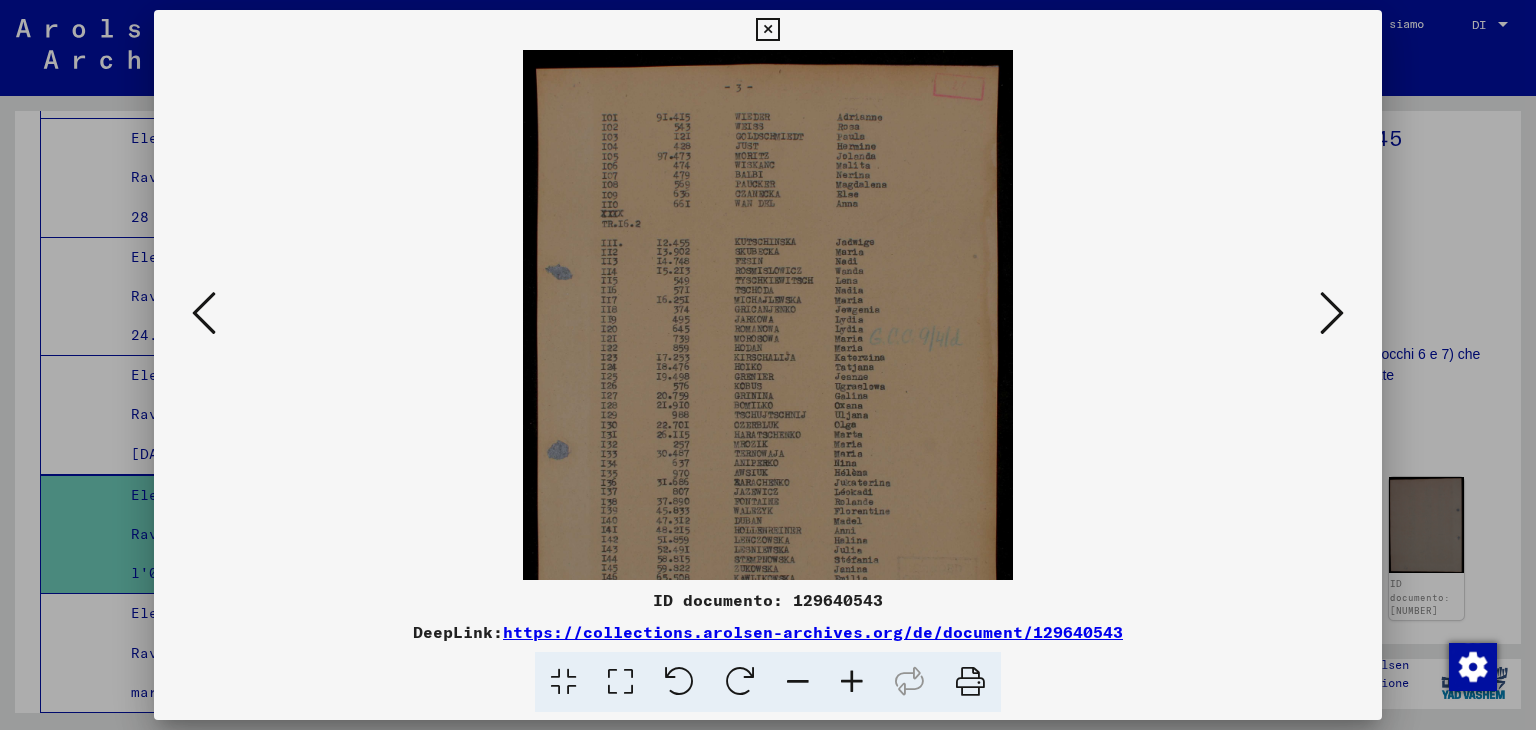 click at bounding box center [852, 682] 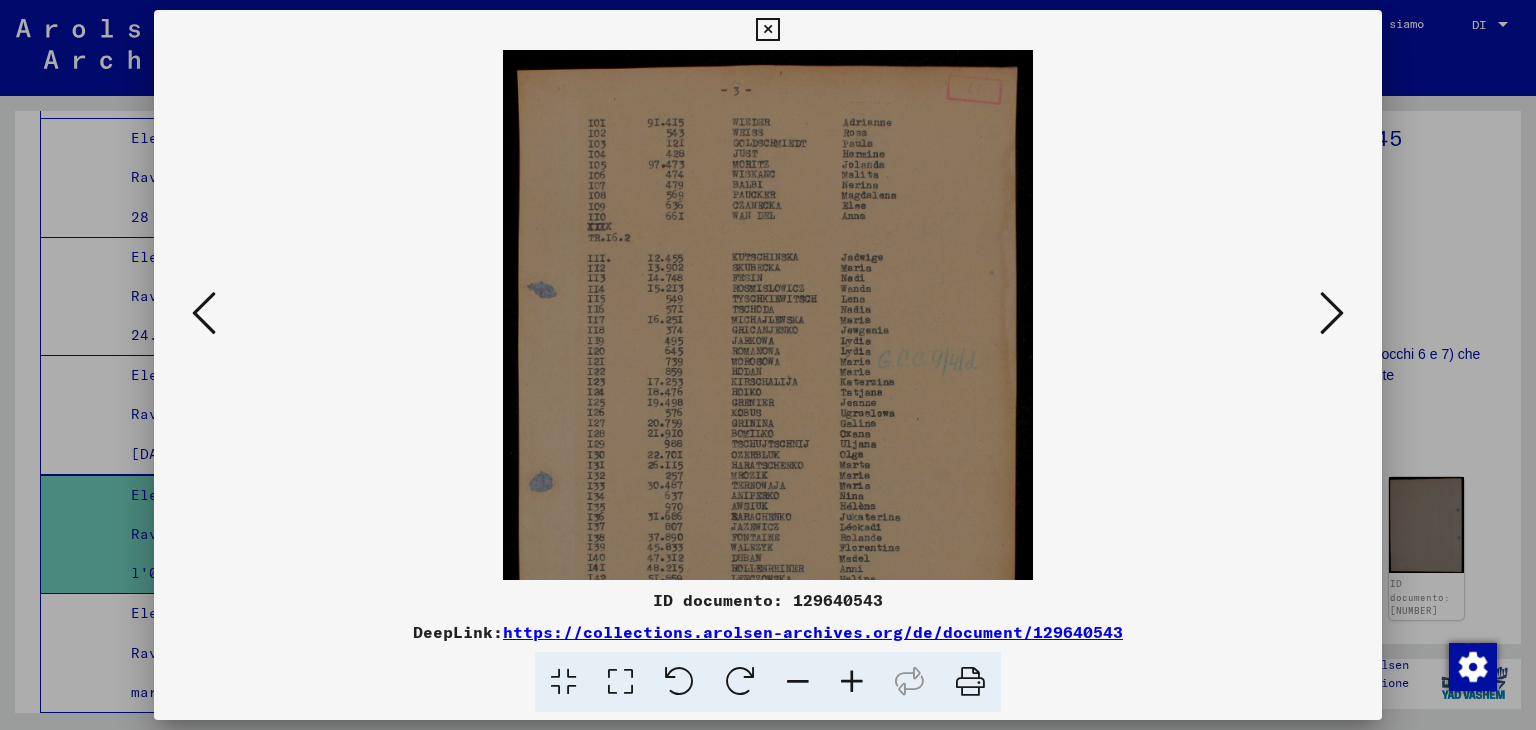 click at bounding box center [852, 682] 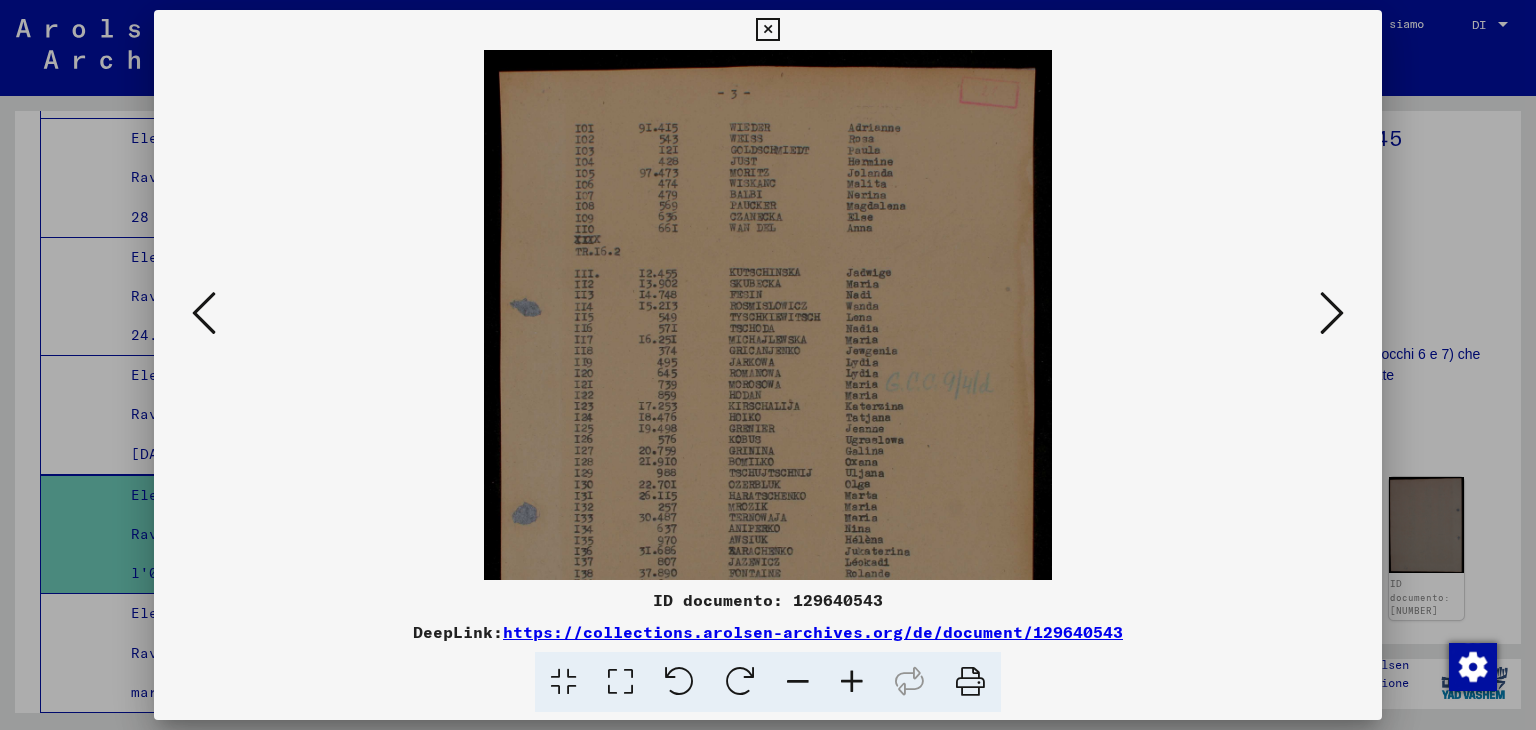 click at bounding box center (852, 682) 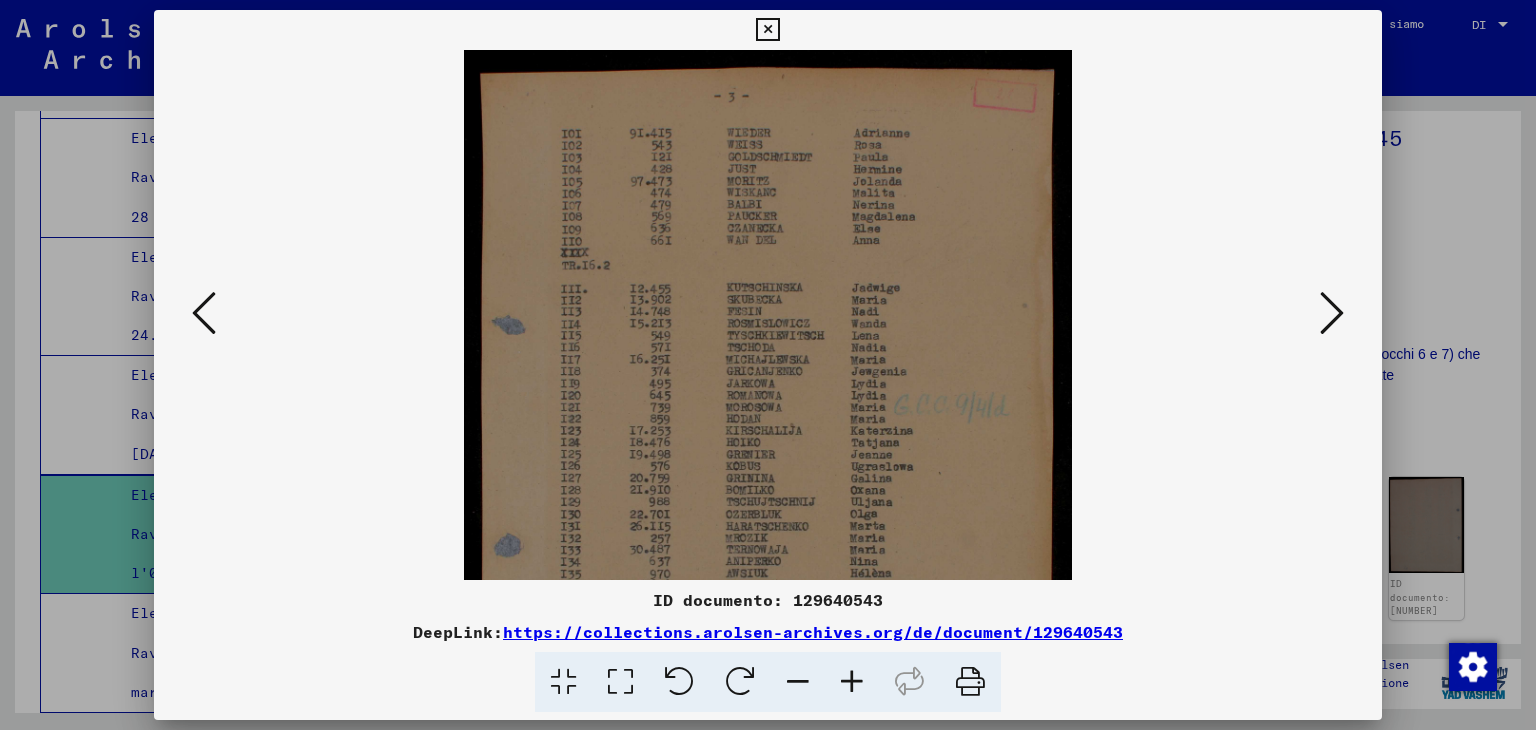 click at bounding box center [1332, 314] 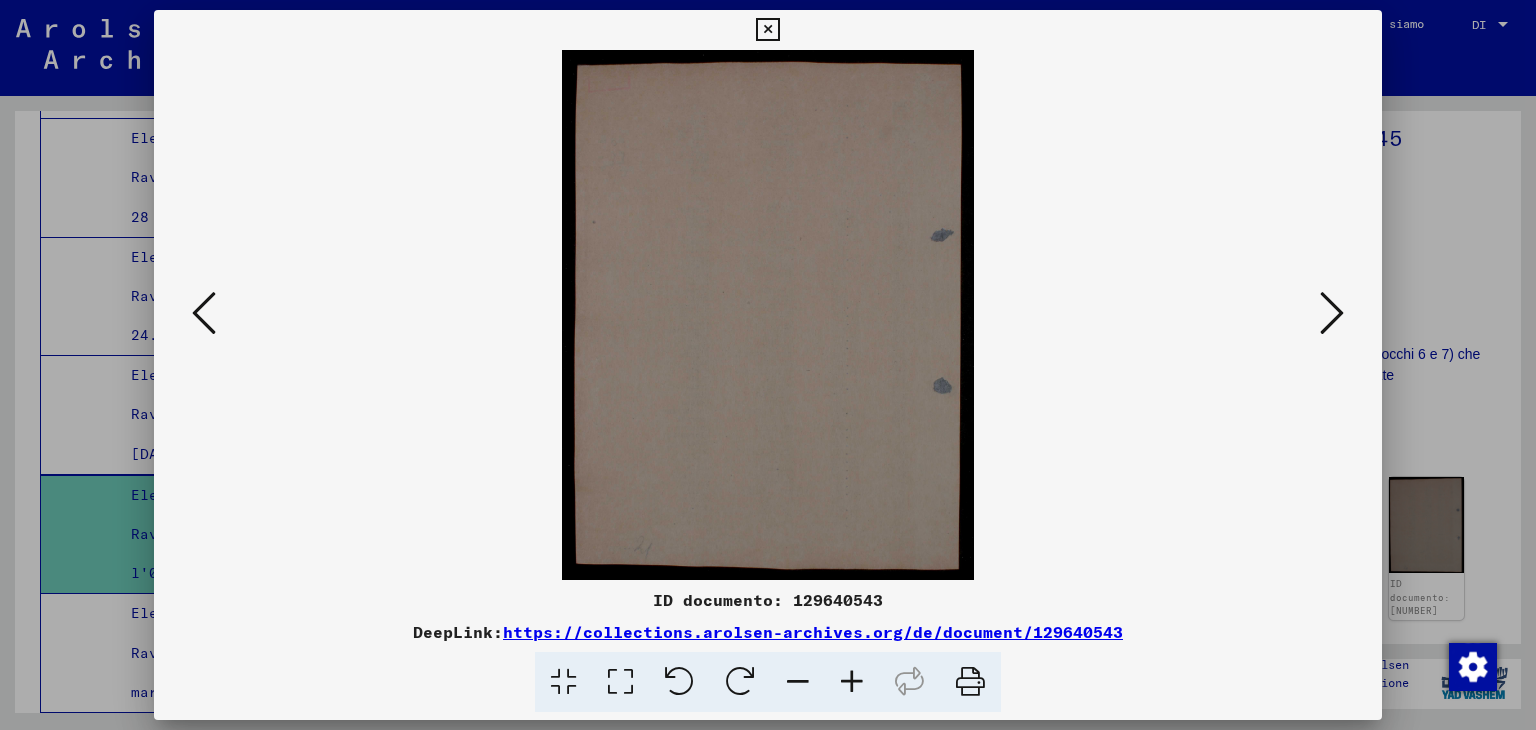 click at bounding box center (1332, 314) 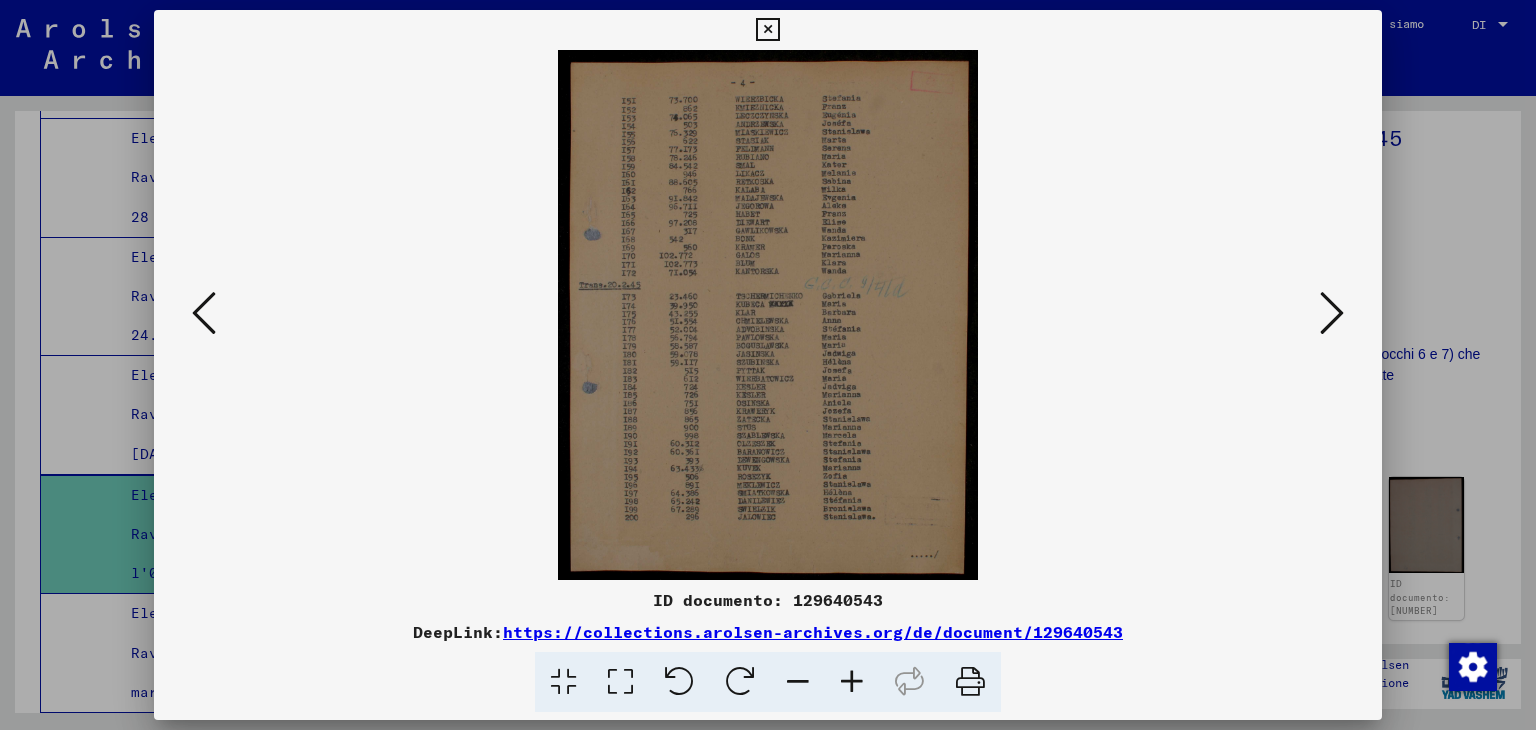 click at bounding box center [852, 682] 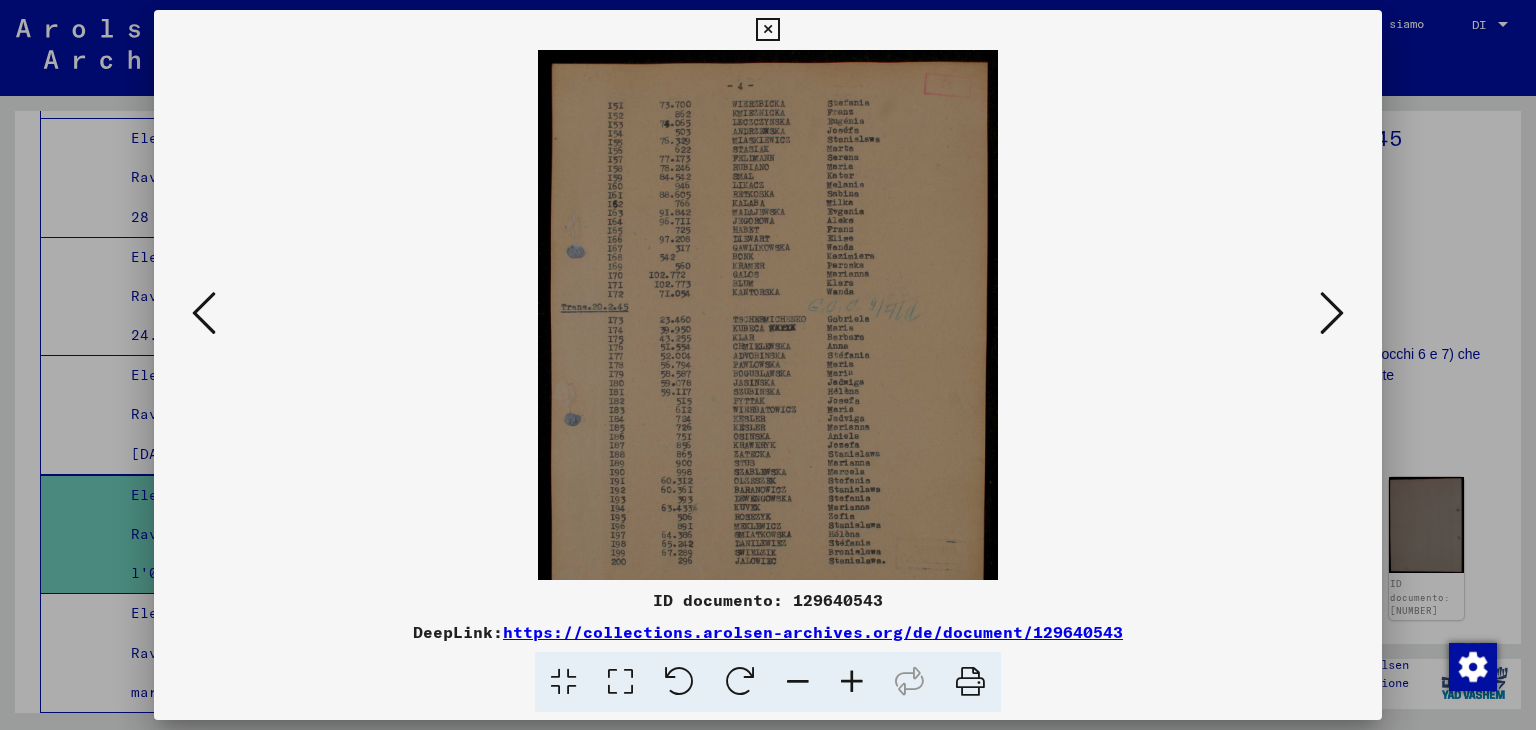 click at bounding box center [852, 682] 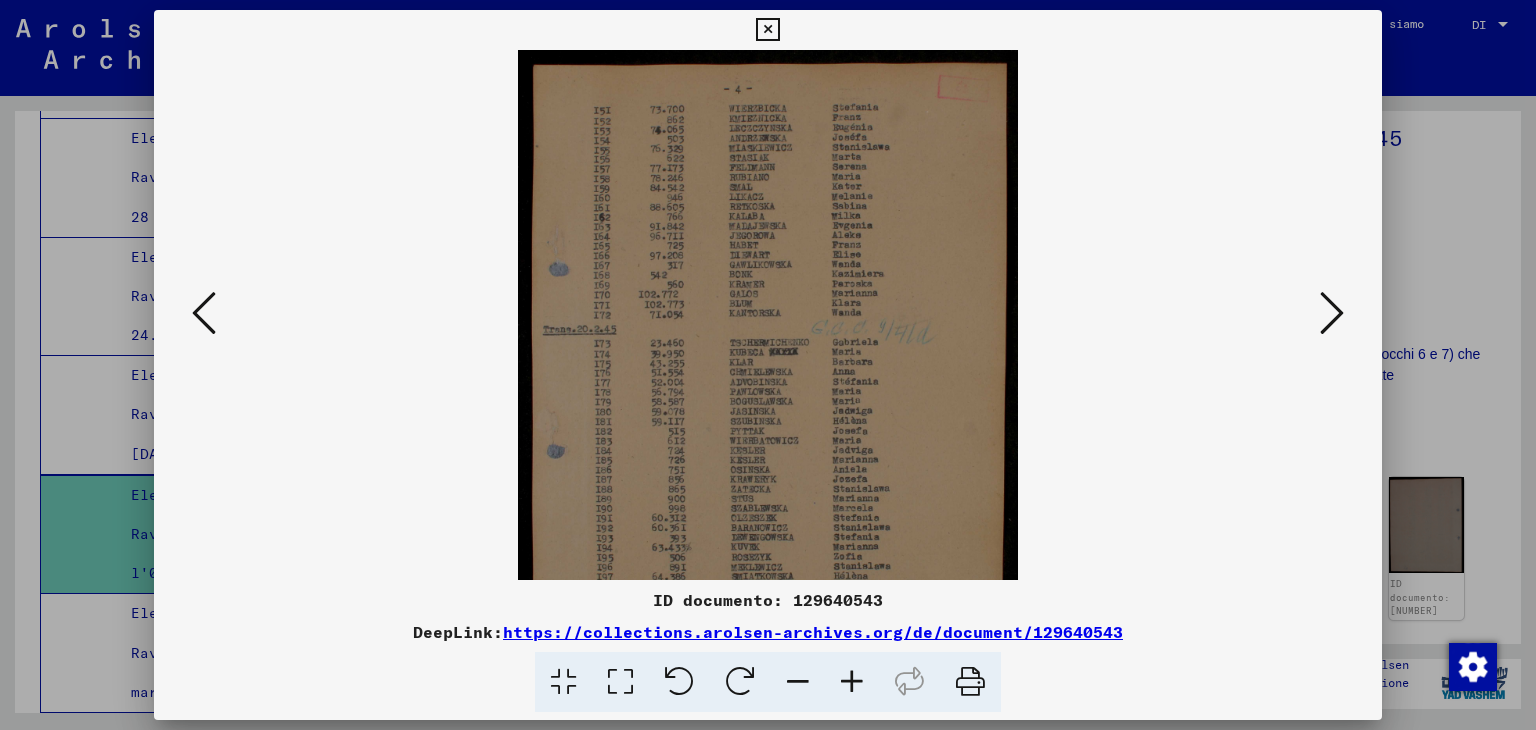 click at bounding box center [852, 682] 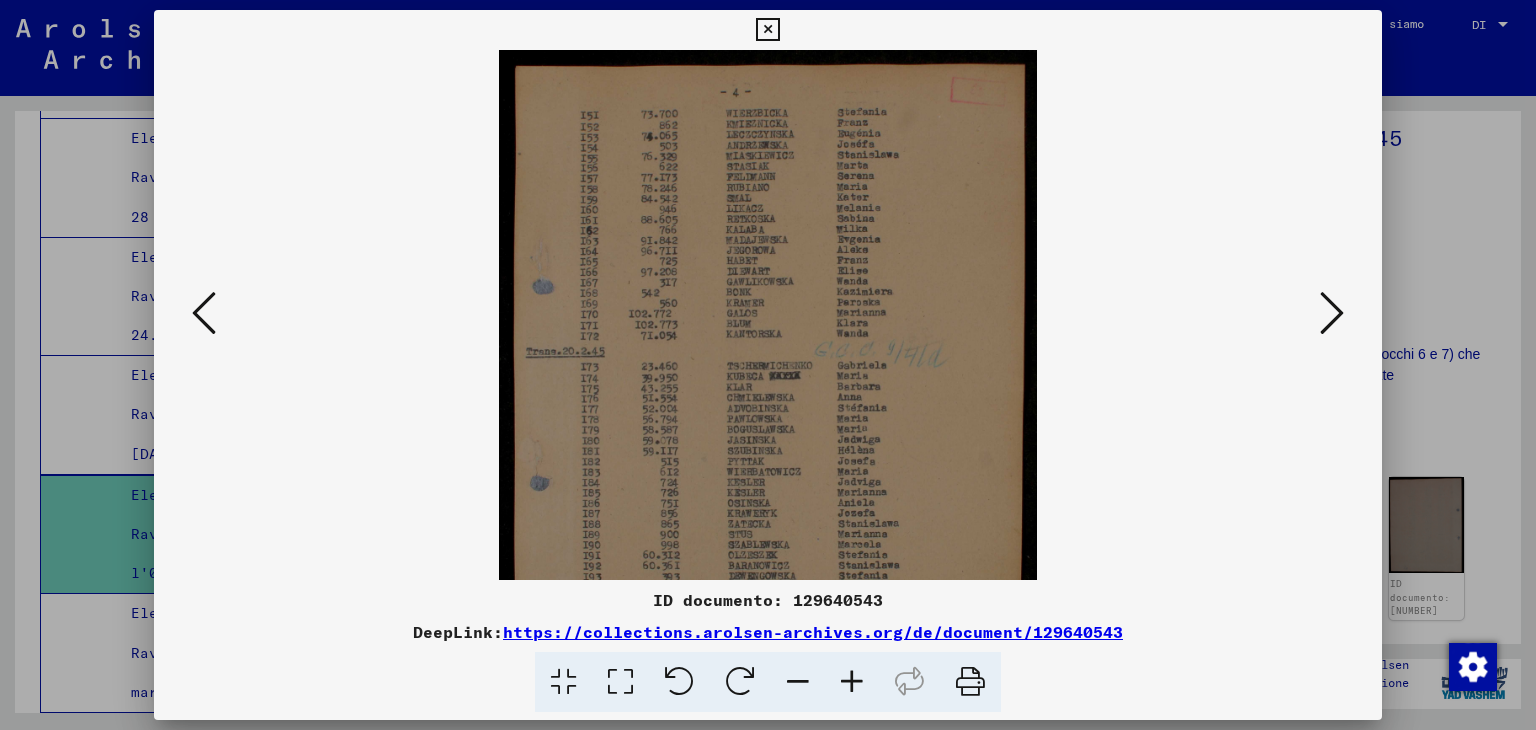 click at bounding box center (852, 682) 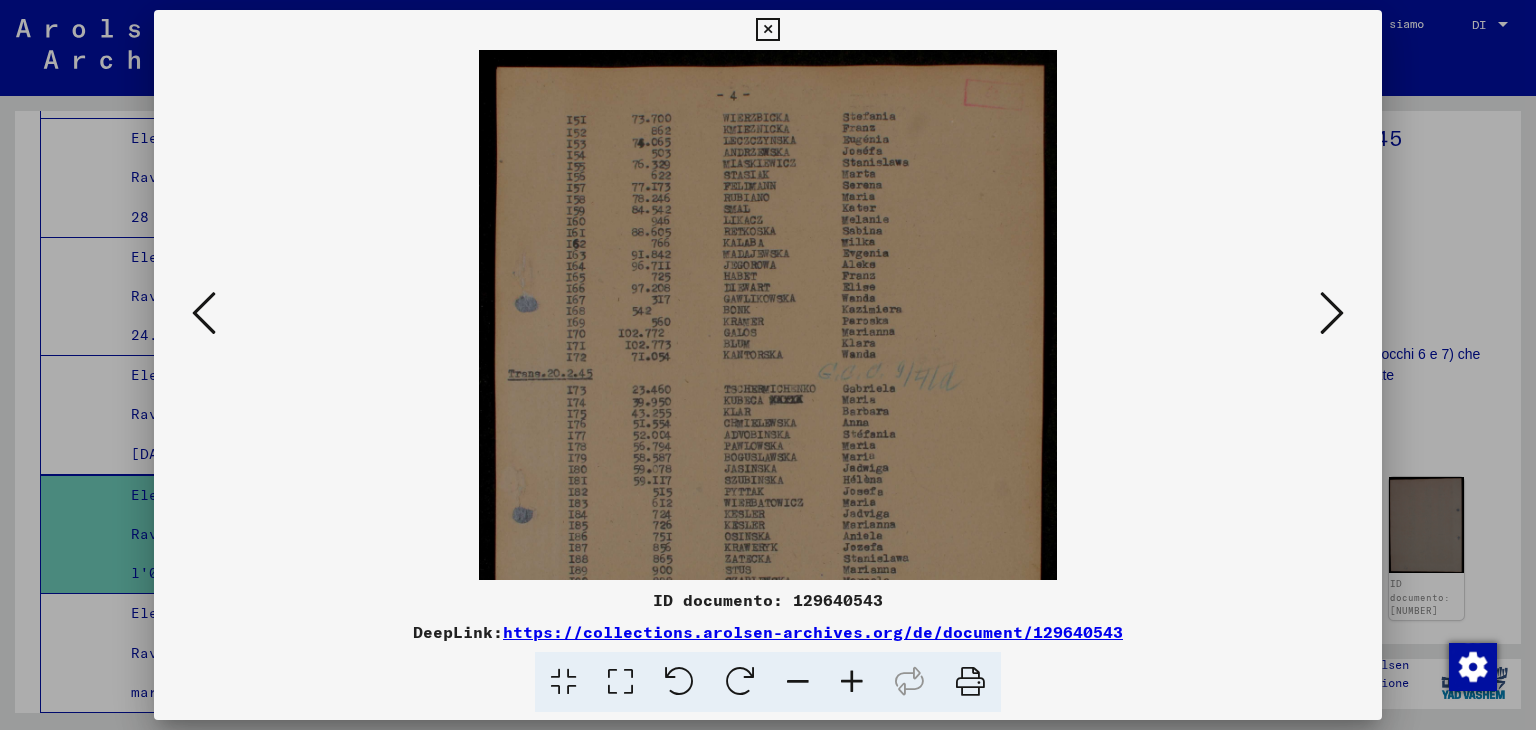 click at bounding box center (852, 682) 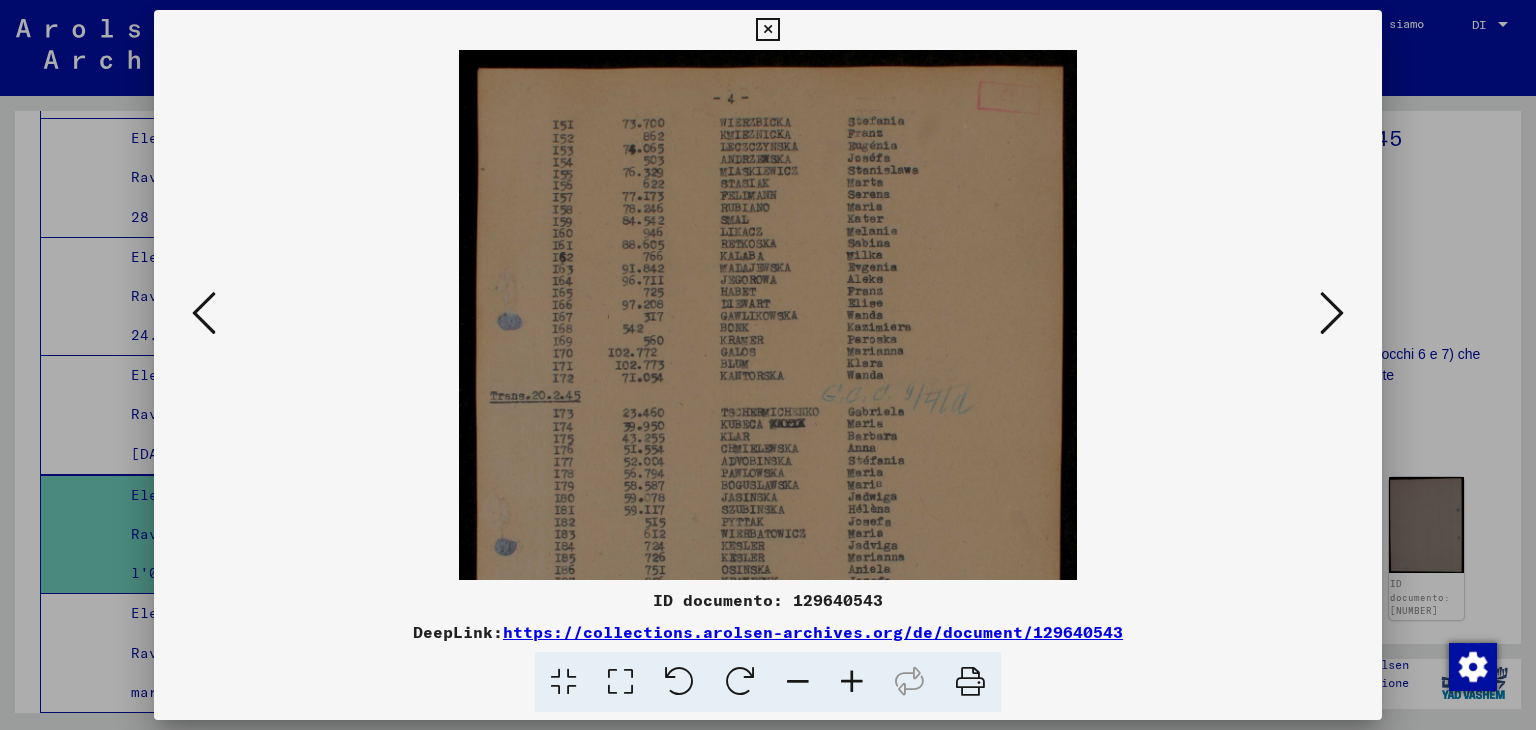 click at bounding box center (1332, 313) 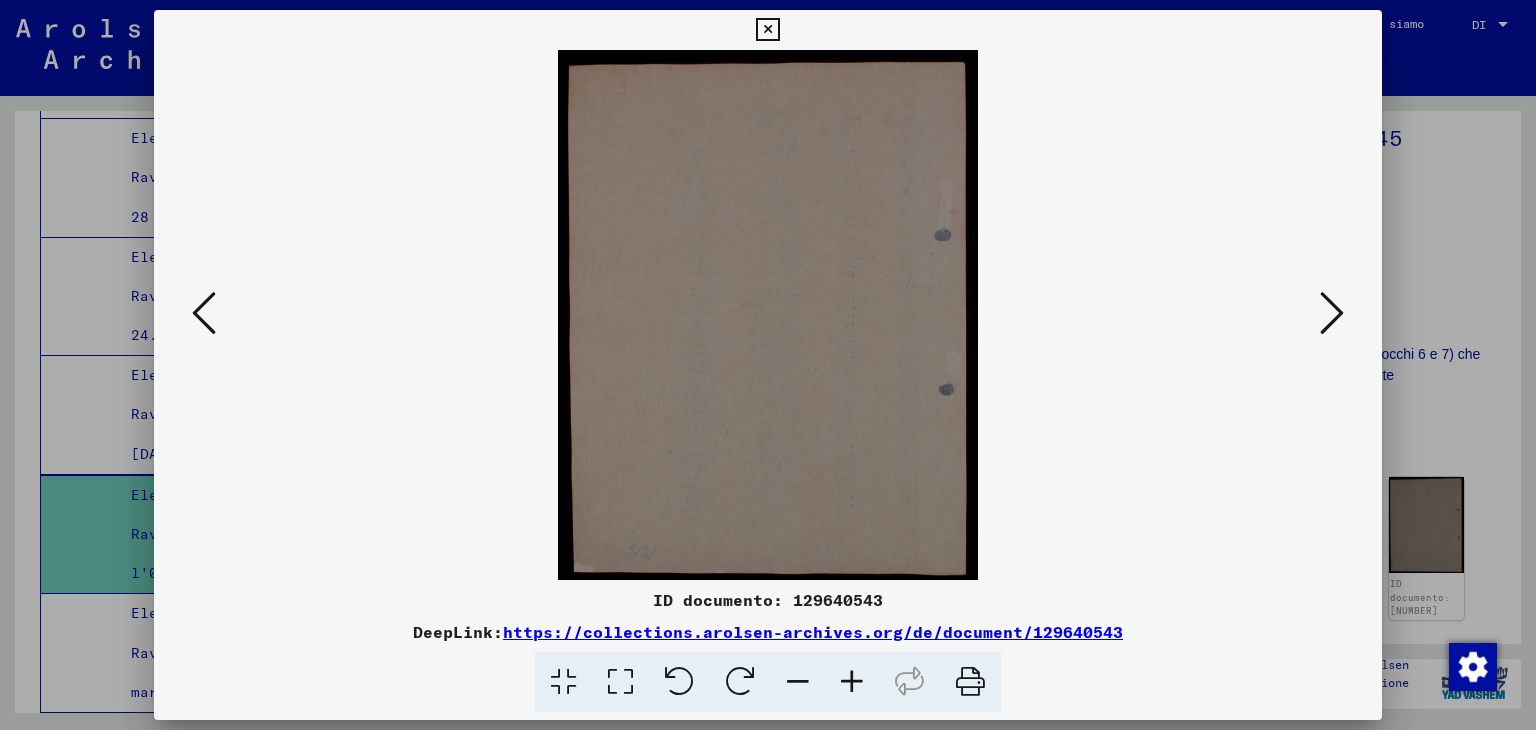 click at bounding box center [1332, 313] 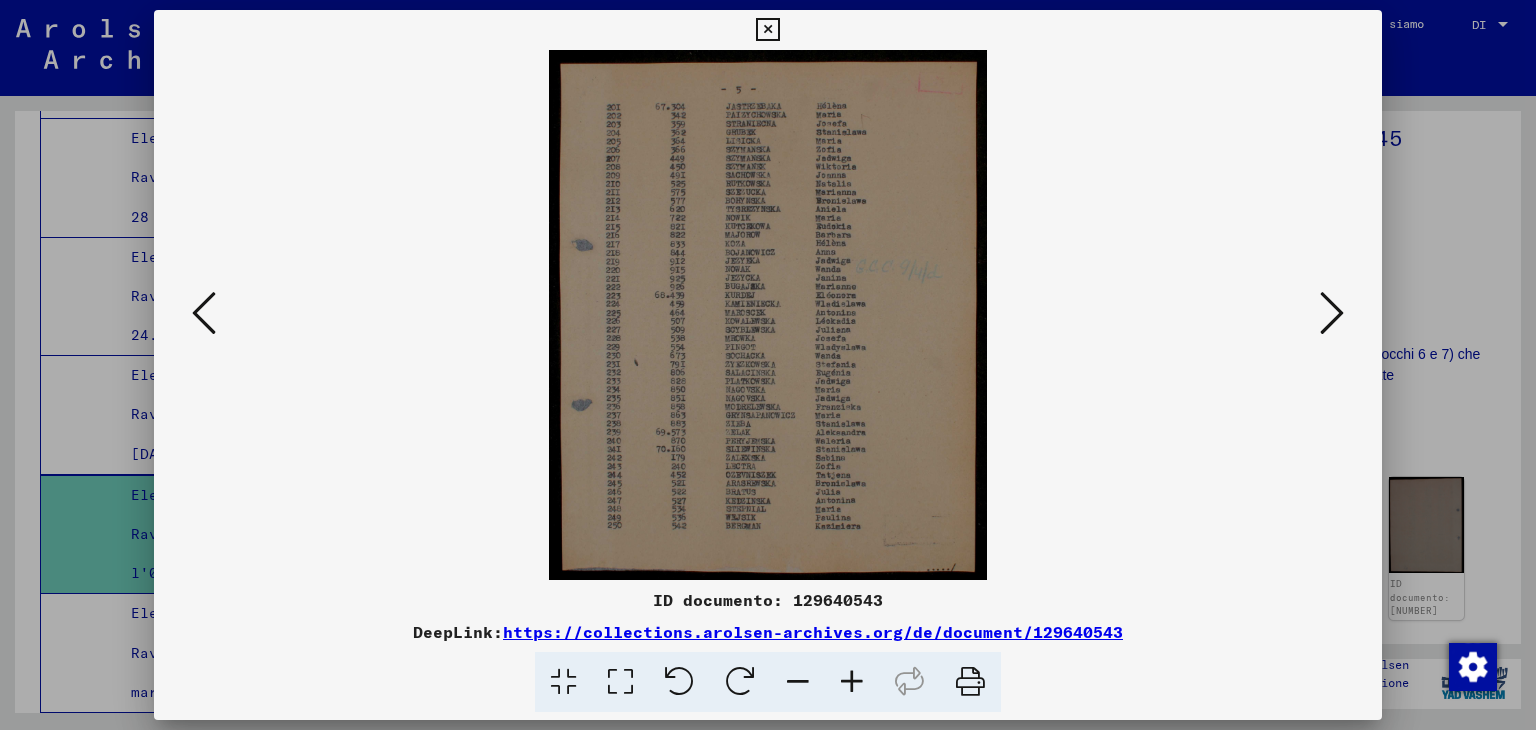 click at bounding box center (1332, 313) 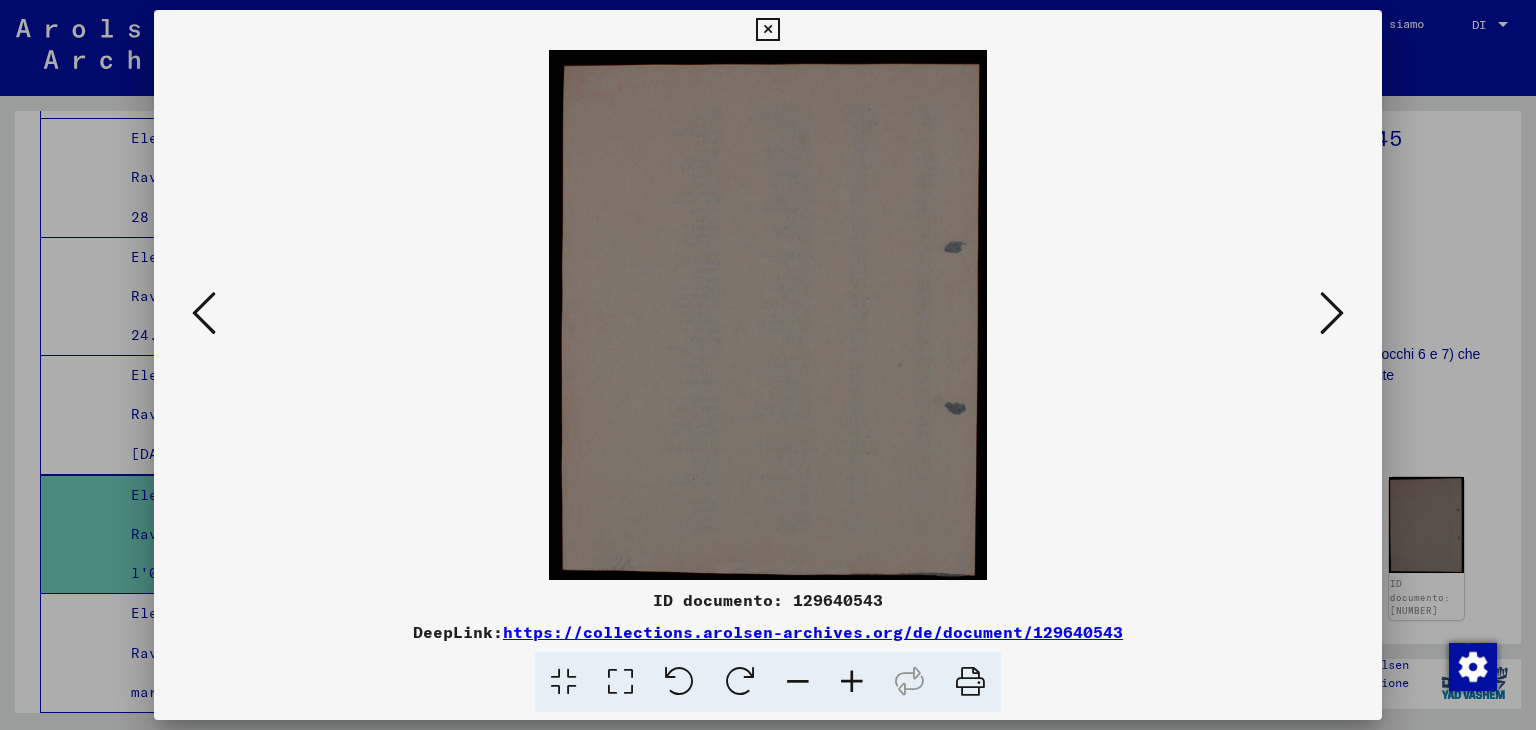 click at bounding box center (1332, 313) 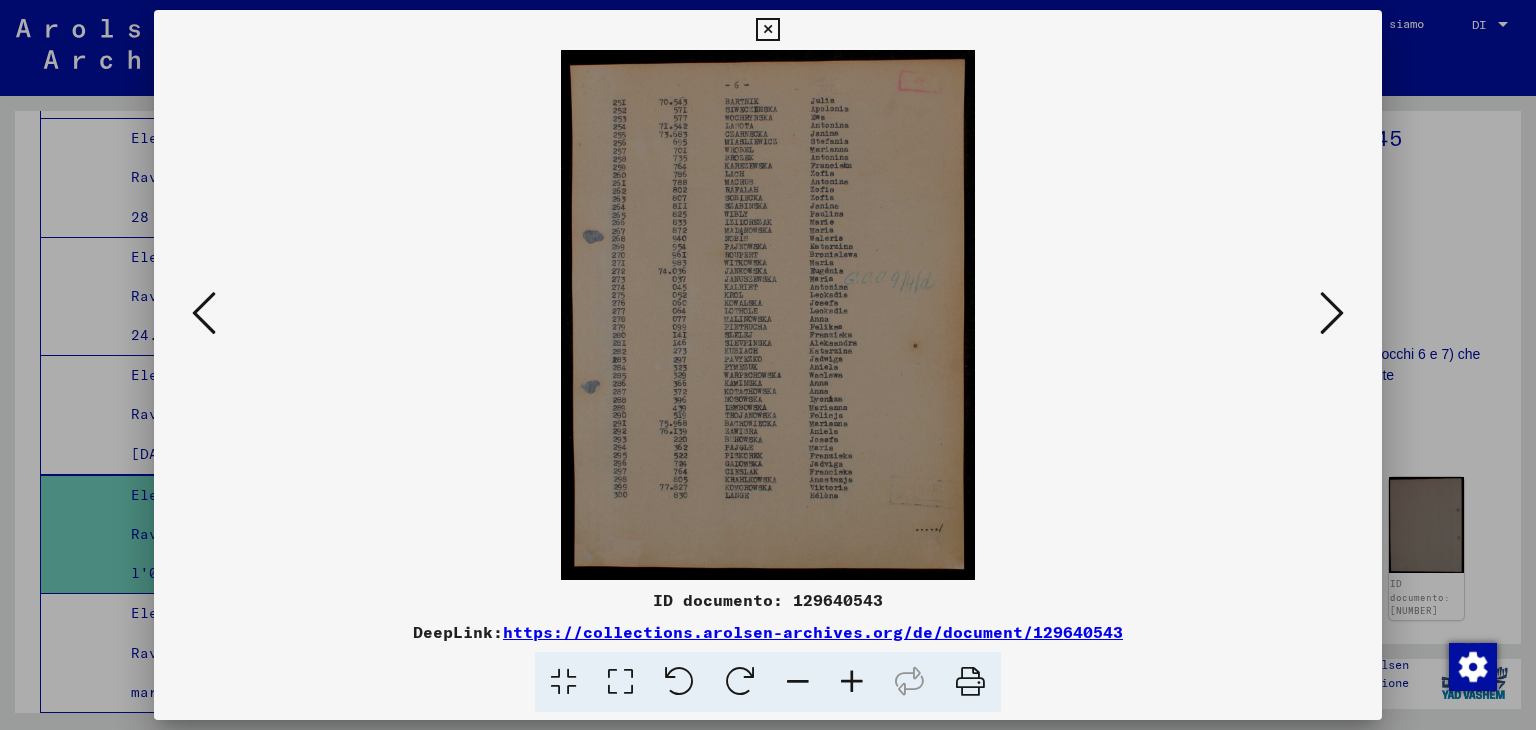 click at bounding box center (1332, 313) 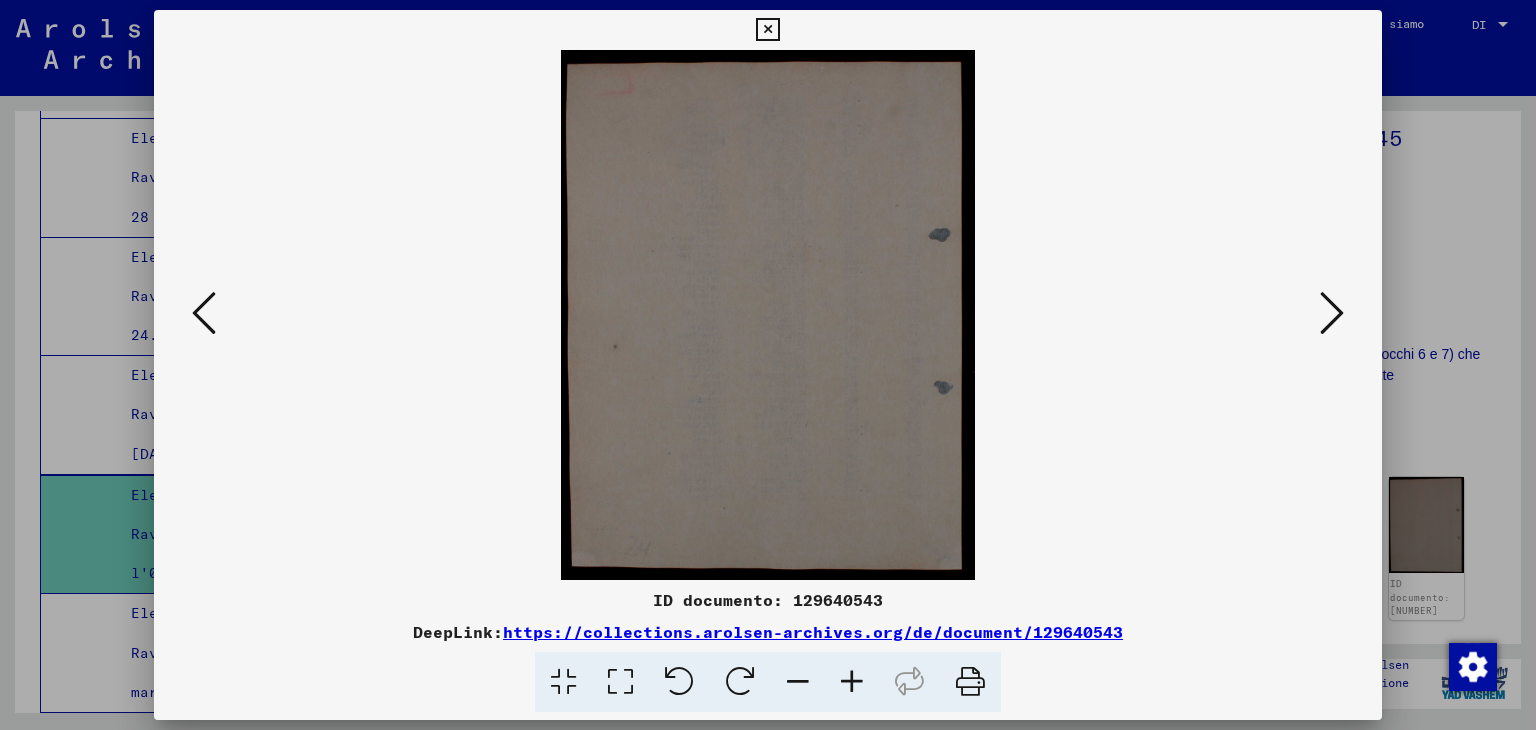 click at bounding box center [1332, 313] 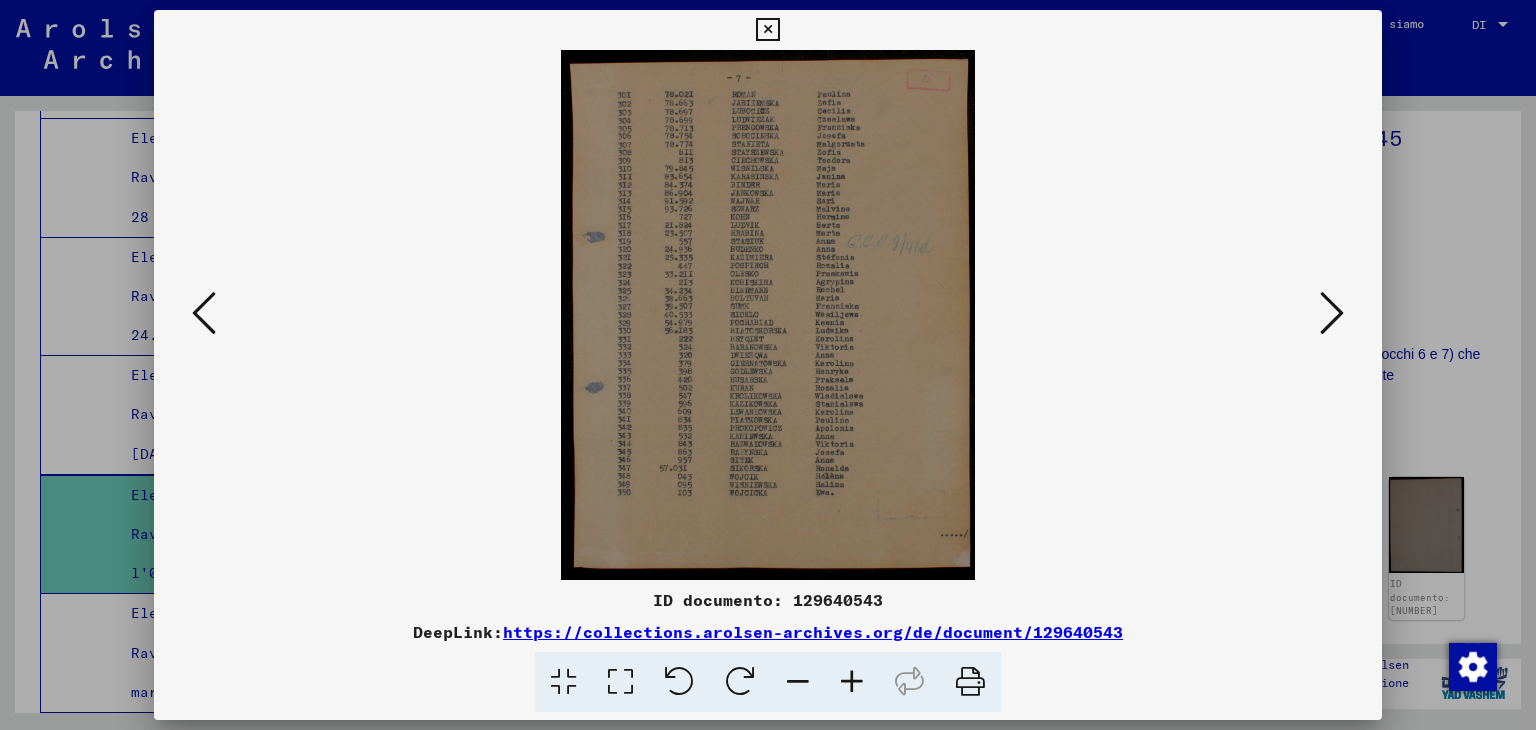 click at bounding box center [1332, 313] 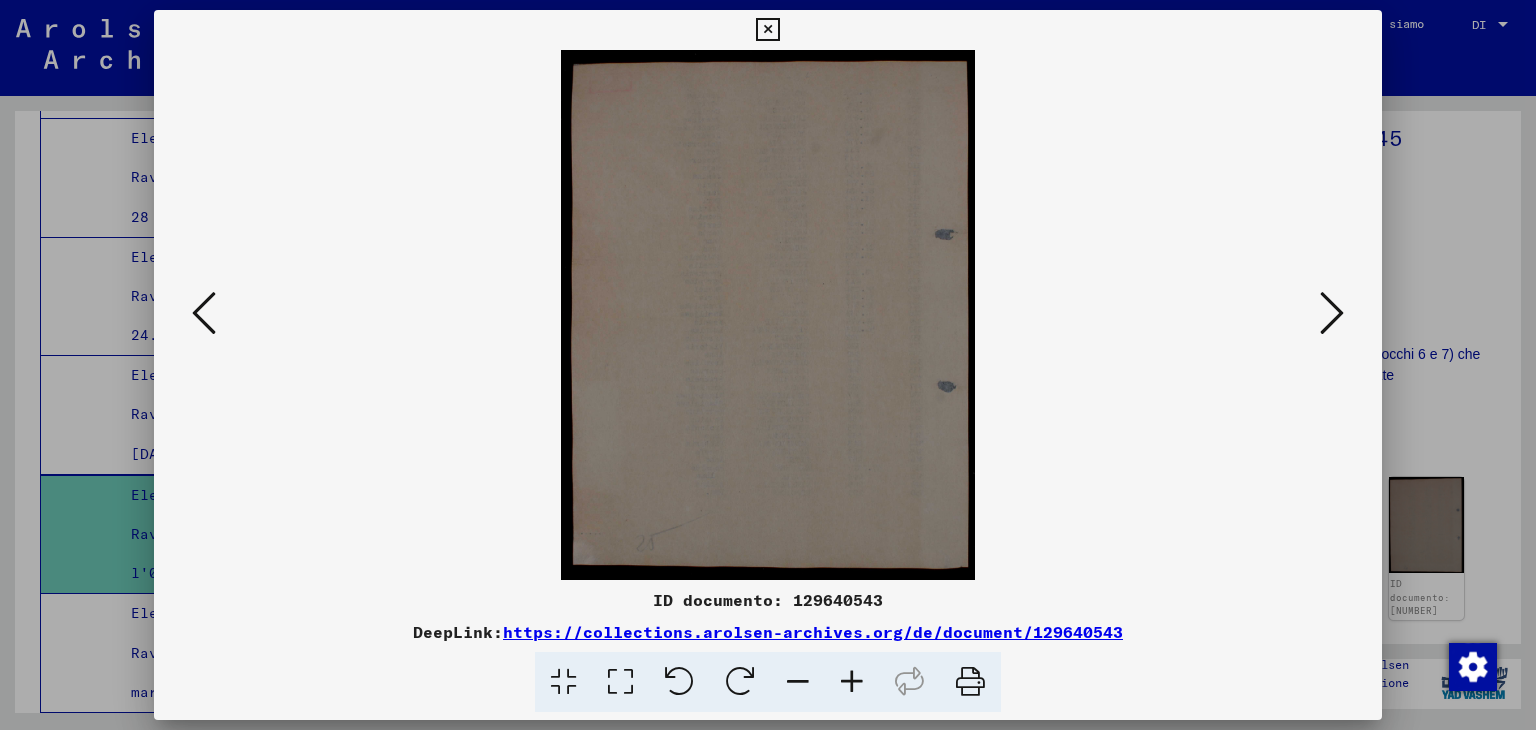 click at bounding box center [1332, 313] 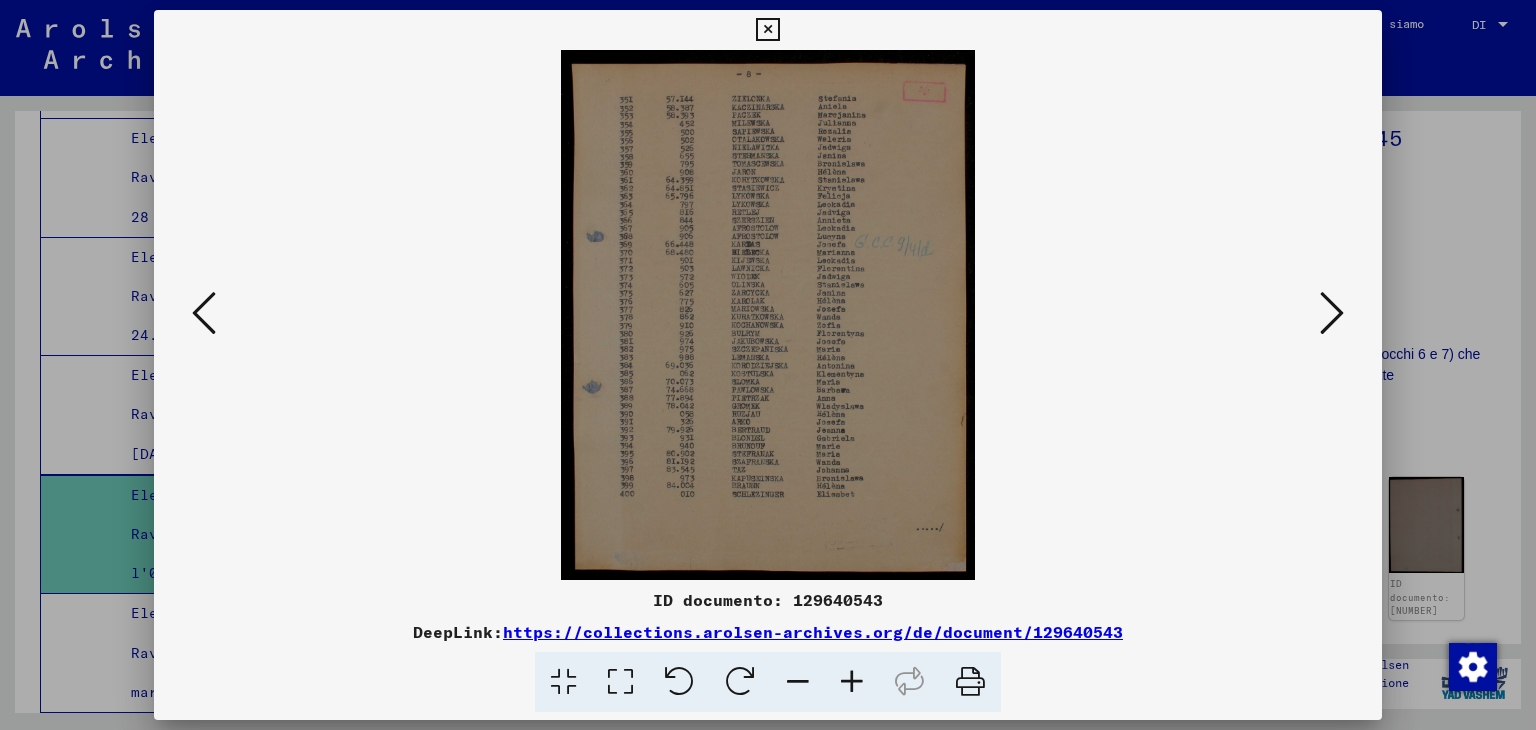 click at bounding box center (1332, 313) 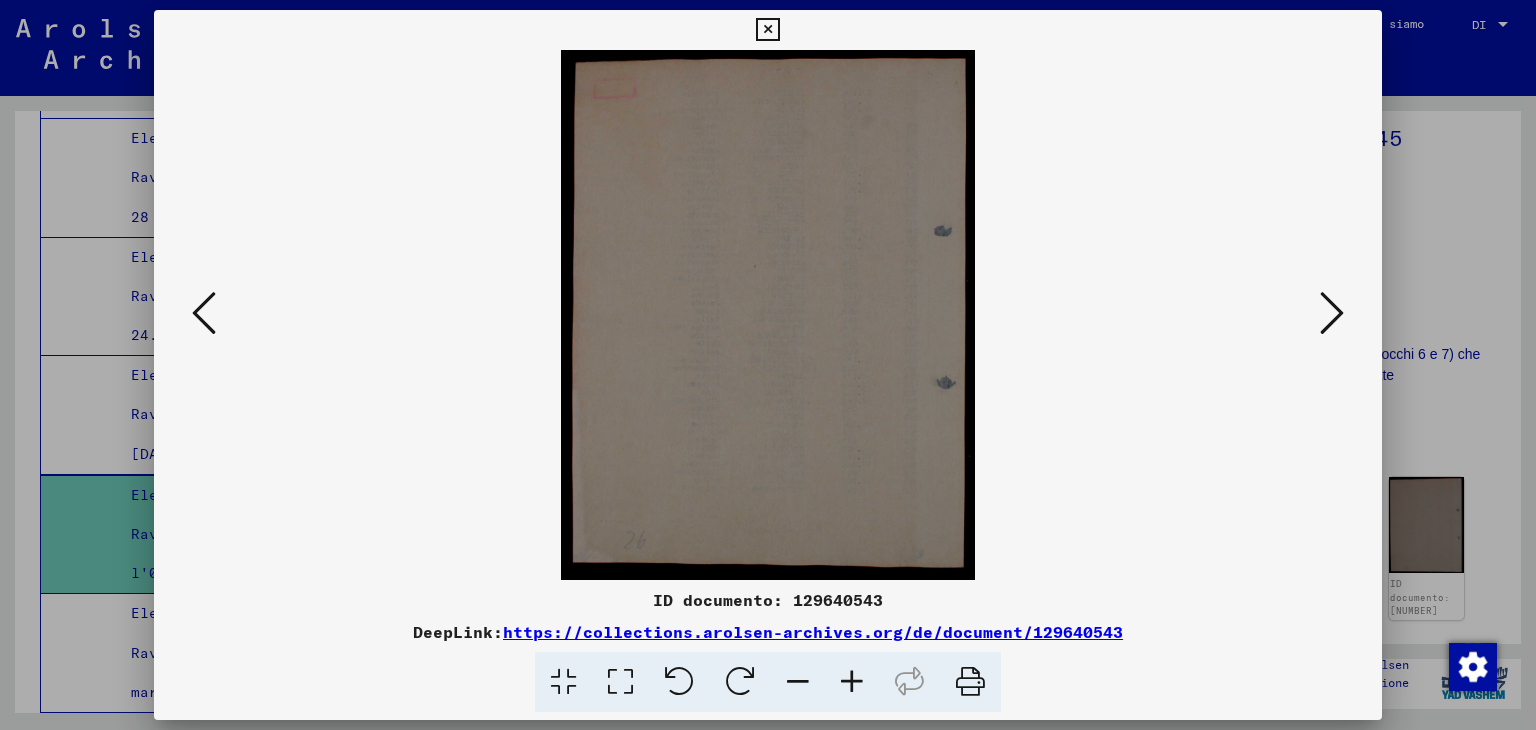 click at bounding box center [1332, 313] 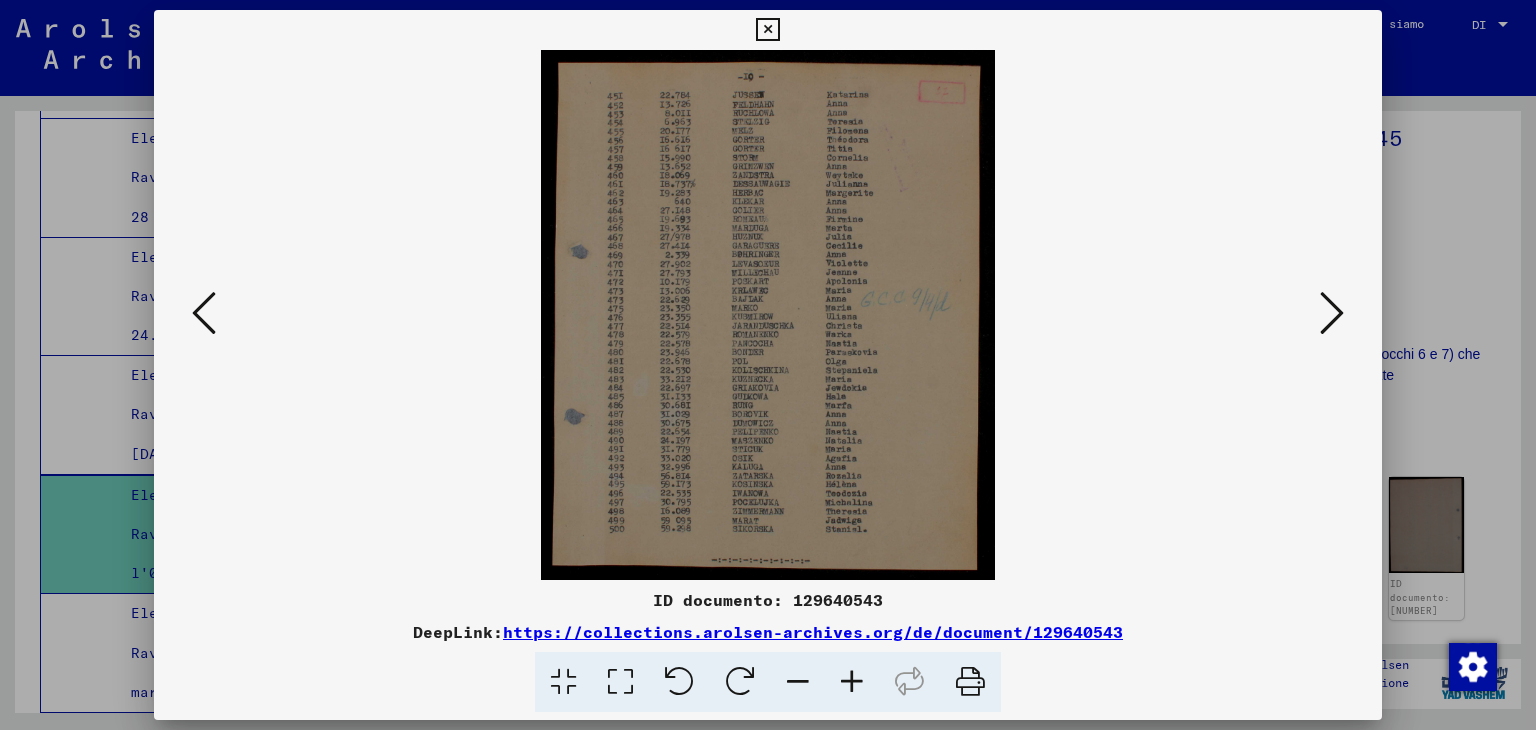 click at bounding box center [1332, 313] 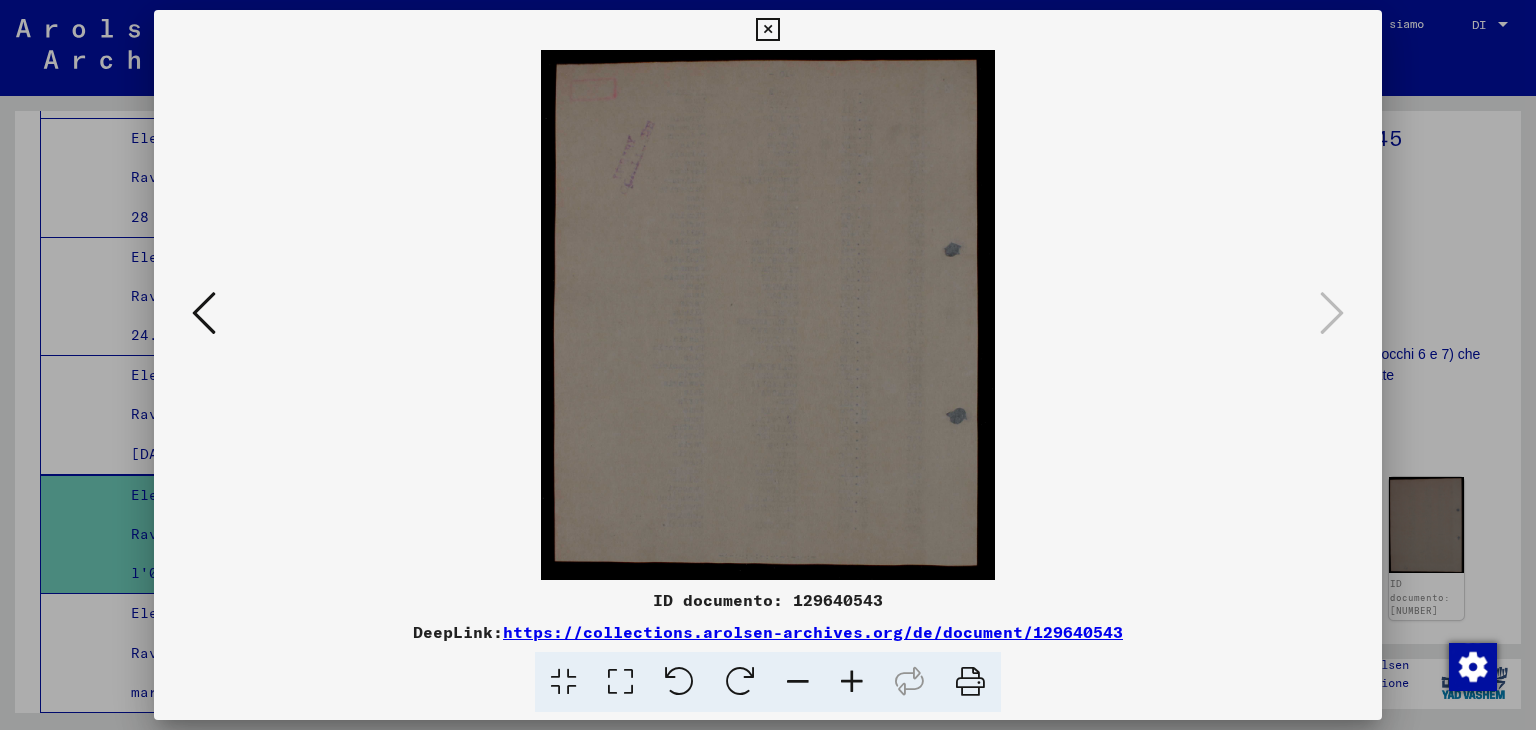 click at bounding box center (767, 30) 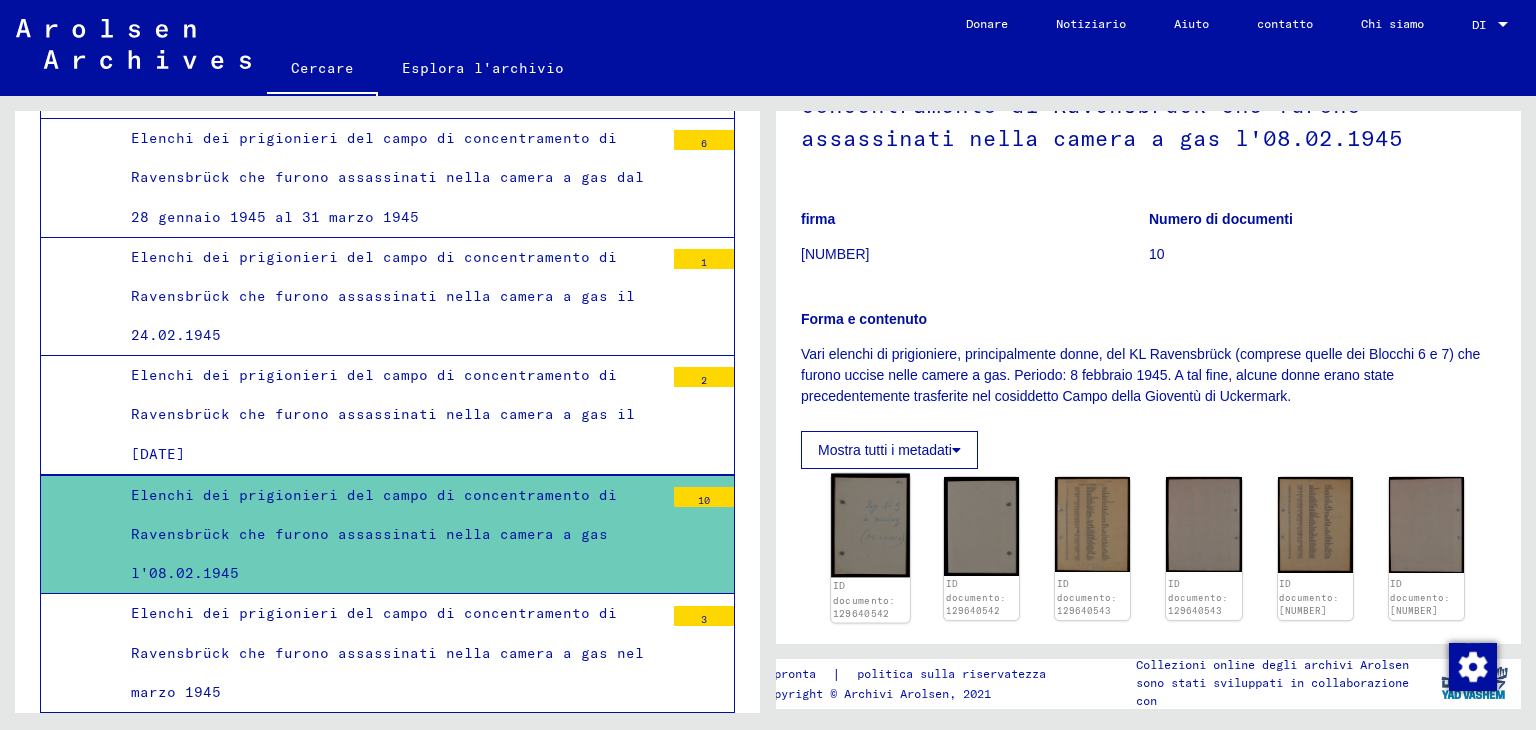 click 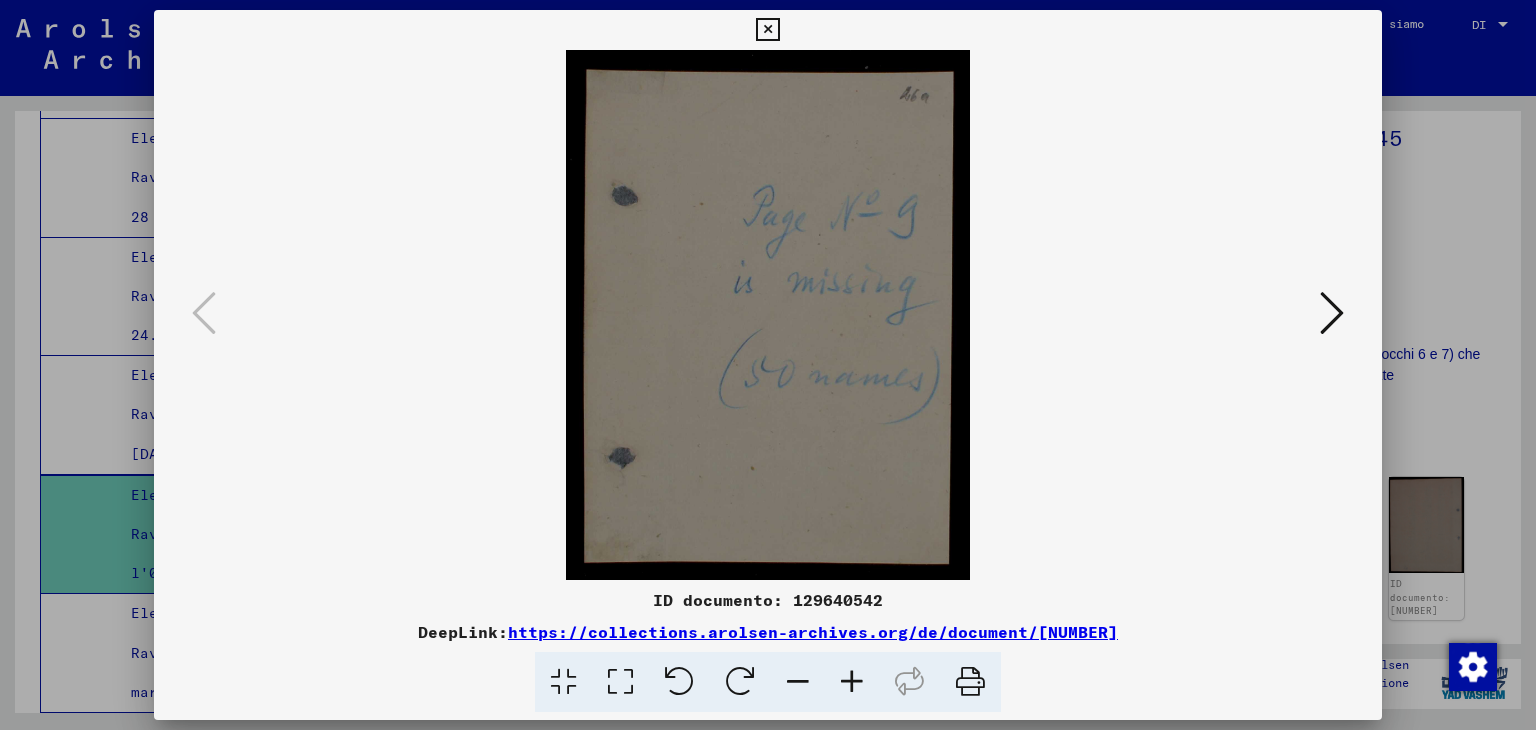 click at bounding box center (1332, 313) 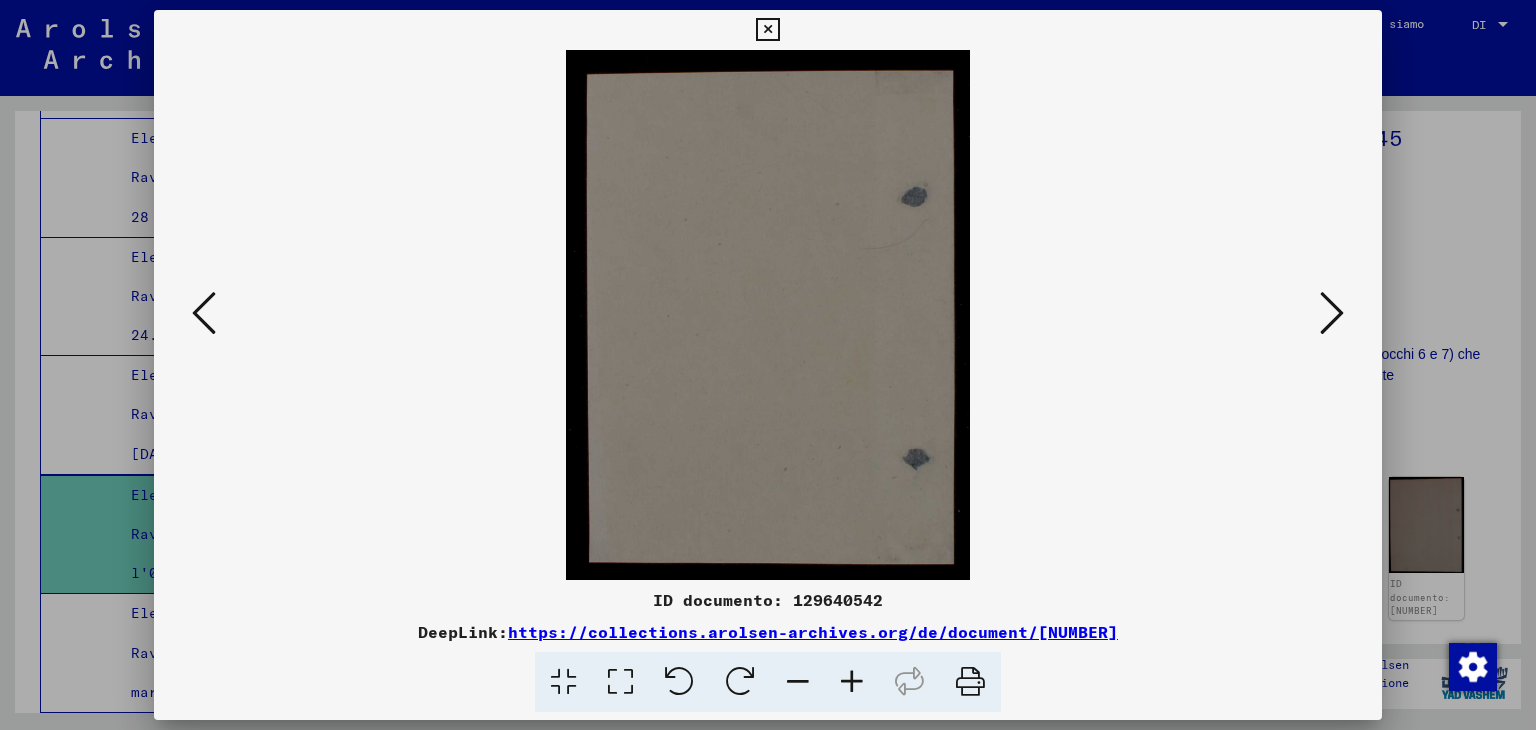 click at bounding box center [1332, 313] 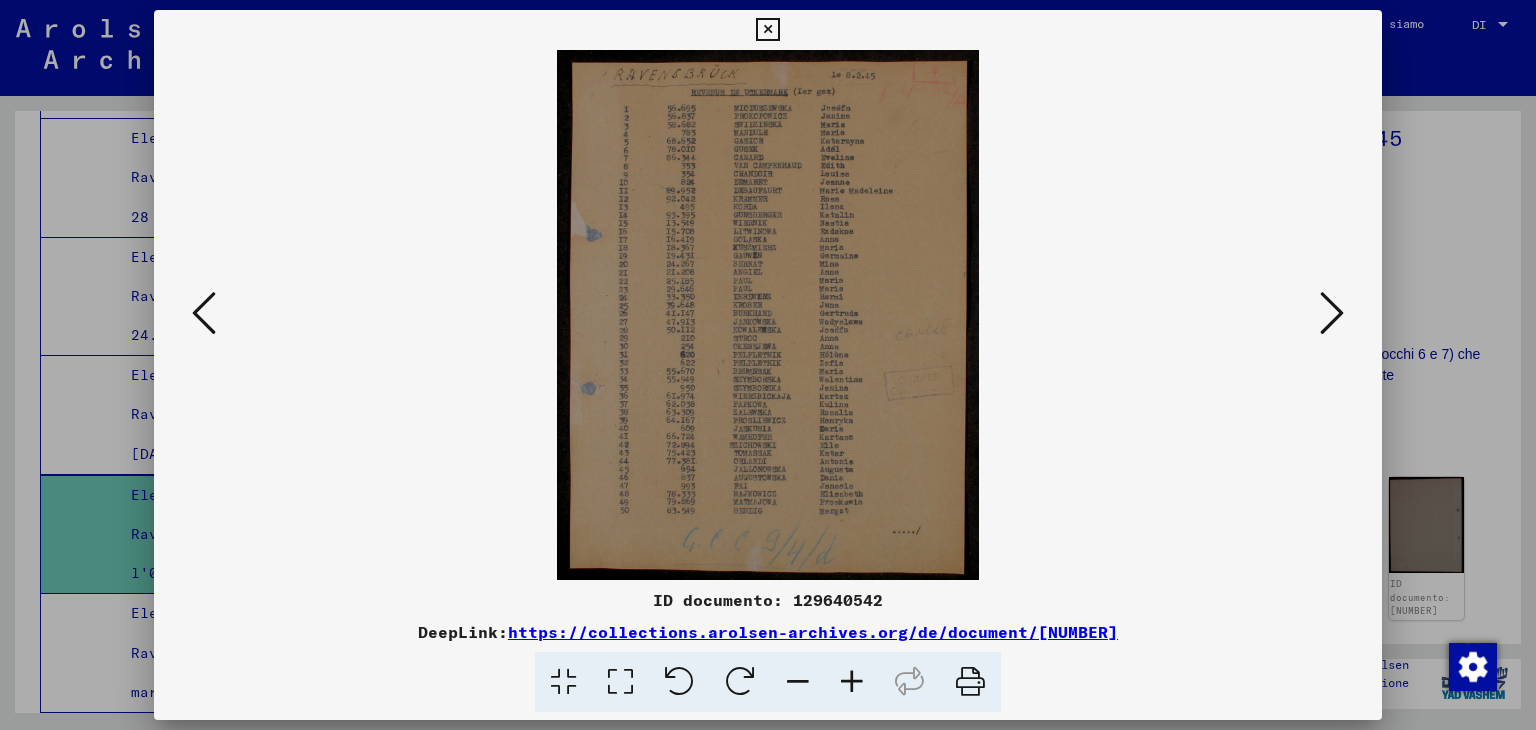 click at bounding box center (1332, 313) 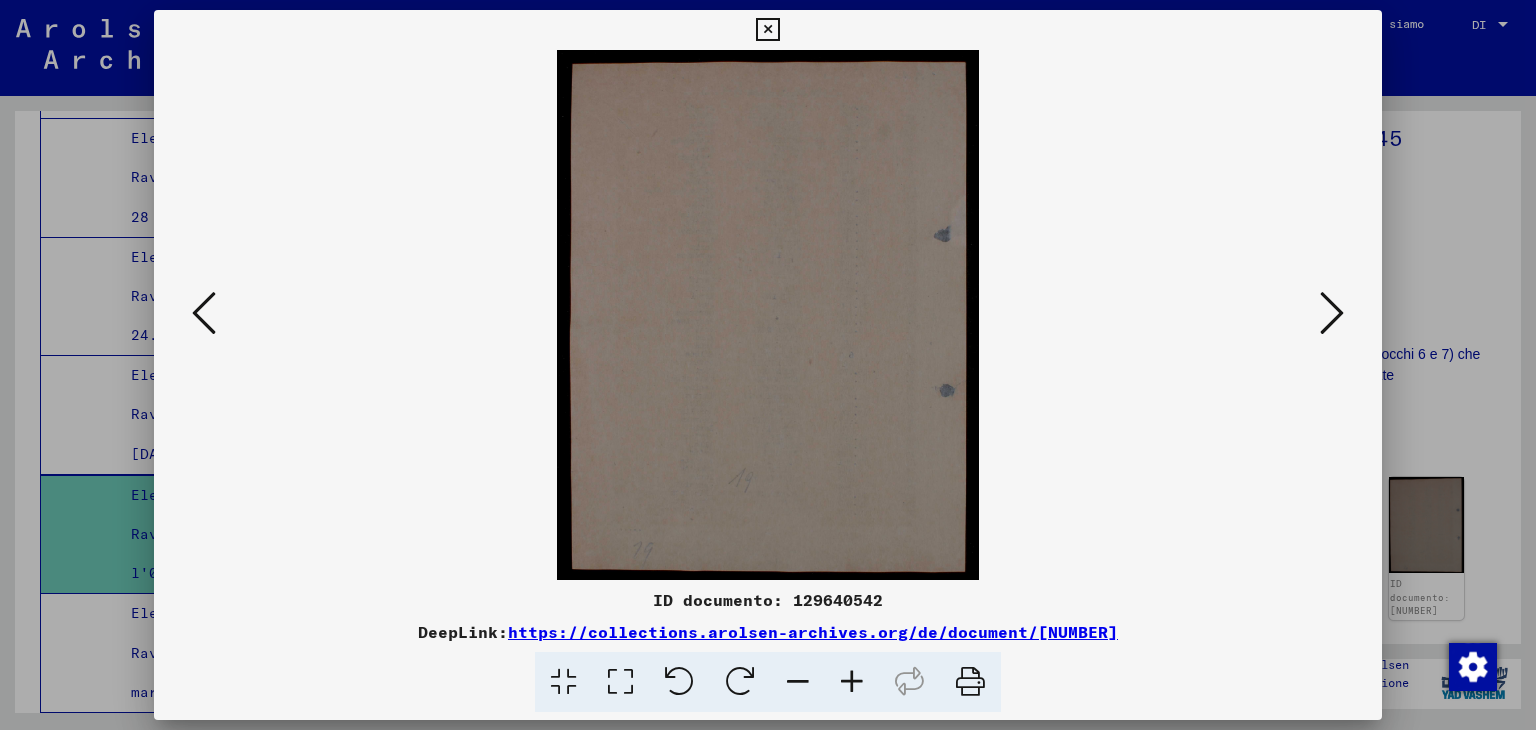 click at bounding box center [1332, 313] 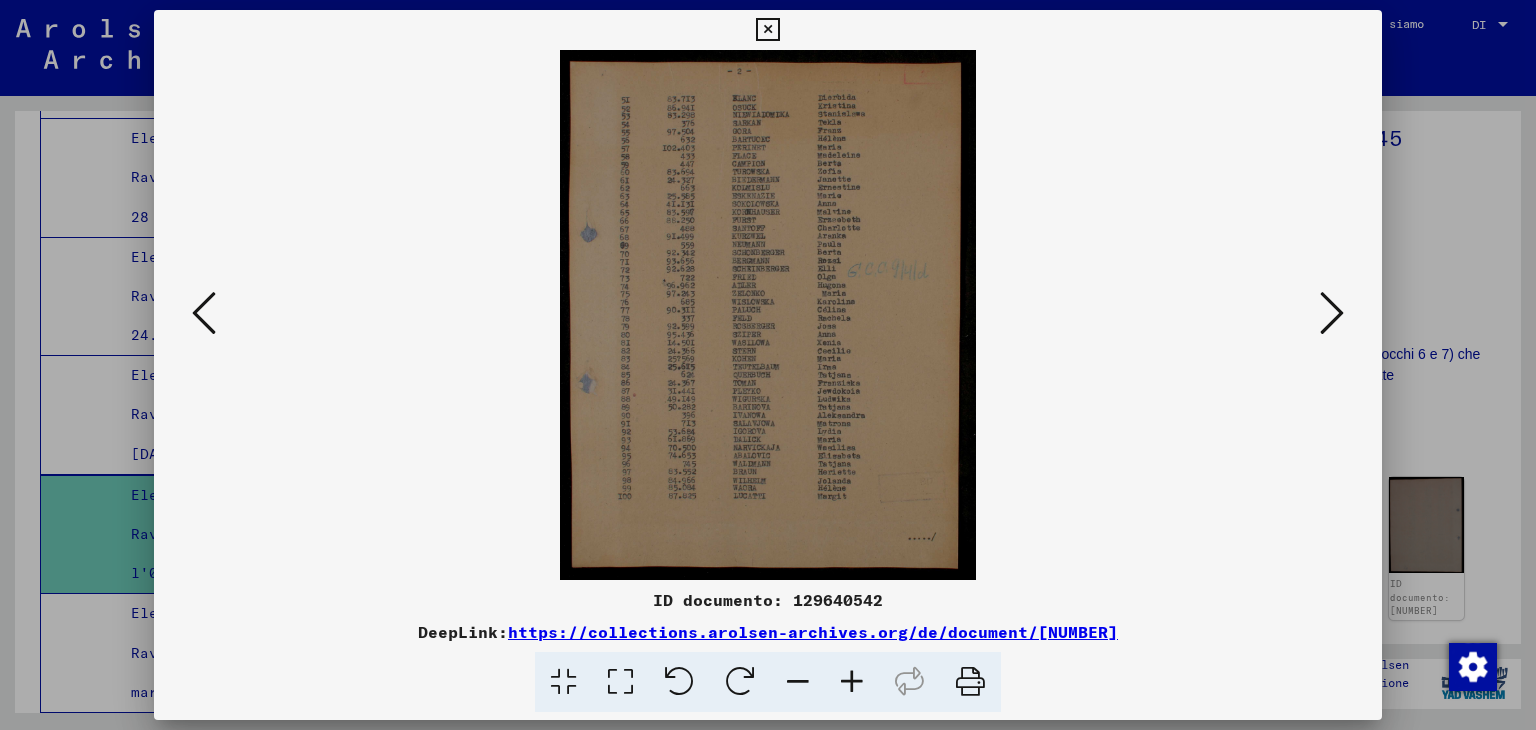 click at bounding box center [1332, 313] 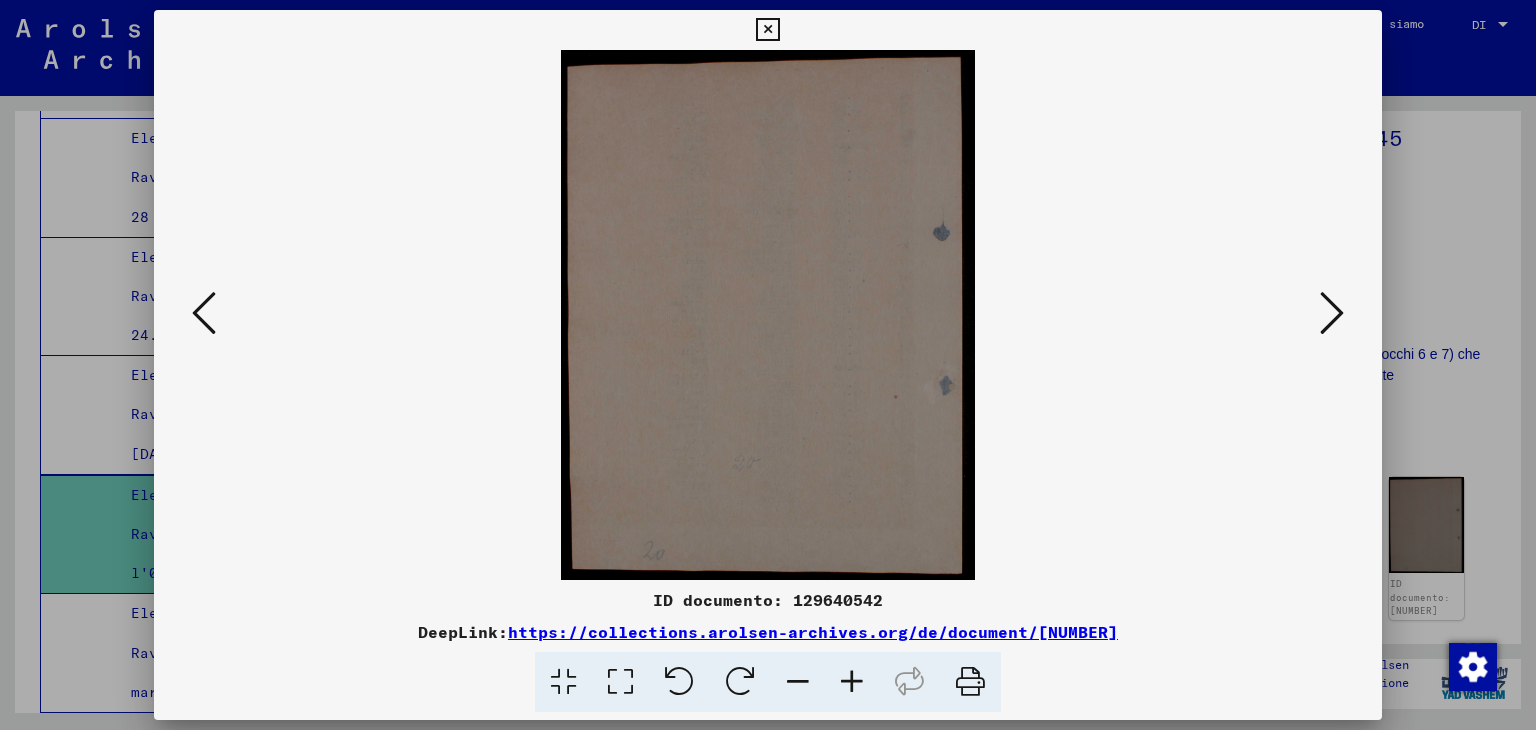 click at bounding box center (1332, 313) 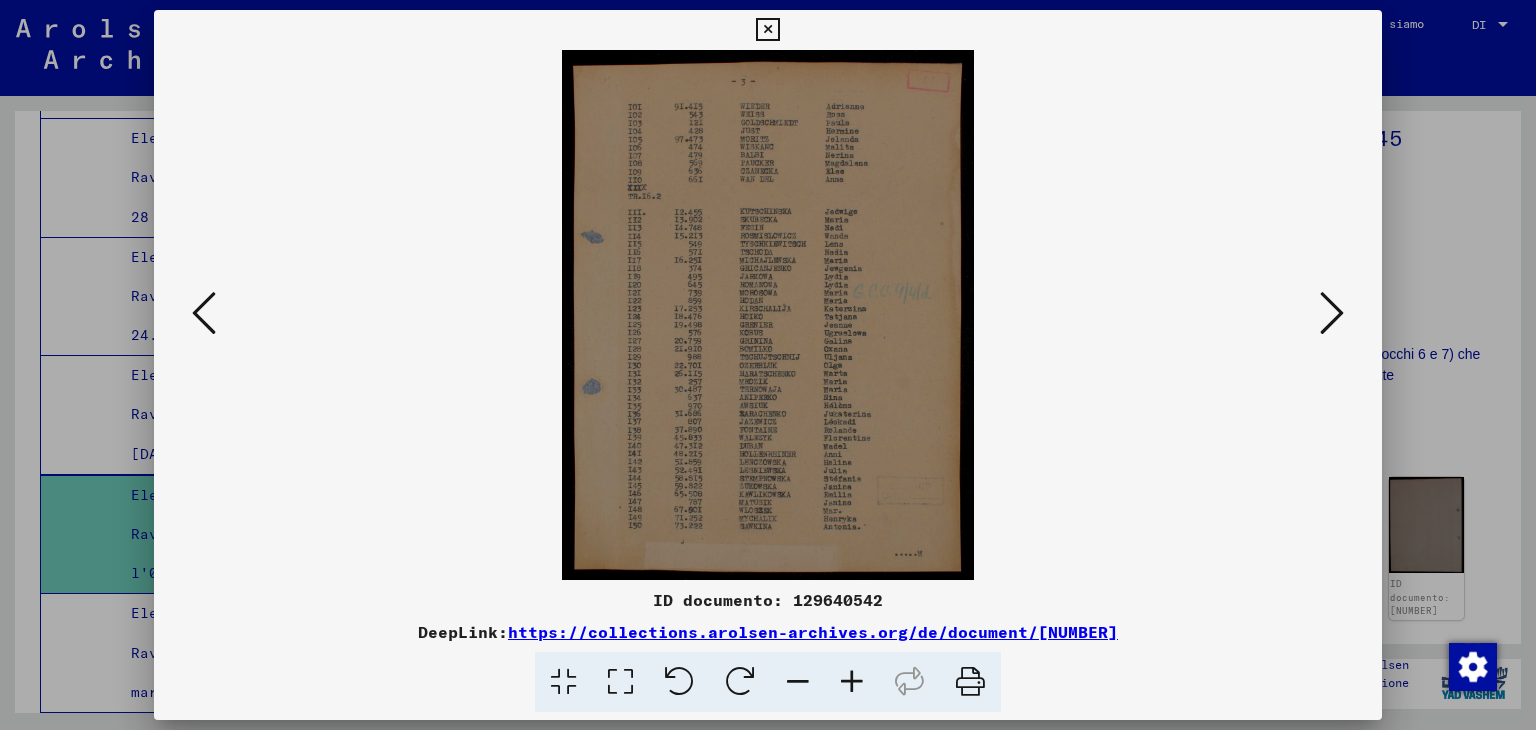 click at bounding box center (768, 365) 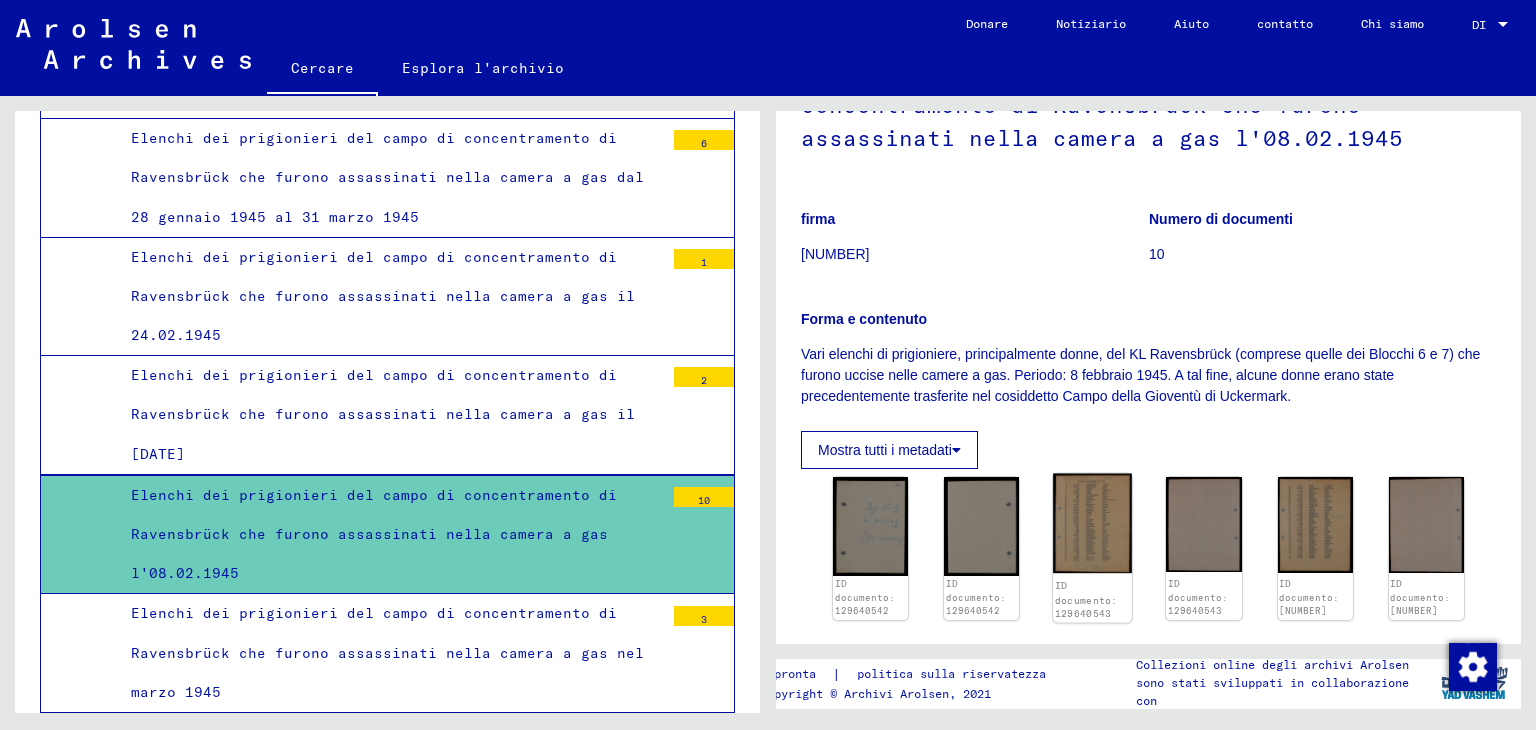 click 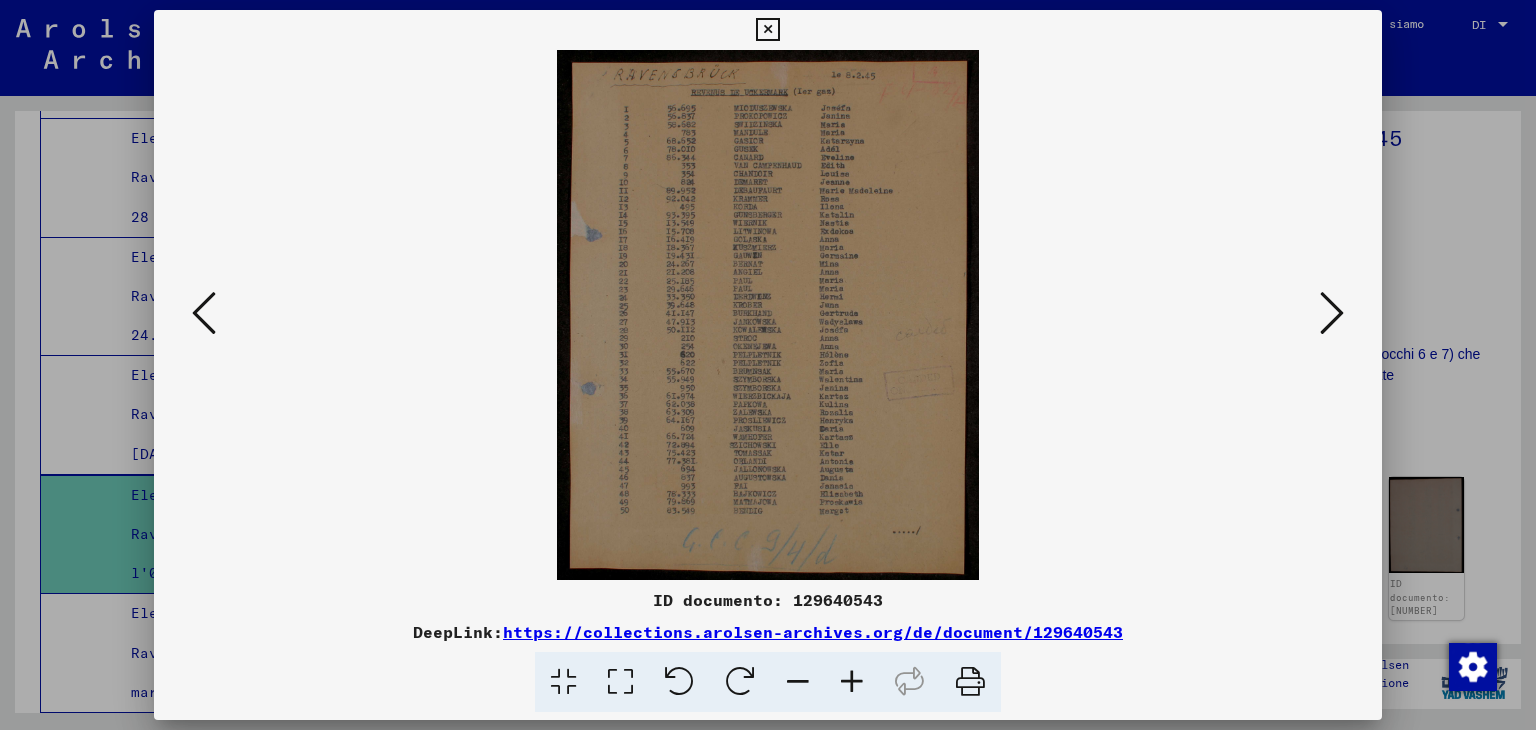 click at bounding box center (1332, 313) 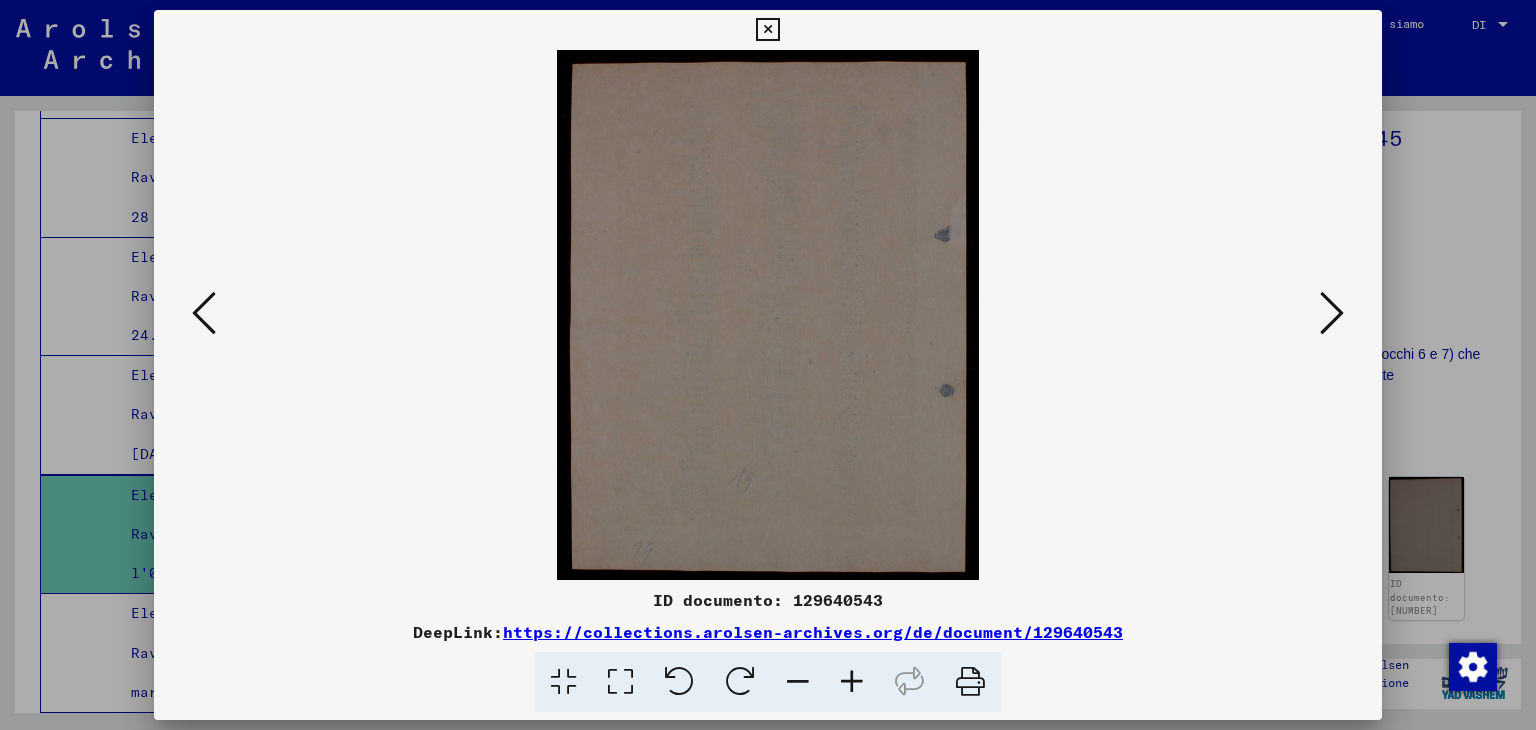 click at bounding box center (1332, 313) 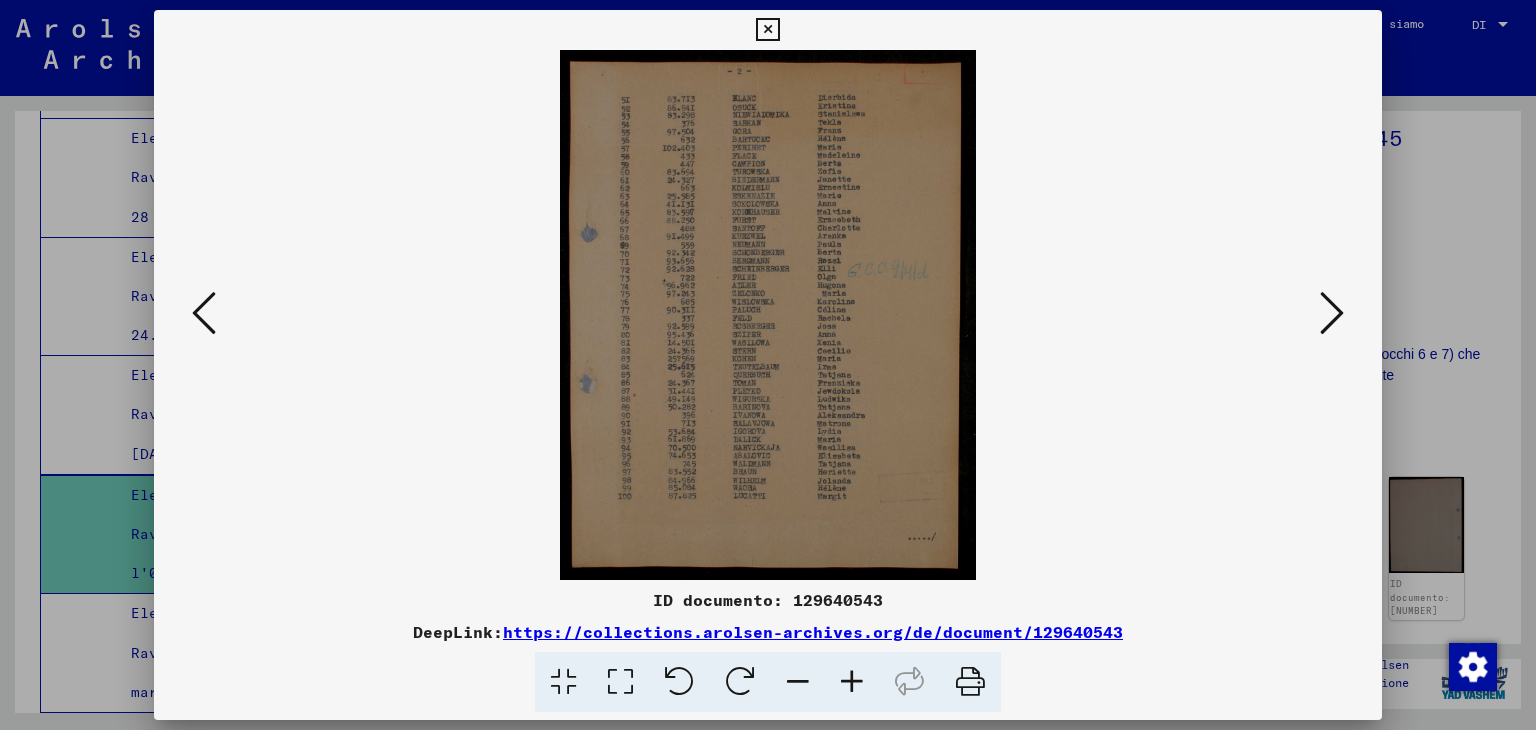 click at bounding box center (1332, 313) 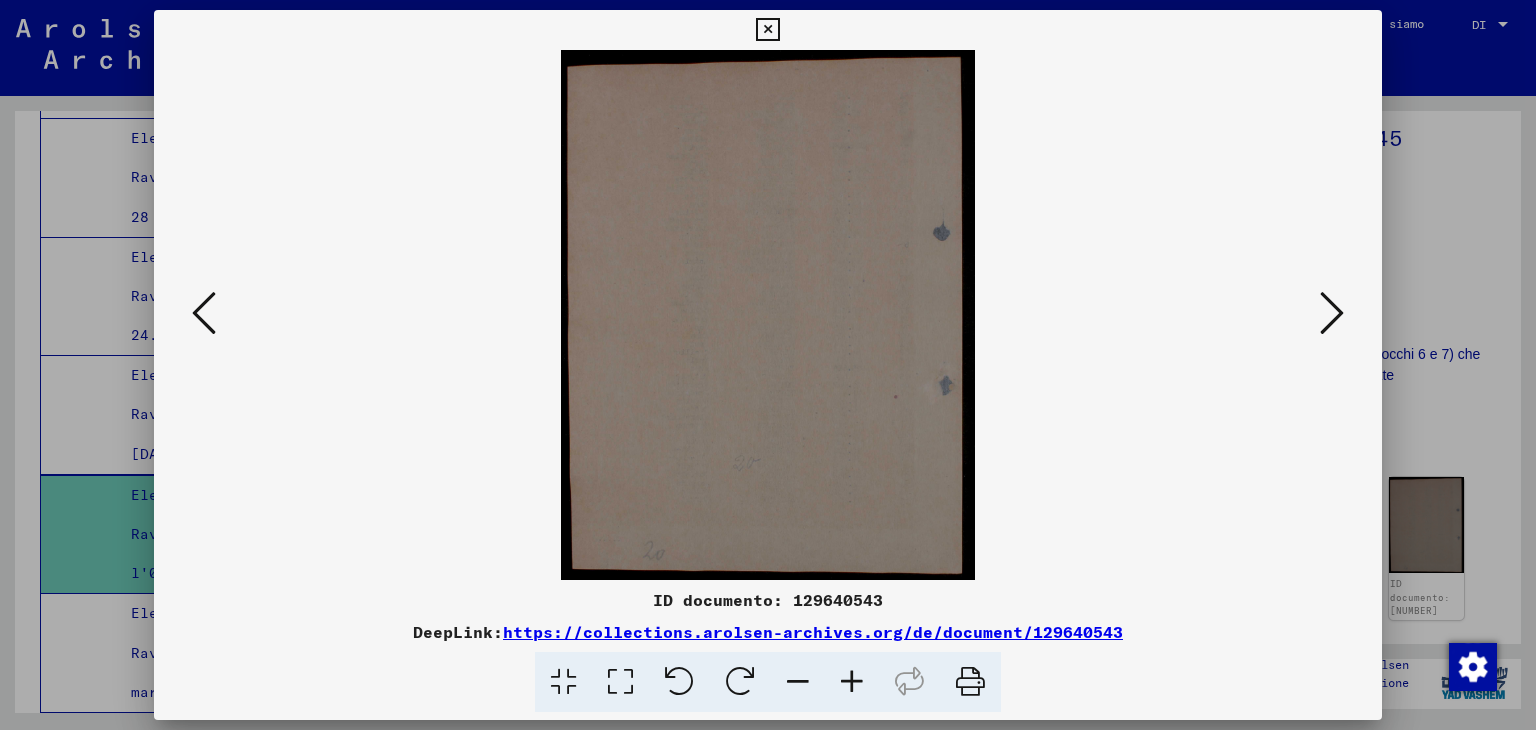 click at bounding box center [1332, 313] 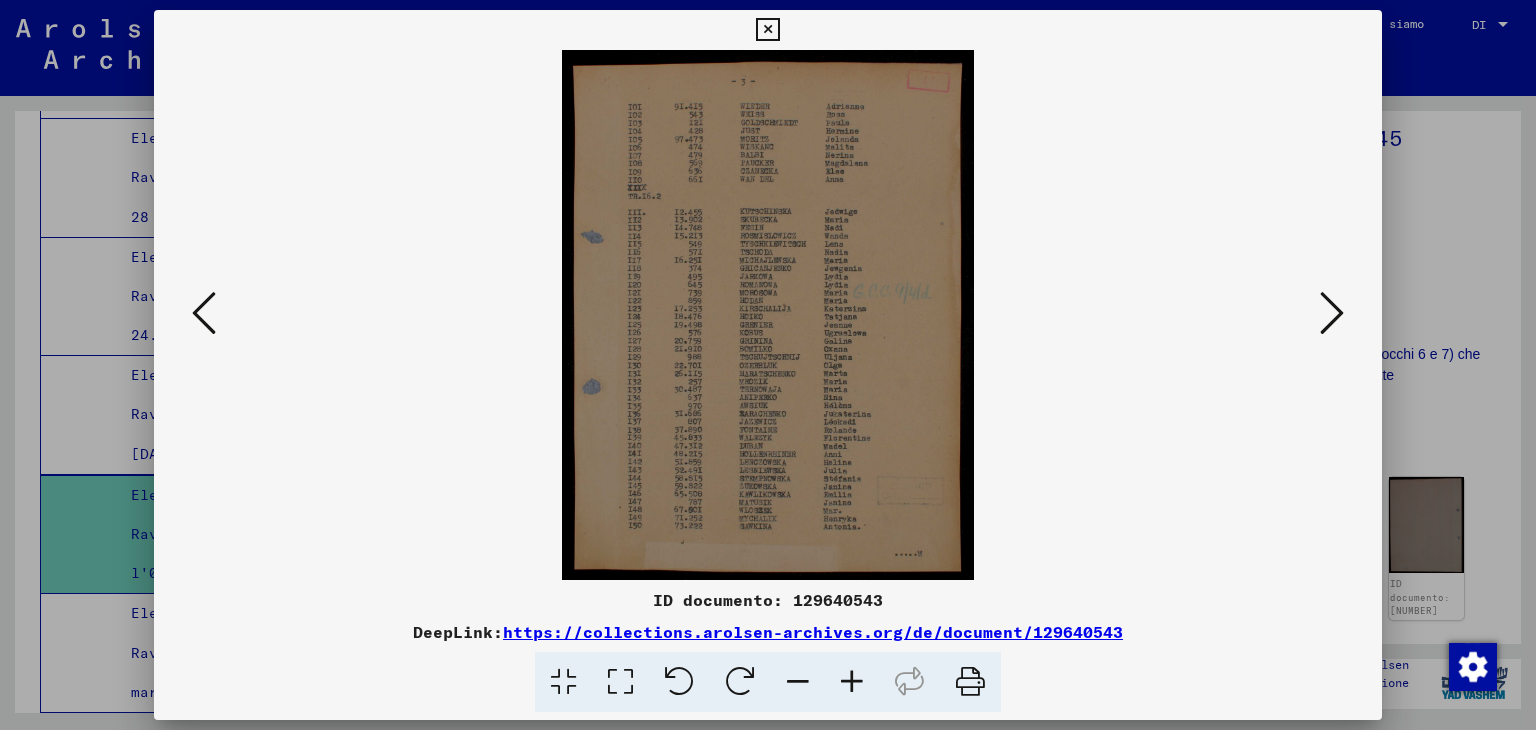 click at bounding box center [768, 315] 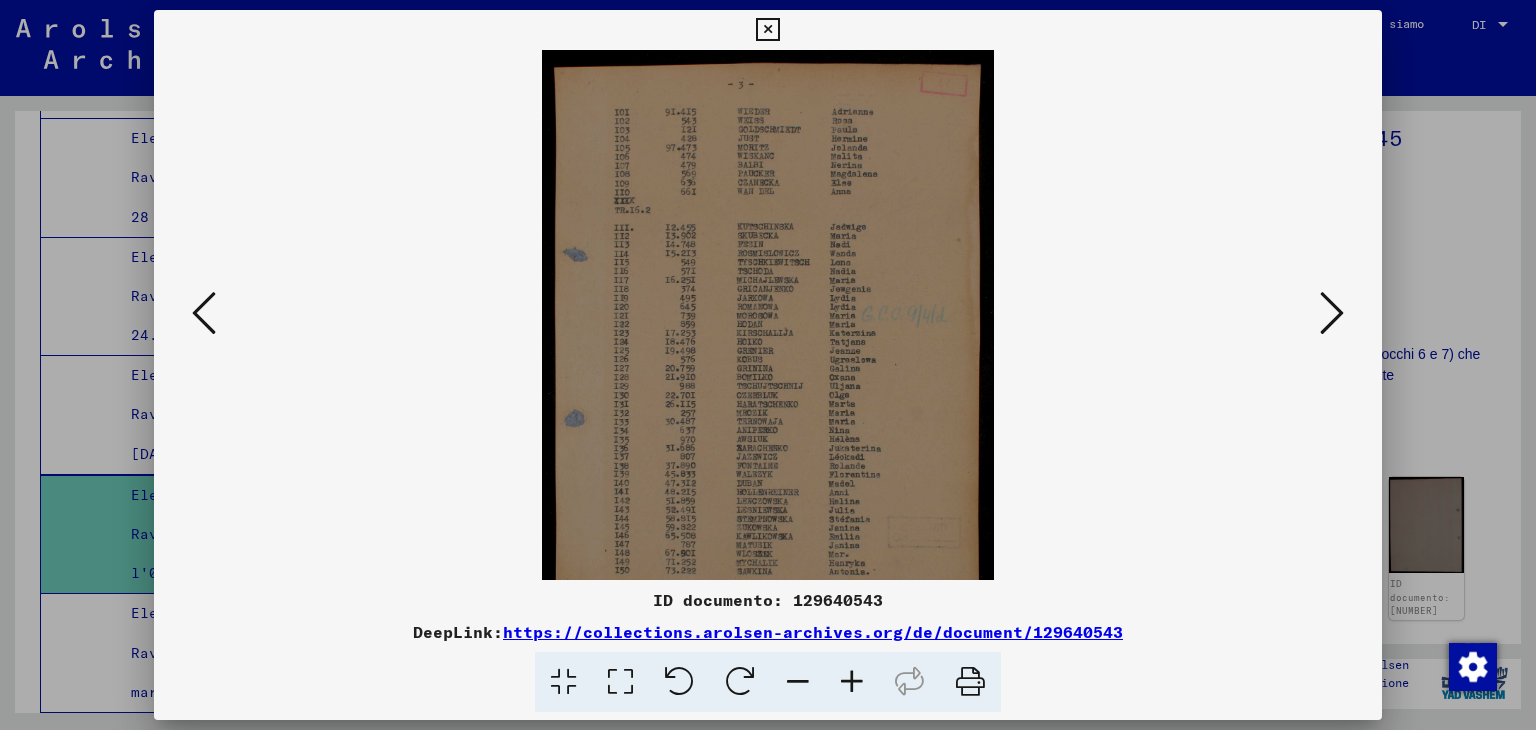 click at bounding box center [852, 682] 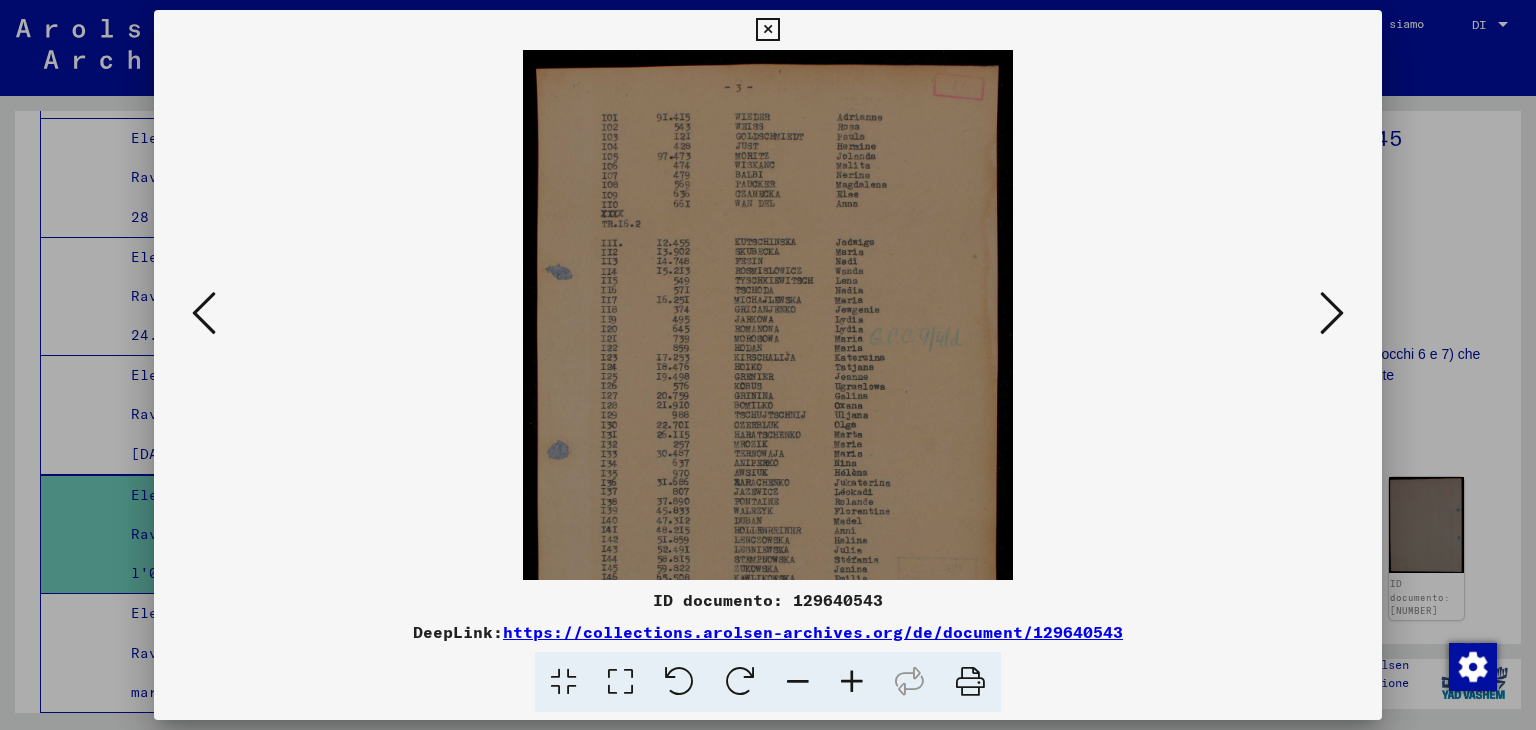click at bounding box center [852, 682] 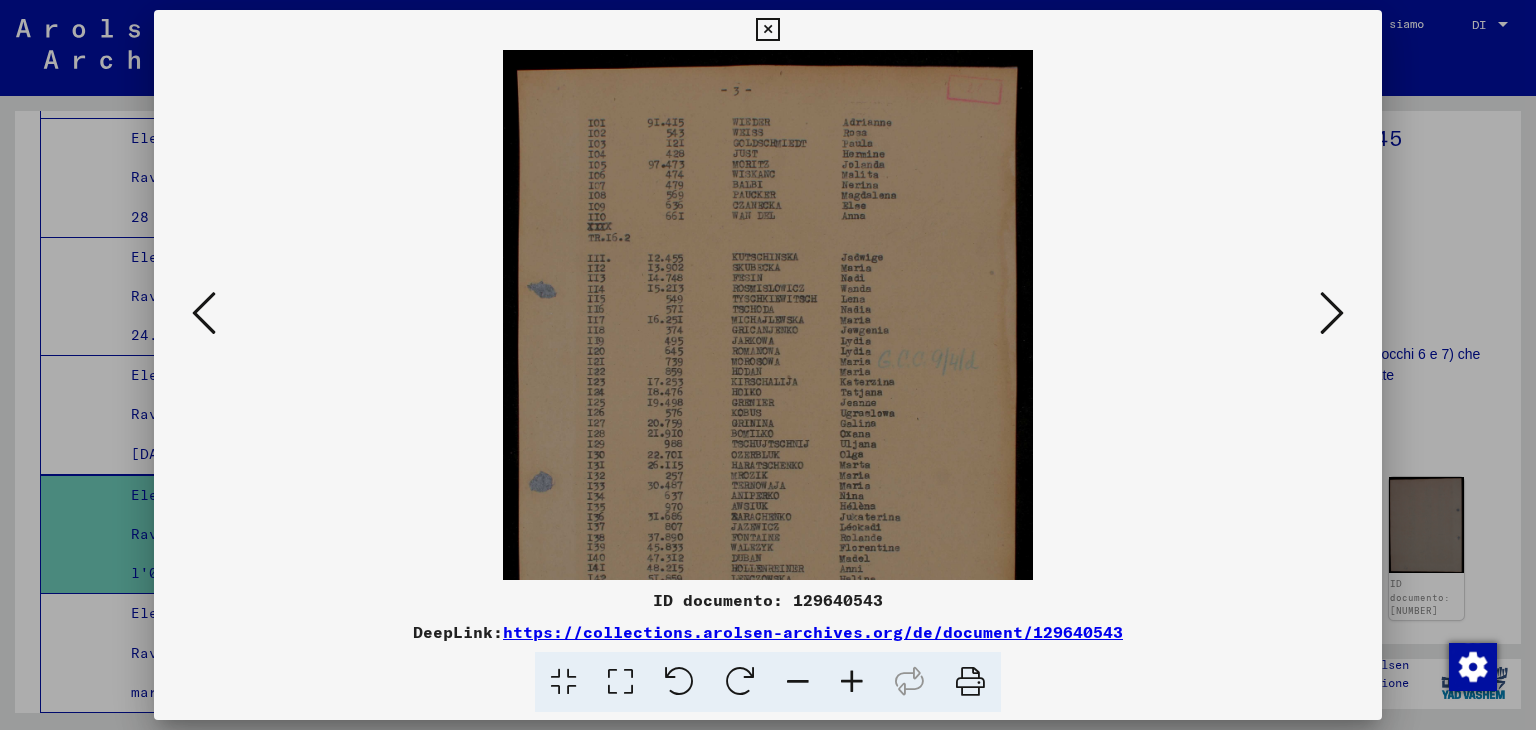 click at bounding box center (204, 313) 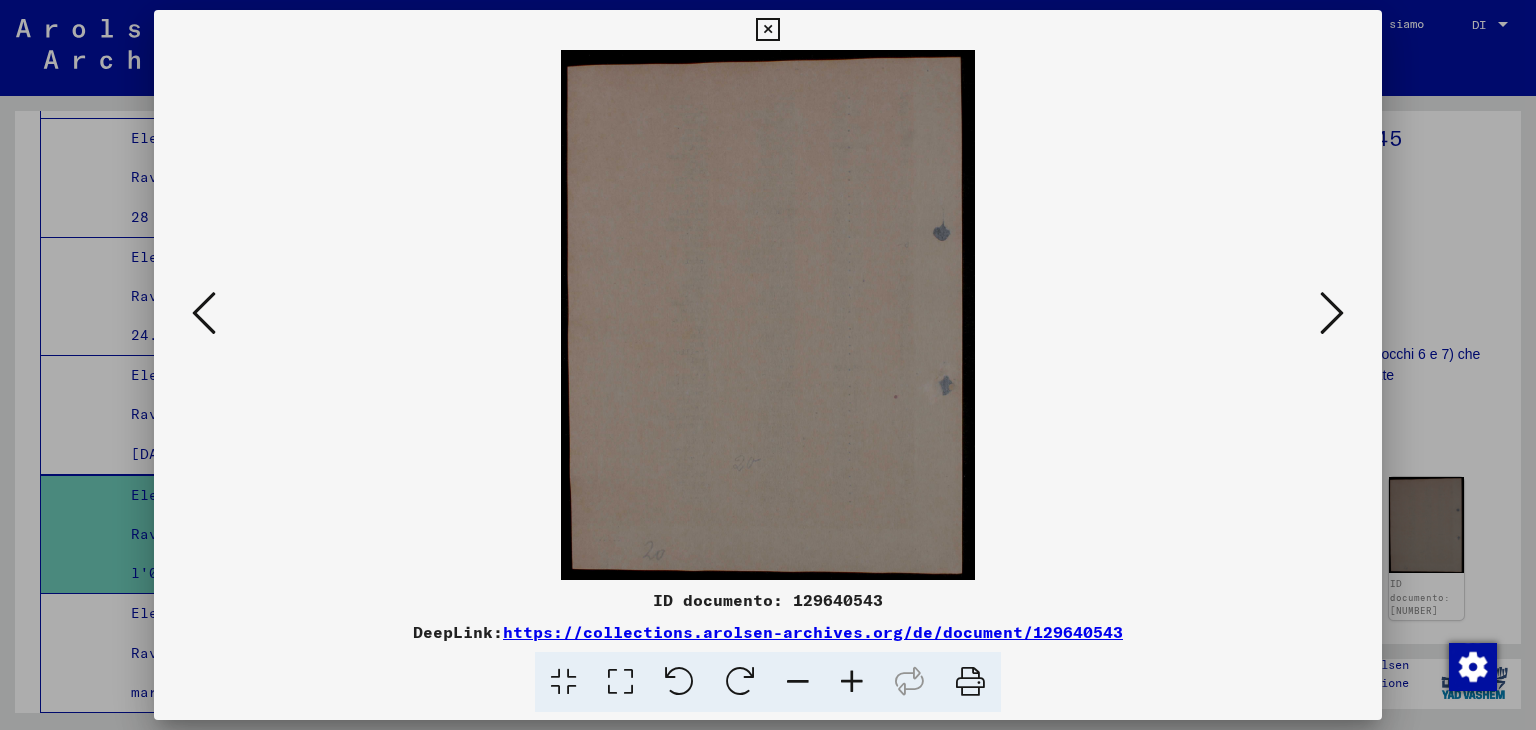 click at bounding box center [204, 313] 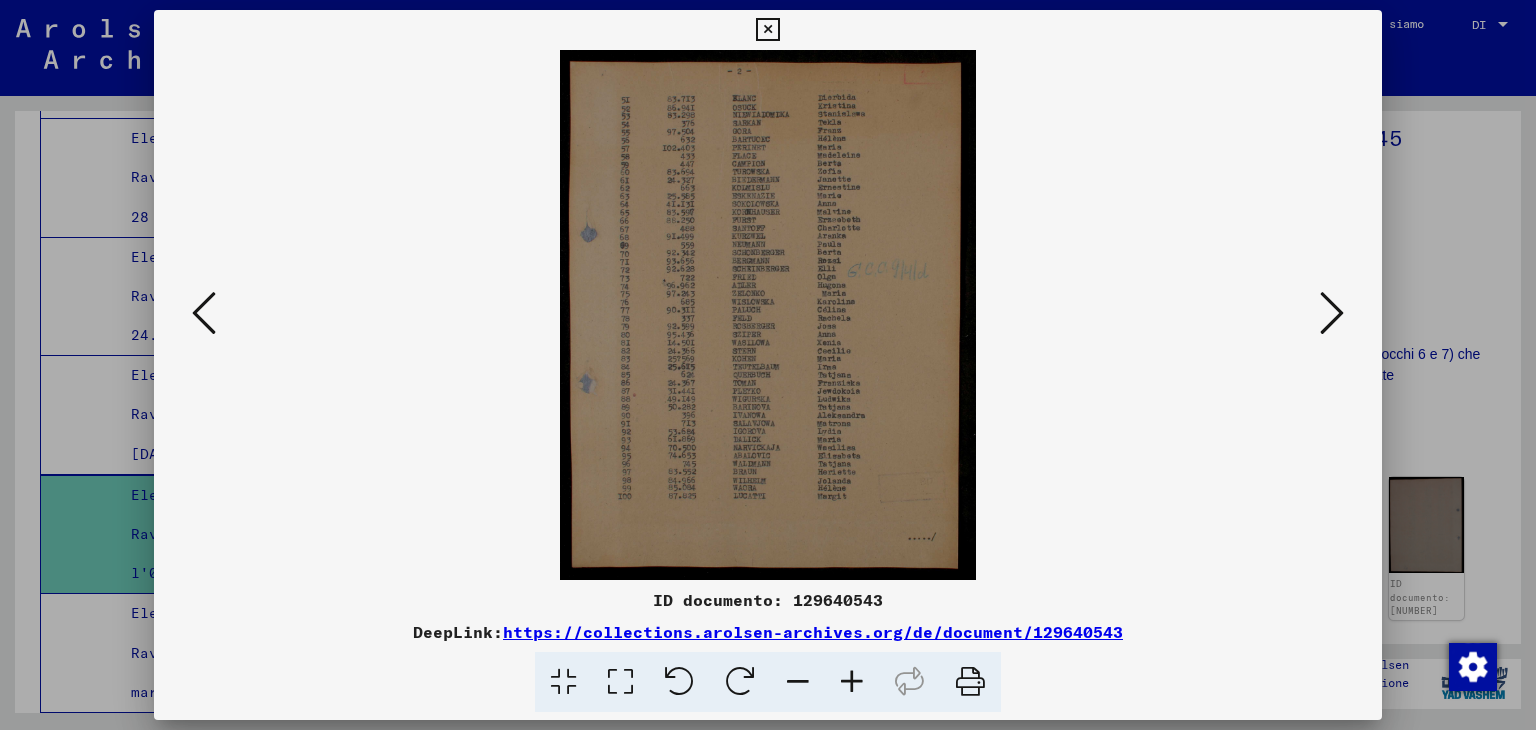 click at bounding box center [204, 313] 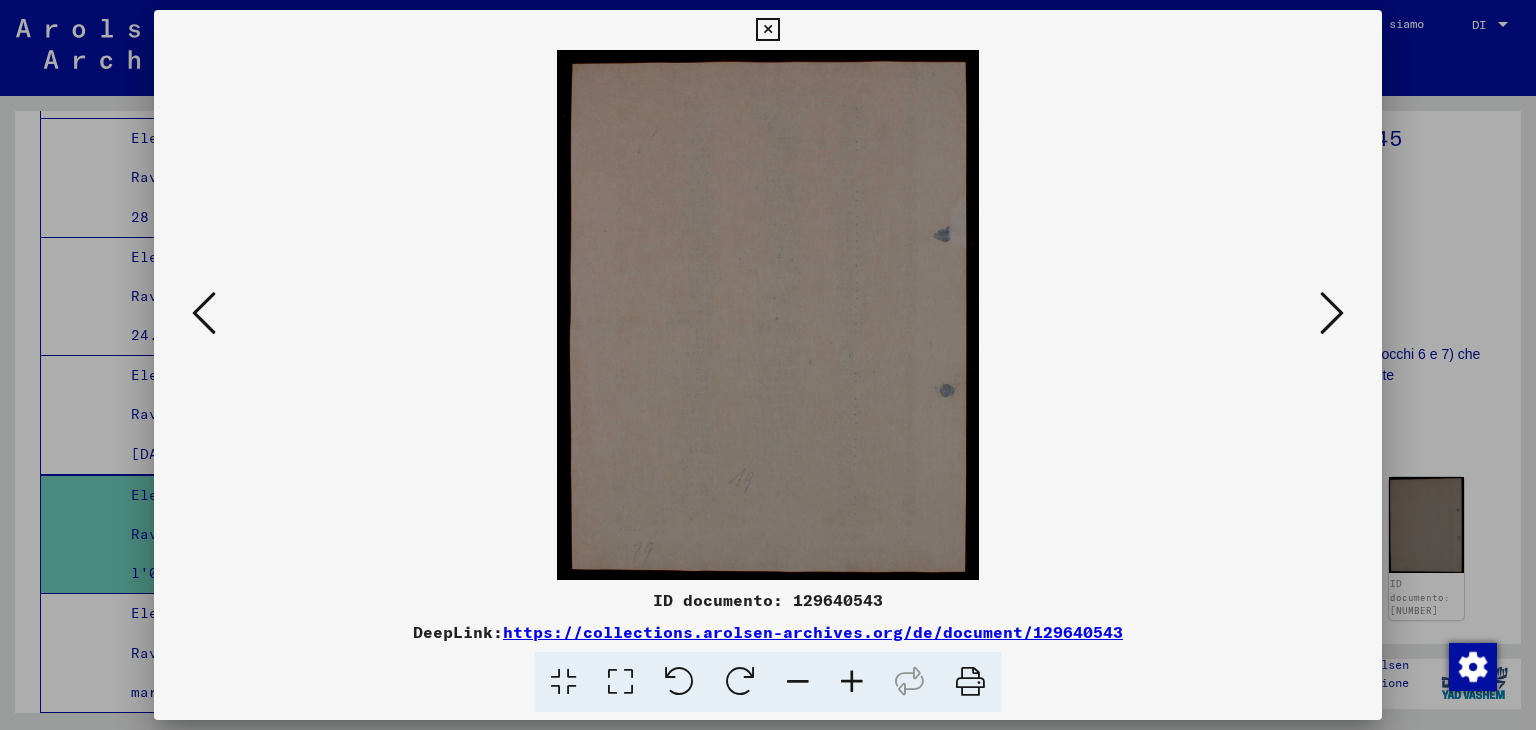 click at bounding box center [204, 313] 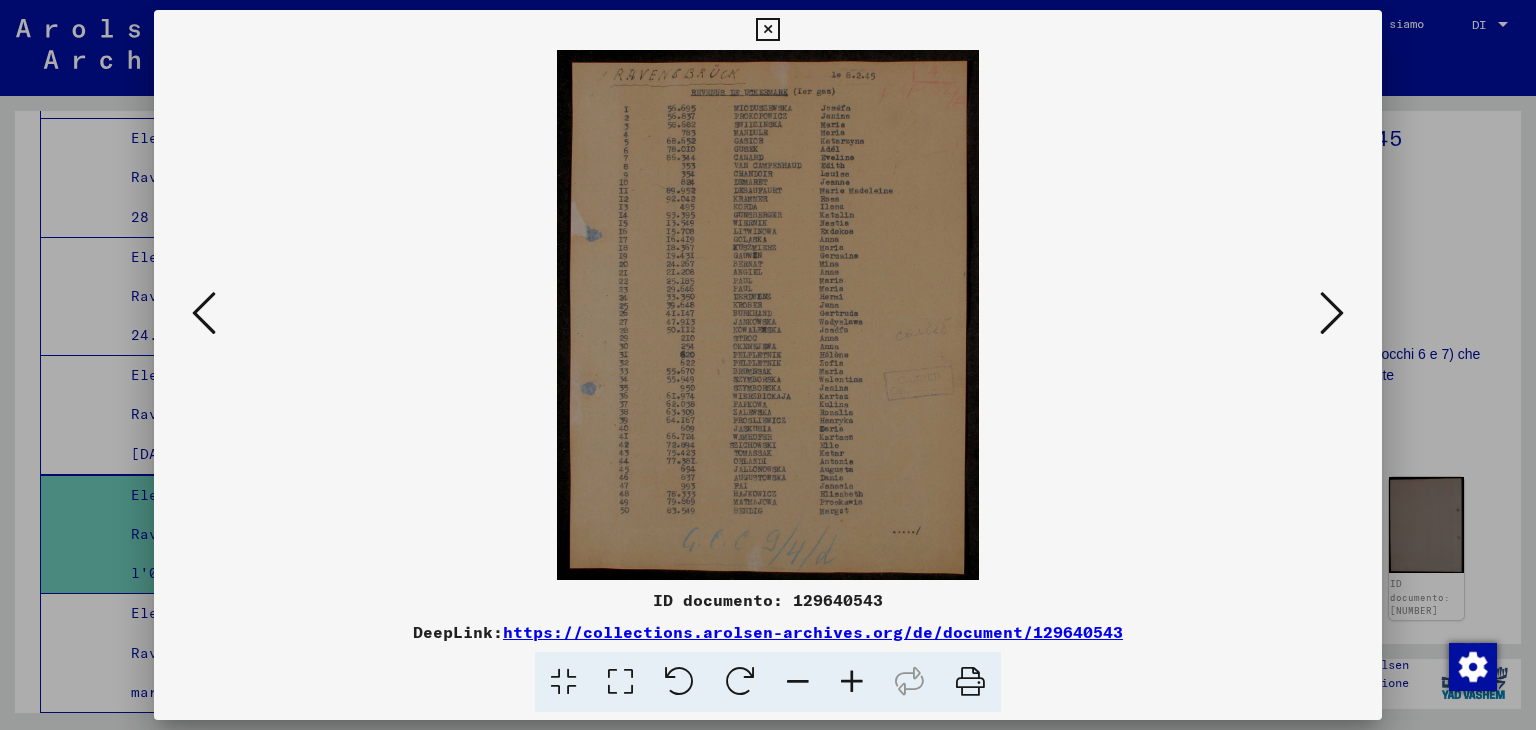 click at bounding box center [1332, 313] 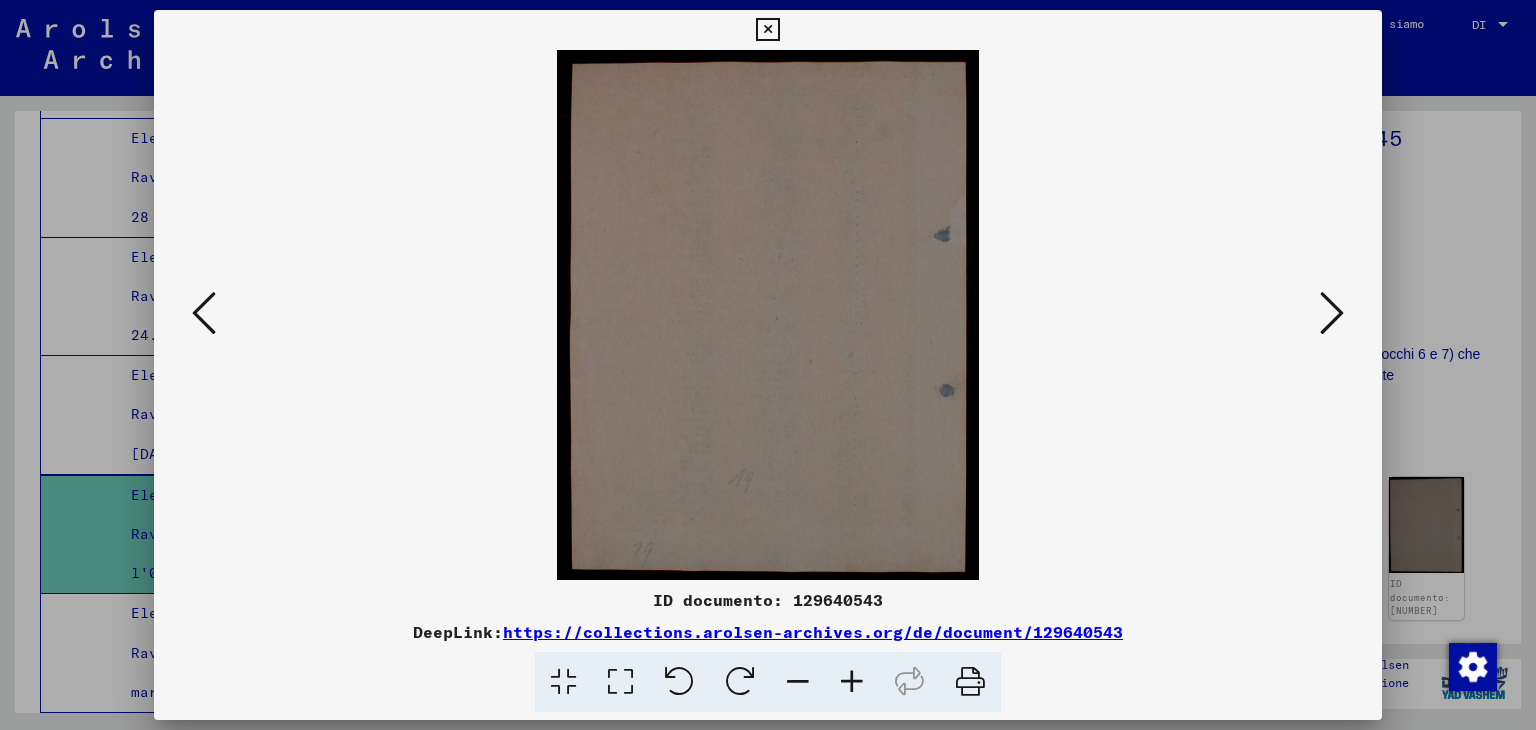 click at bounding box center [1332, 313] 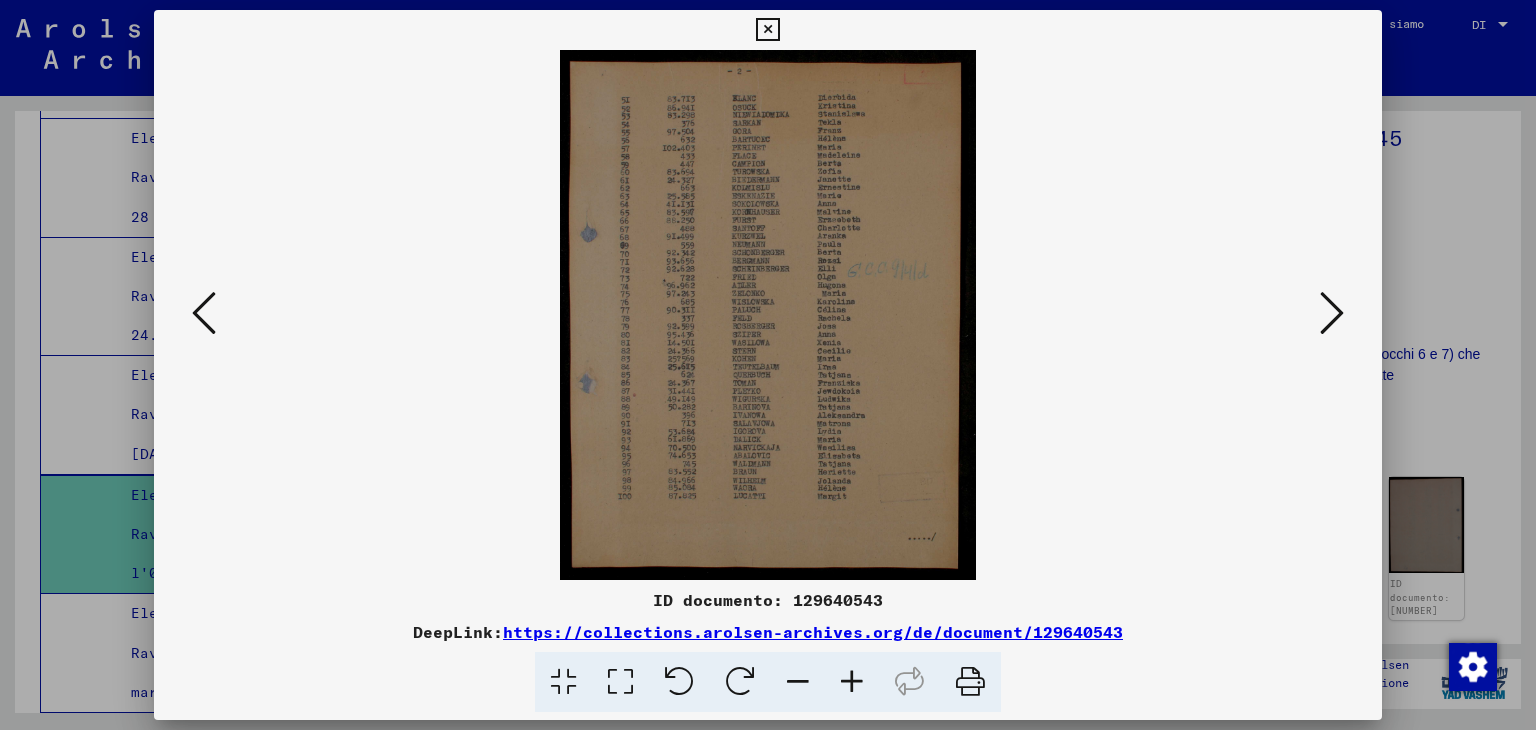 click at bounding box center [1332, 313] 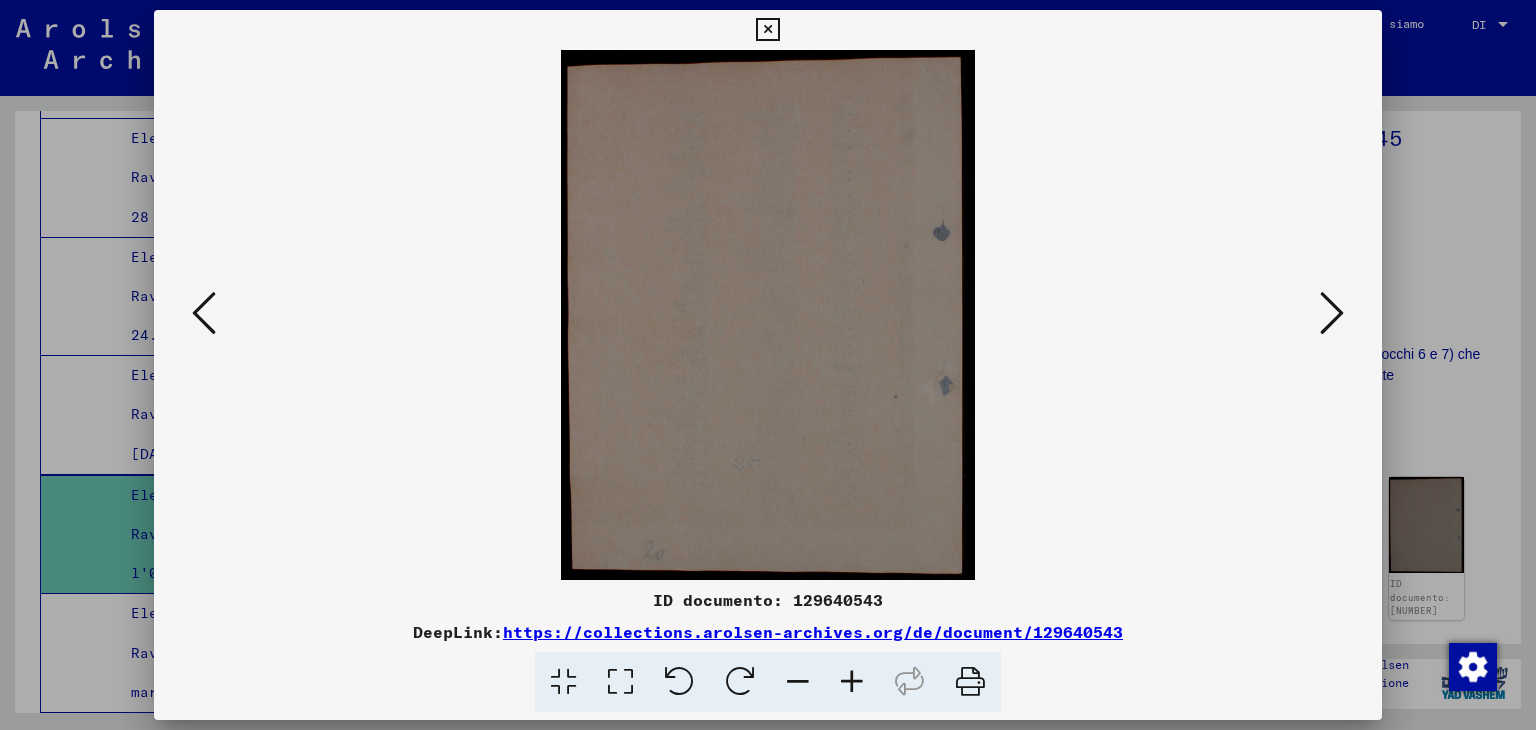 click at bounding box center [1332, 313] 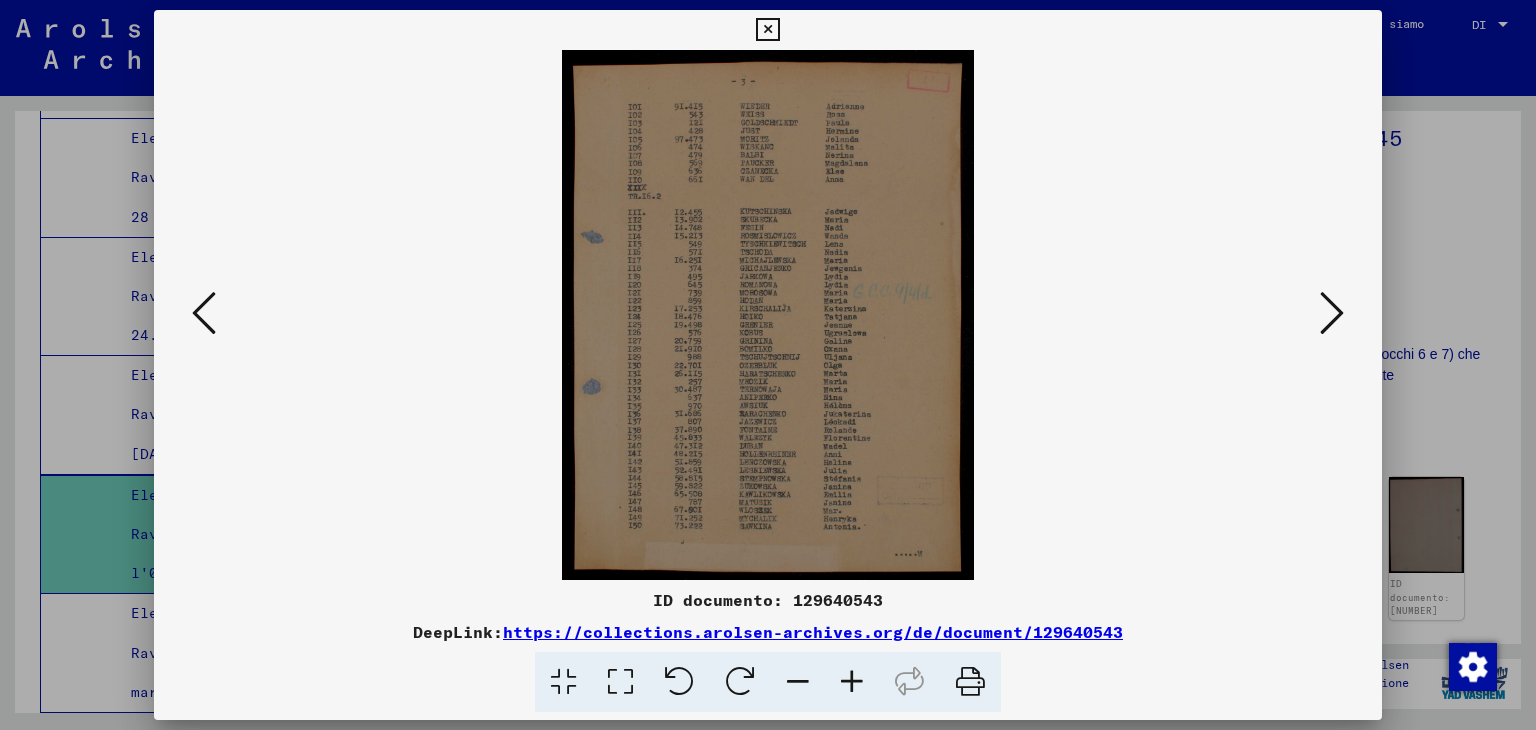 click on "ID documento: 129640543 DeepLink:  https://collections.arolsen-archives.org/de/document/129640543" at bounding box center [768, 361] 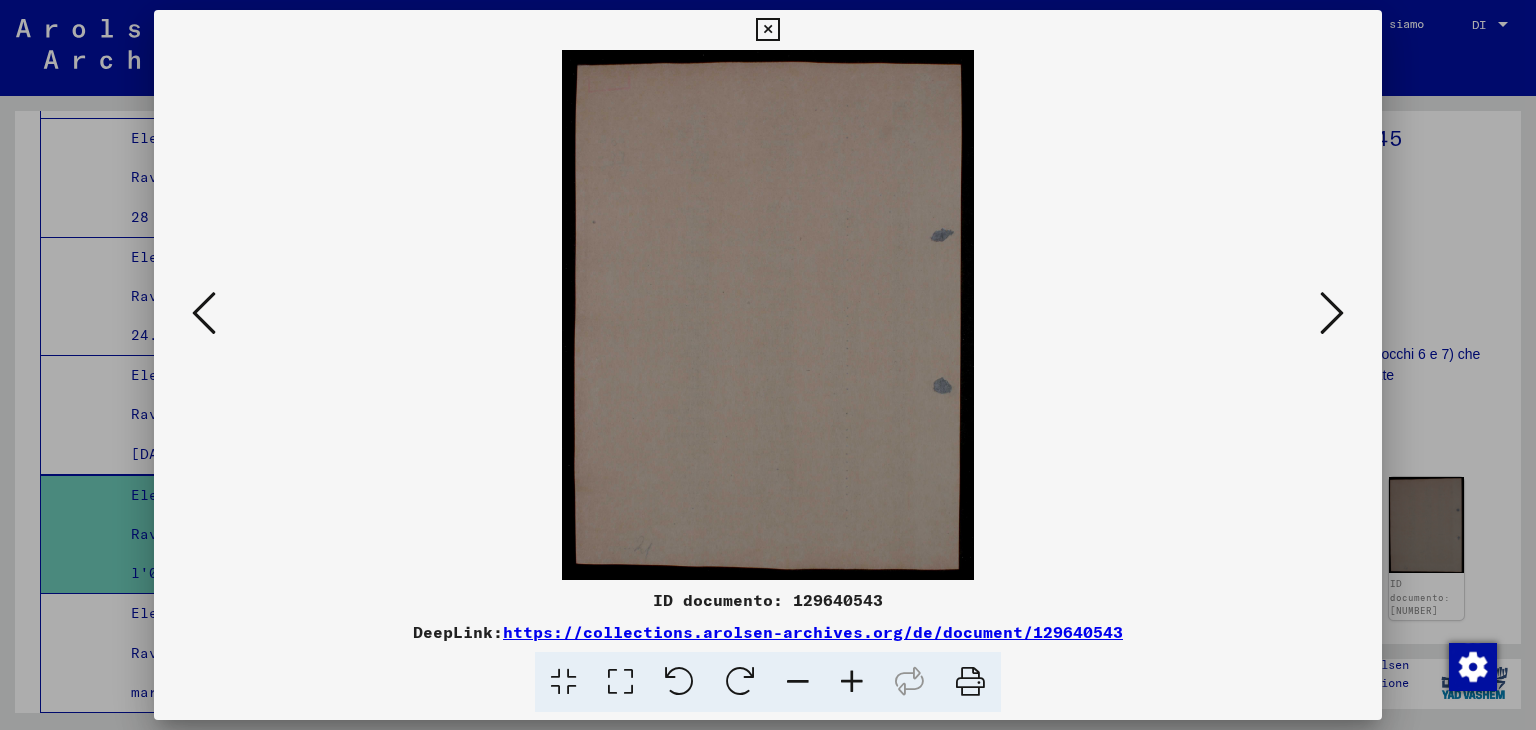 click at bounding box center [1332, 313] 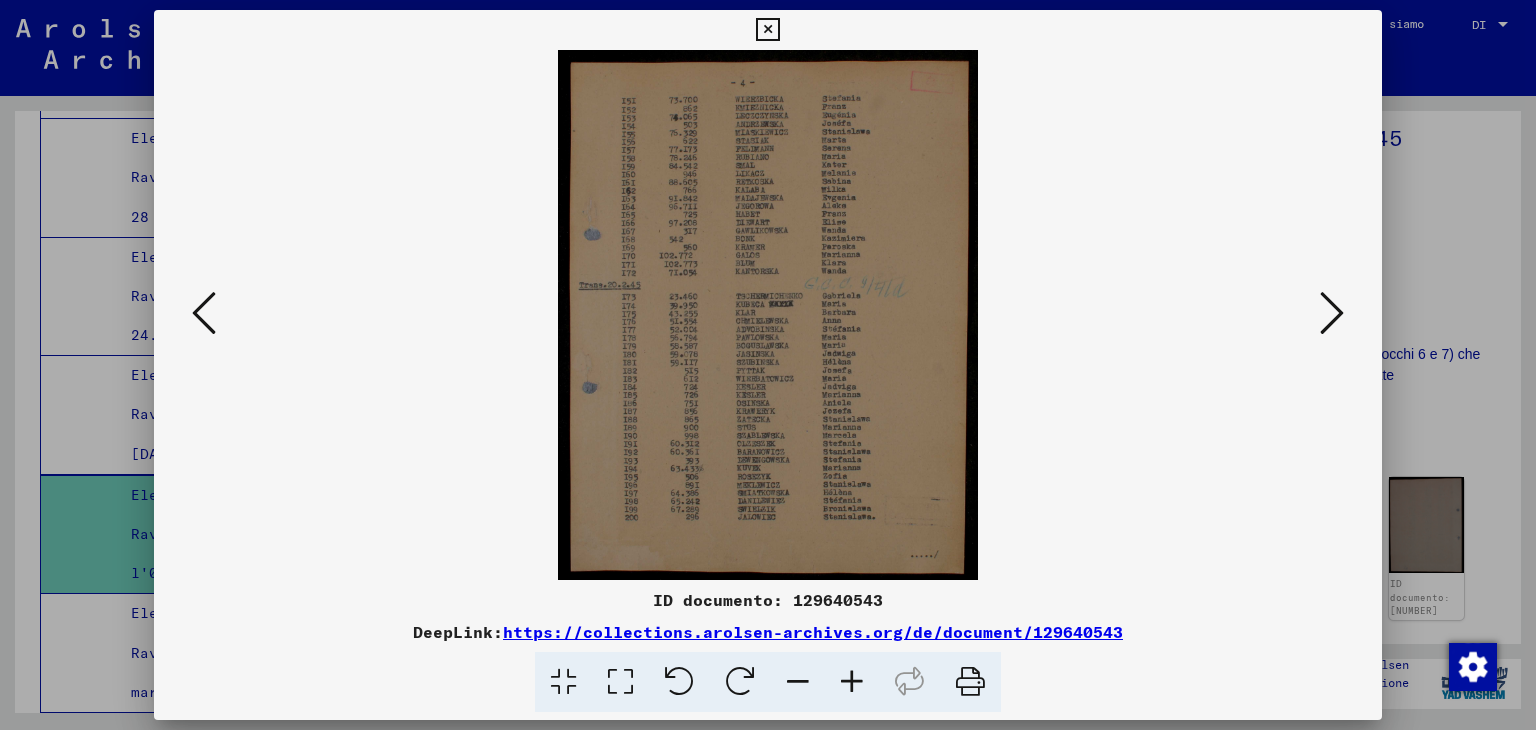 click at bounding box center (852, 682) 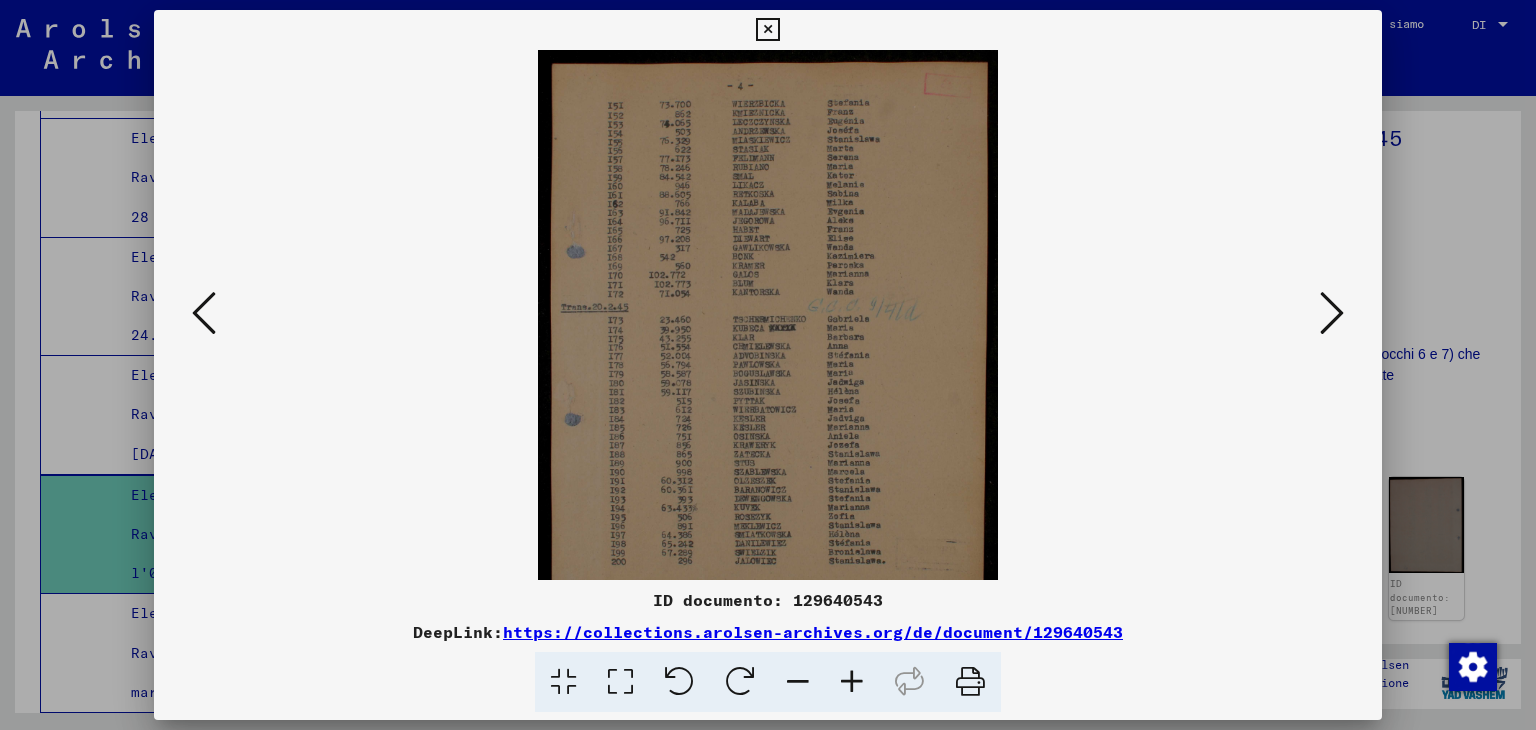 click at bounding box center [852, 682] 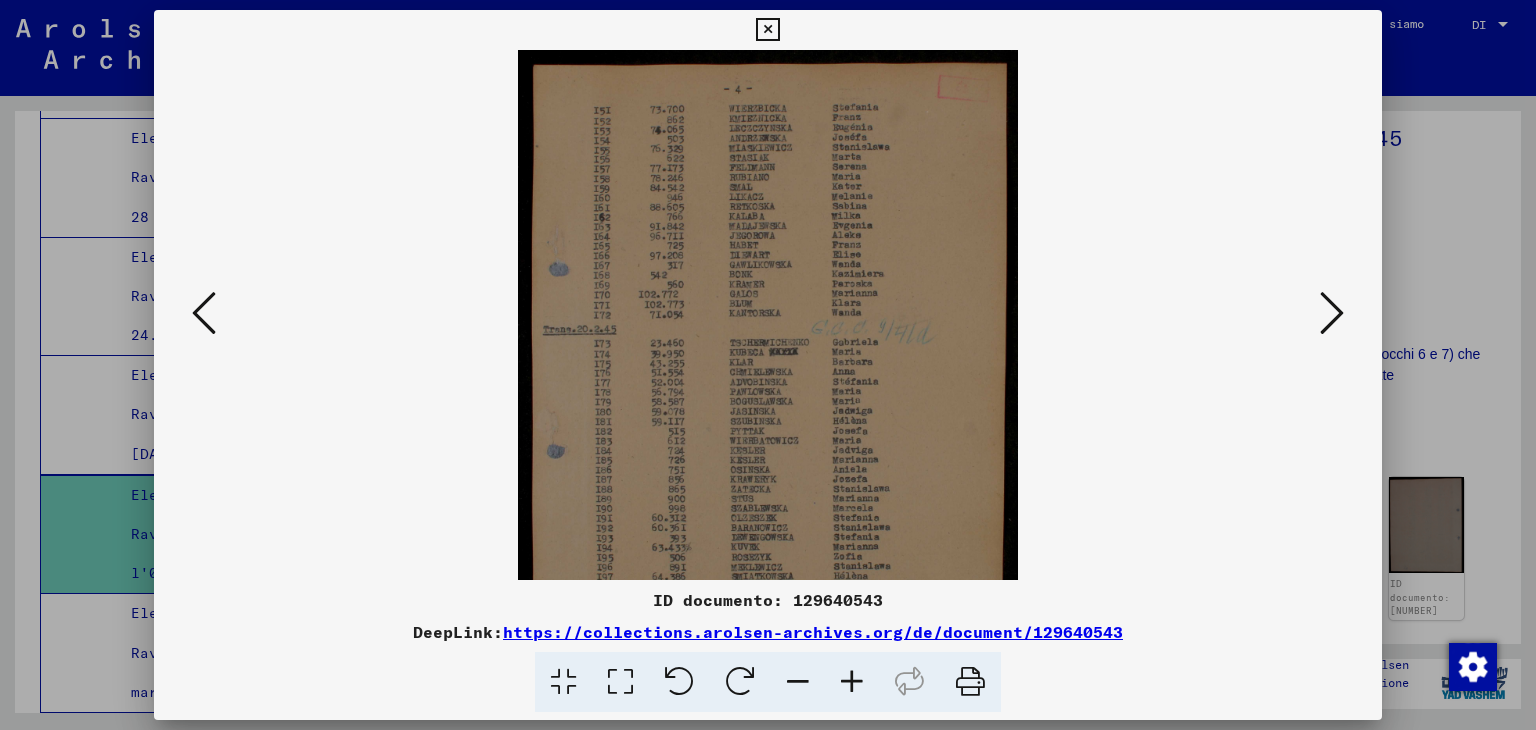 click at bounding box center [852, 682] 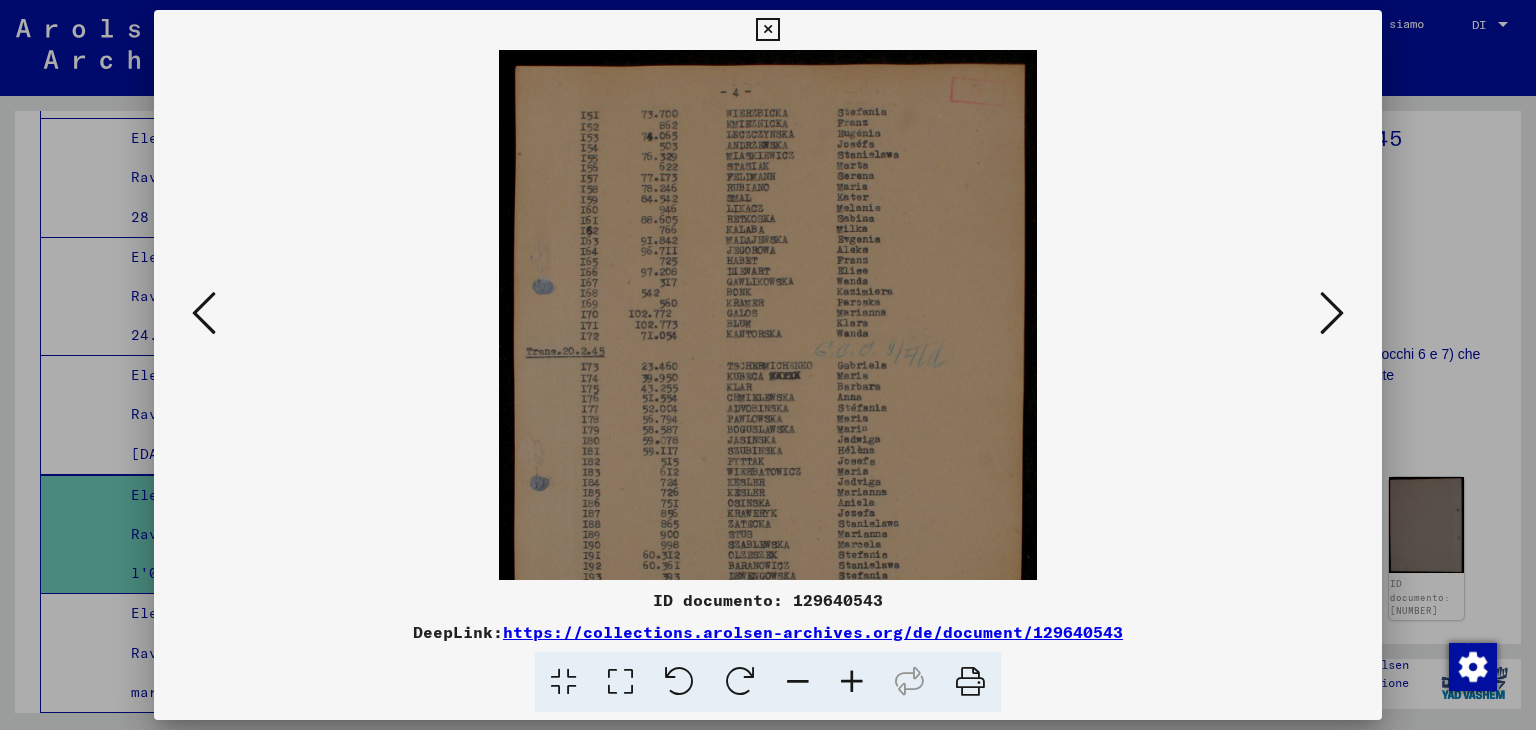 click at bounding box center [852, 682] 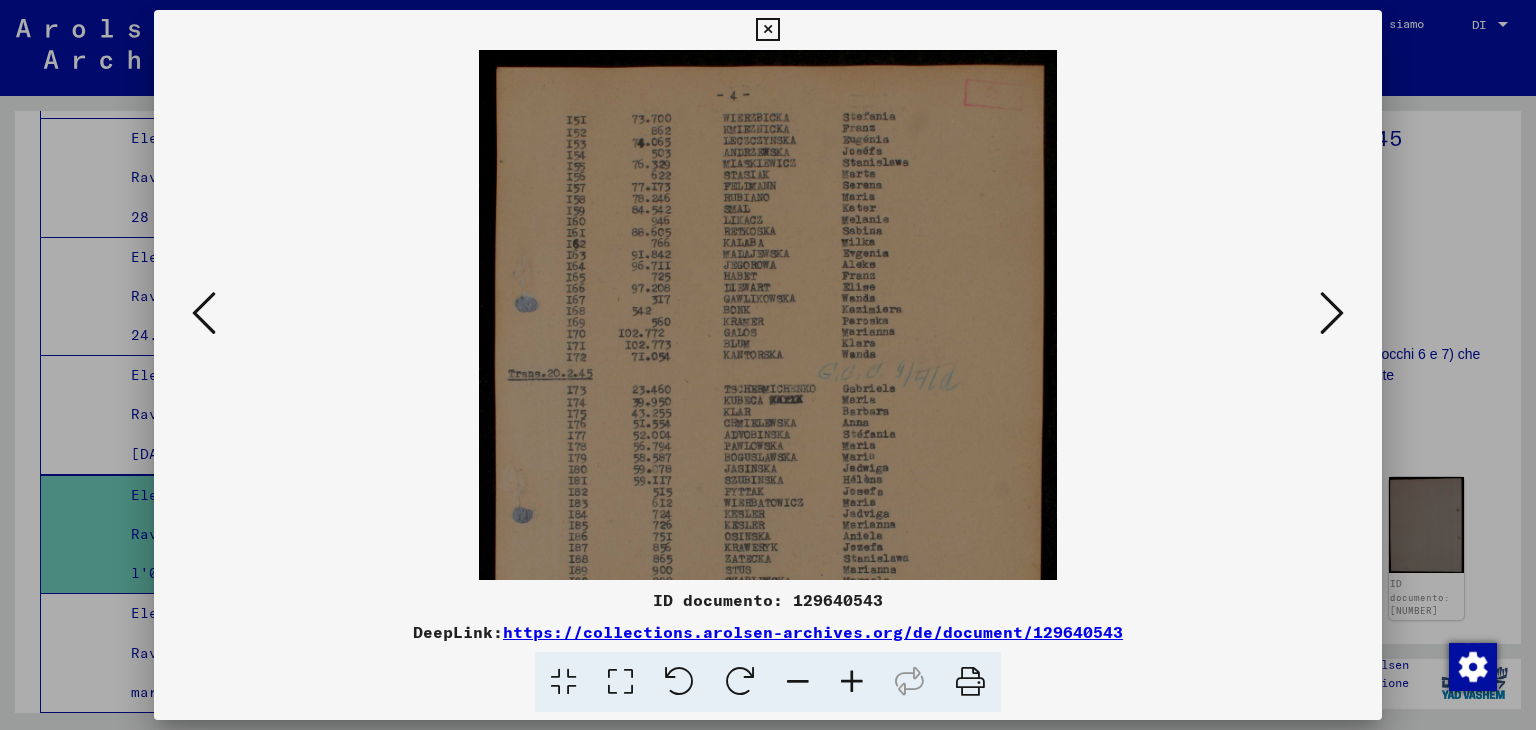 click on "ID documento: 129640543 DeepLink:  https://collections.arolsen-archives.org/de/document/129640543" at bounding box center [768, 361] 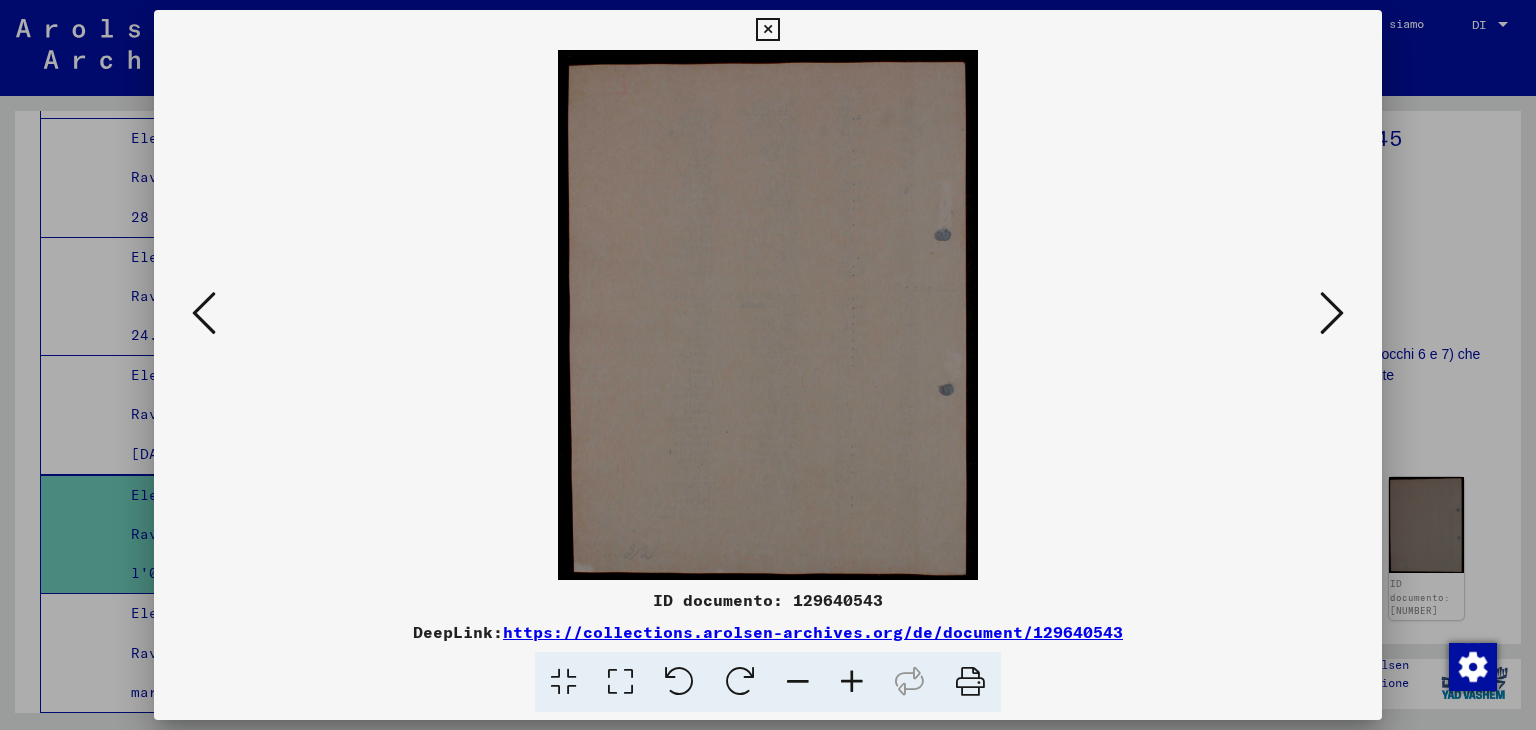 click at bounding box center [1332, 313] 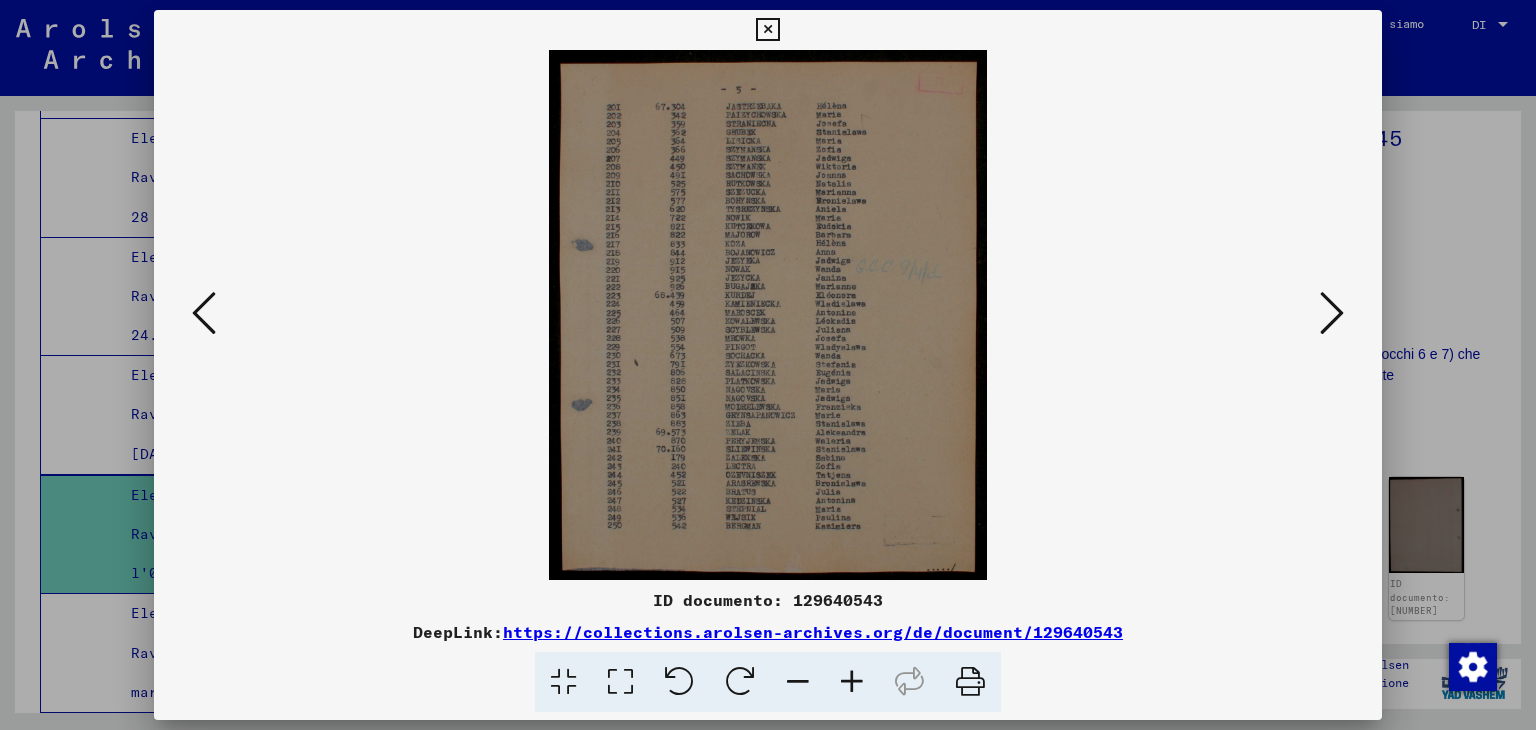 click at bounding box center (1332, 313) 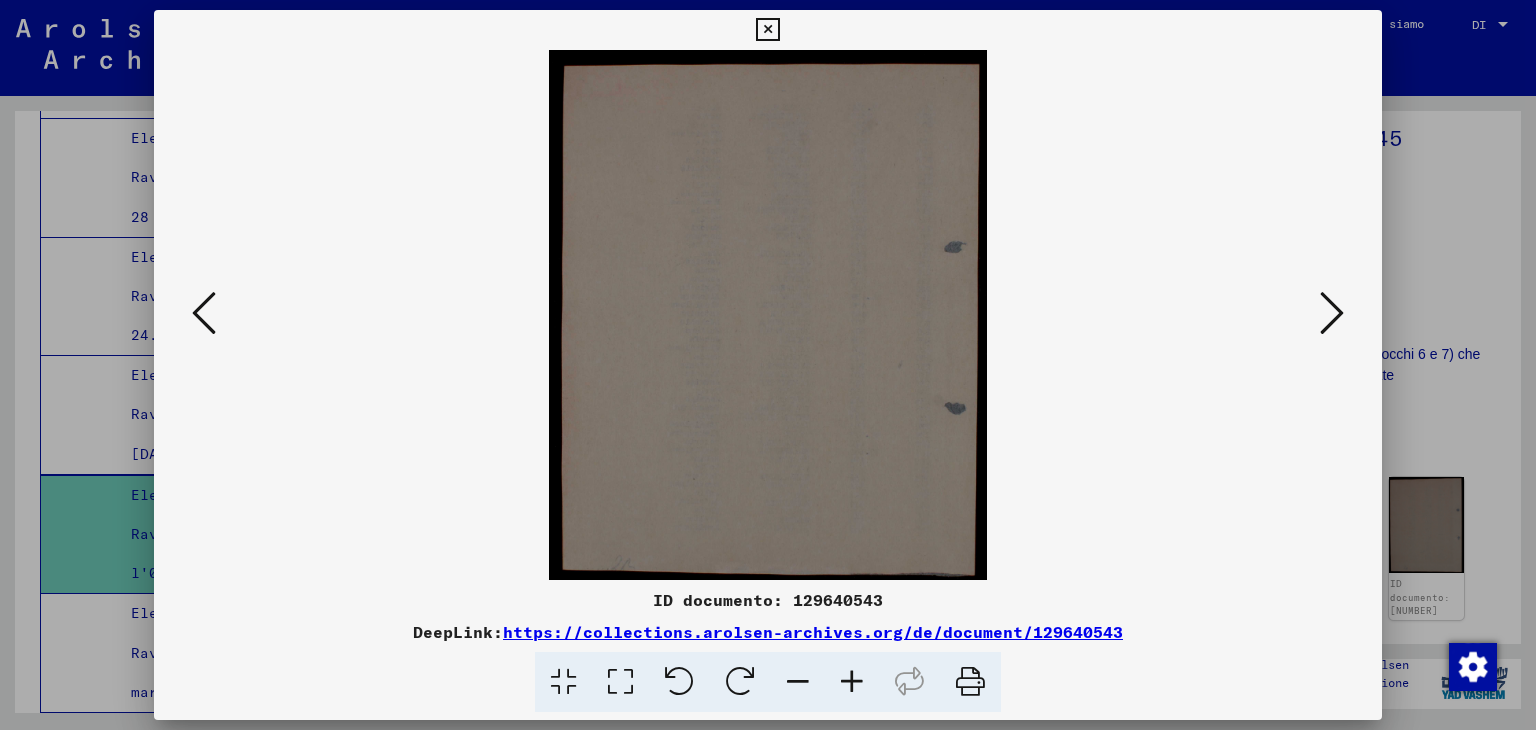 click at bounding box center (1332, 313) 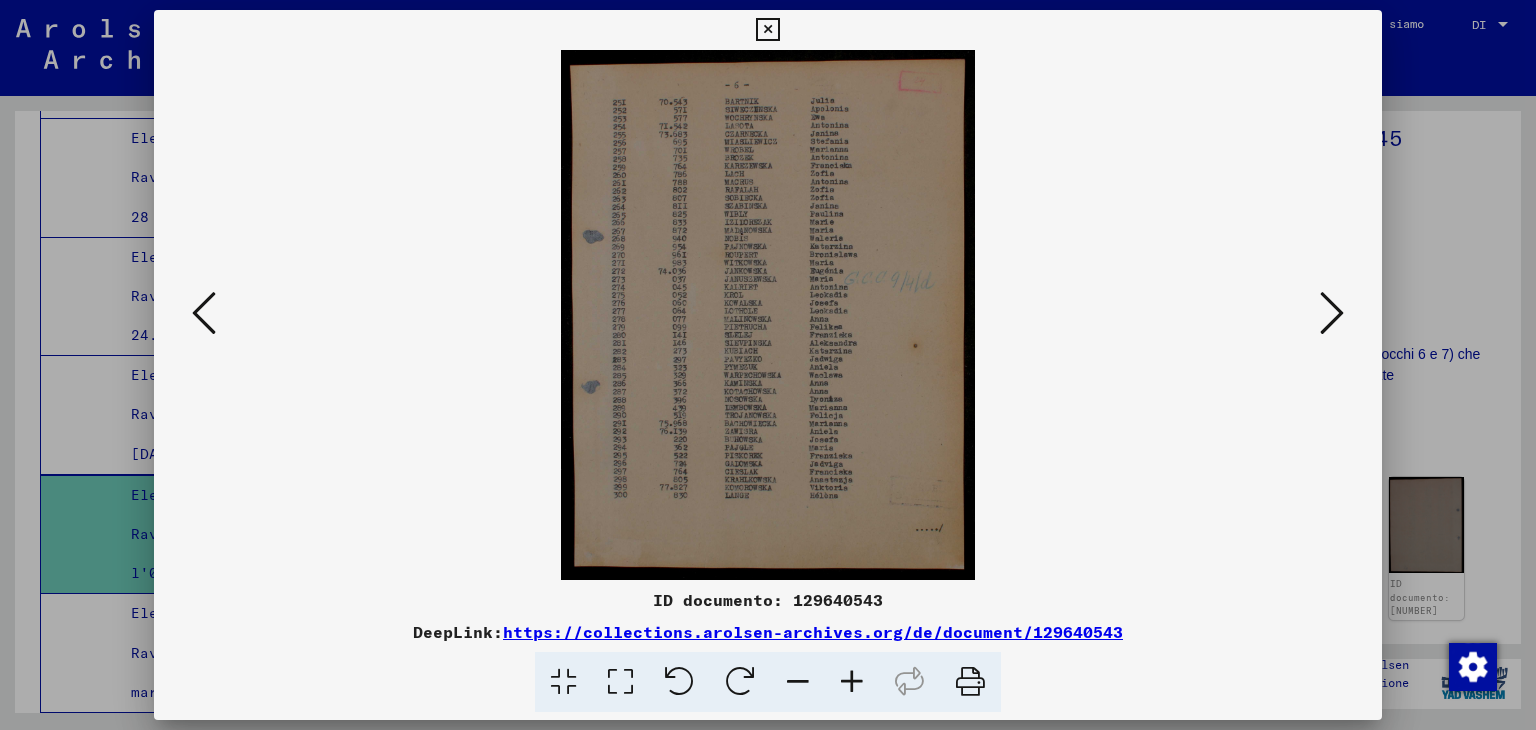 click at bounding box center [1332, 313] 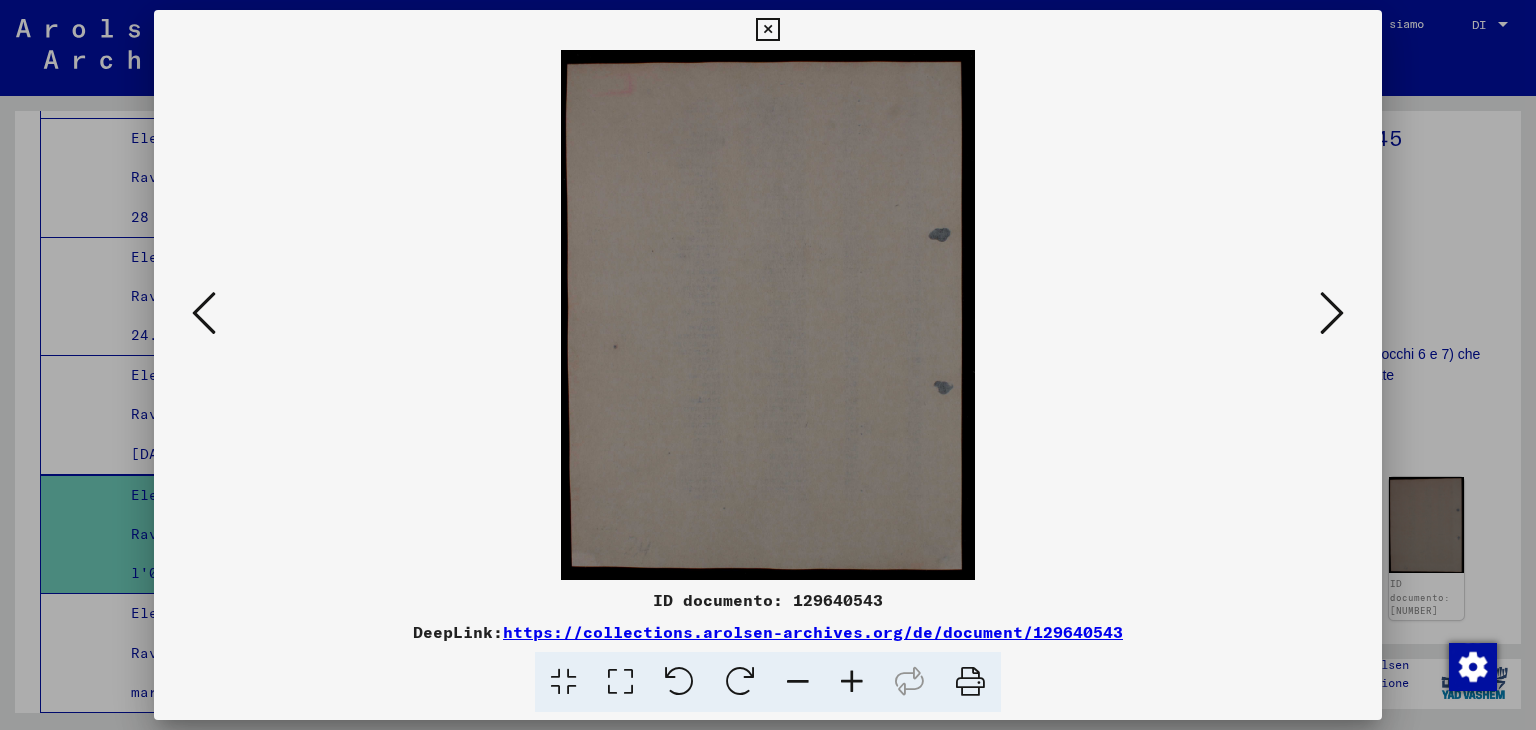 click at bounding box center [1332, 313] 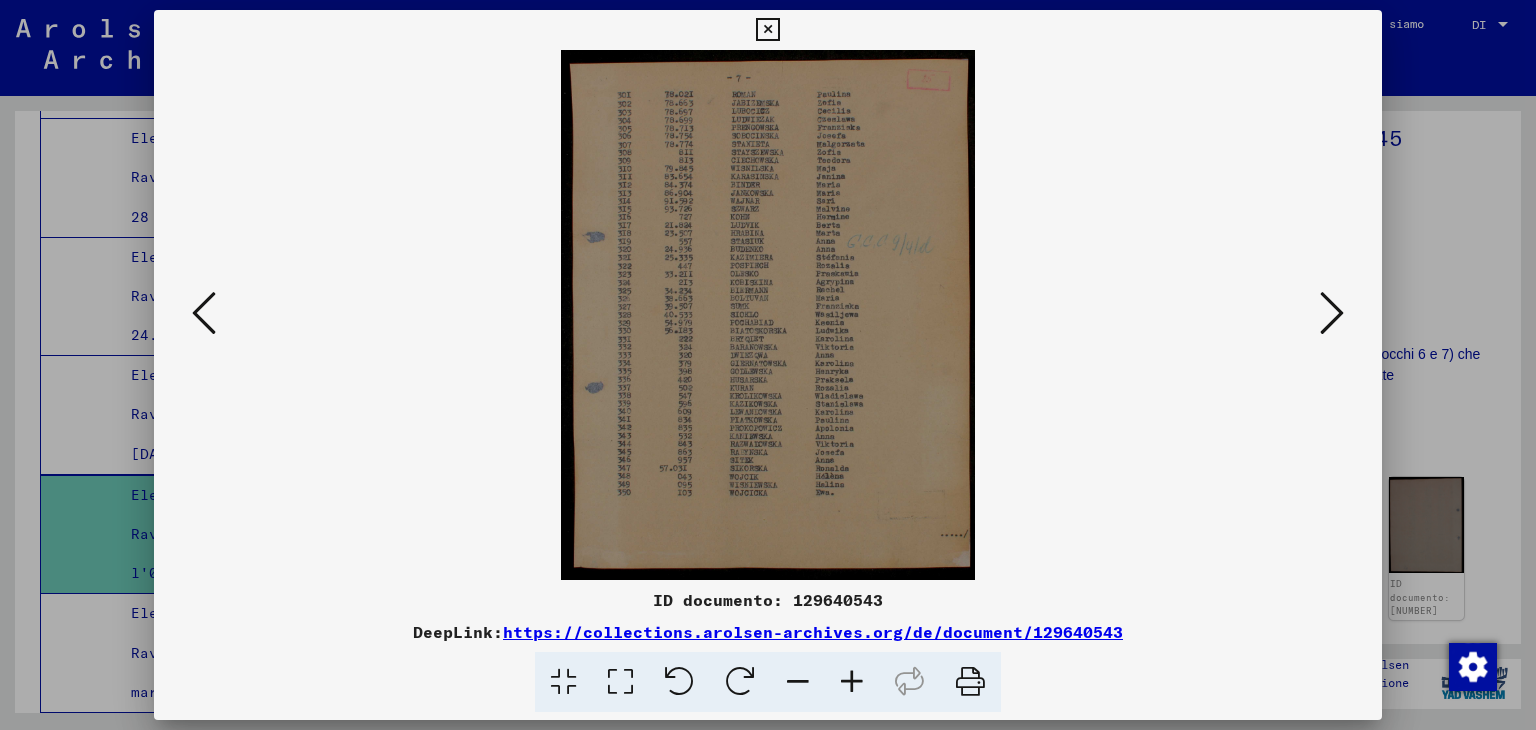 click at bounding box center (1332, 313) 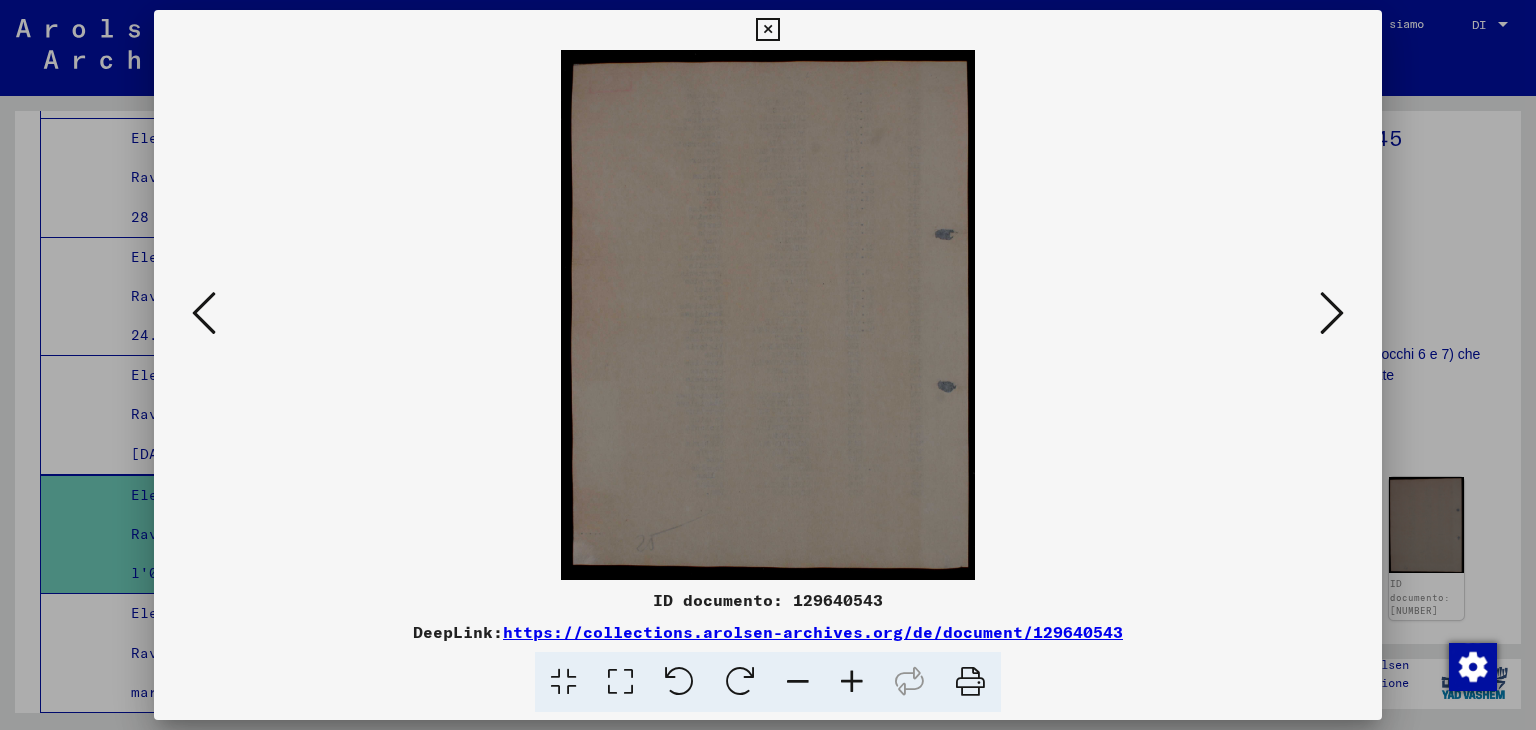 click at bounding box center (1332, 313) 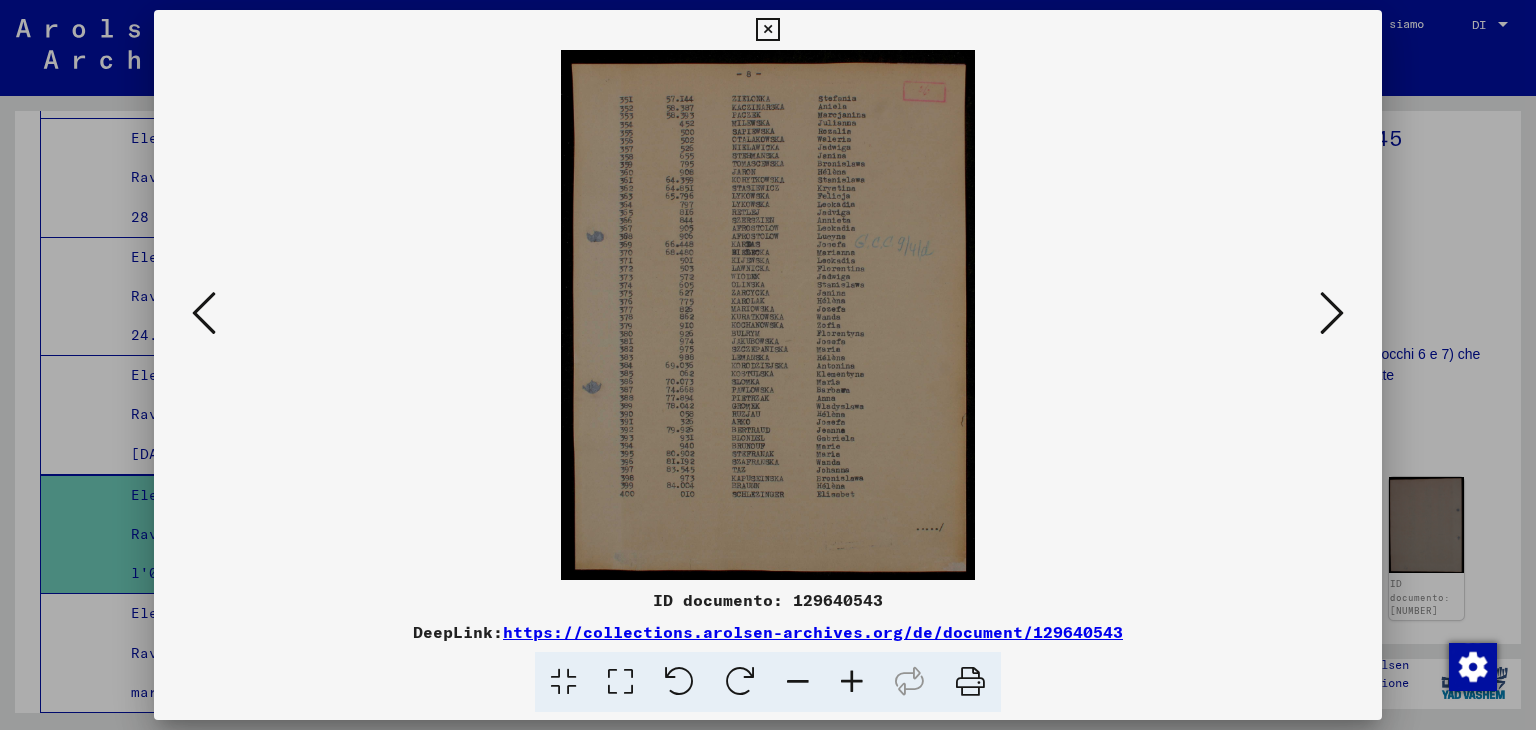 click at bounding box center [1332, 313] 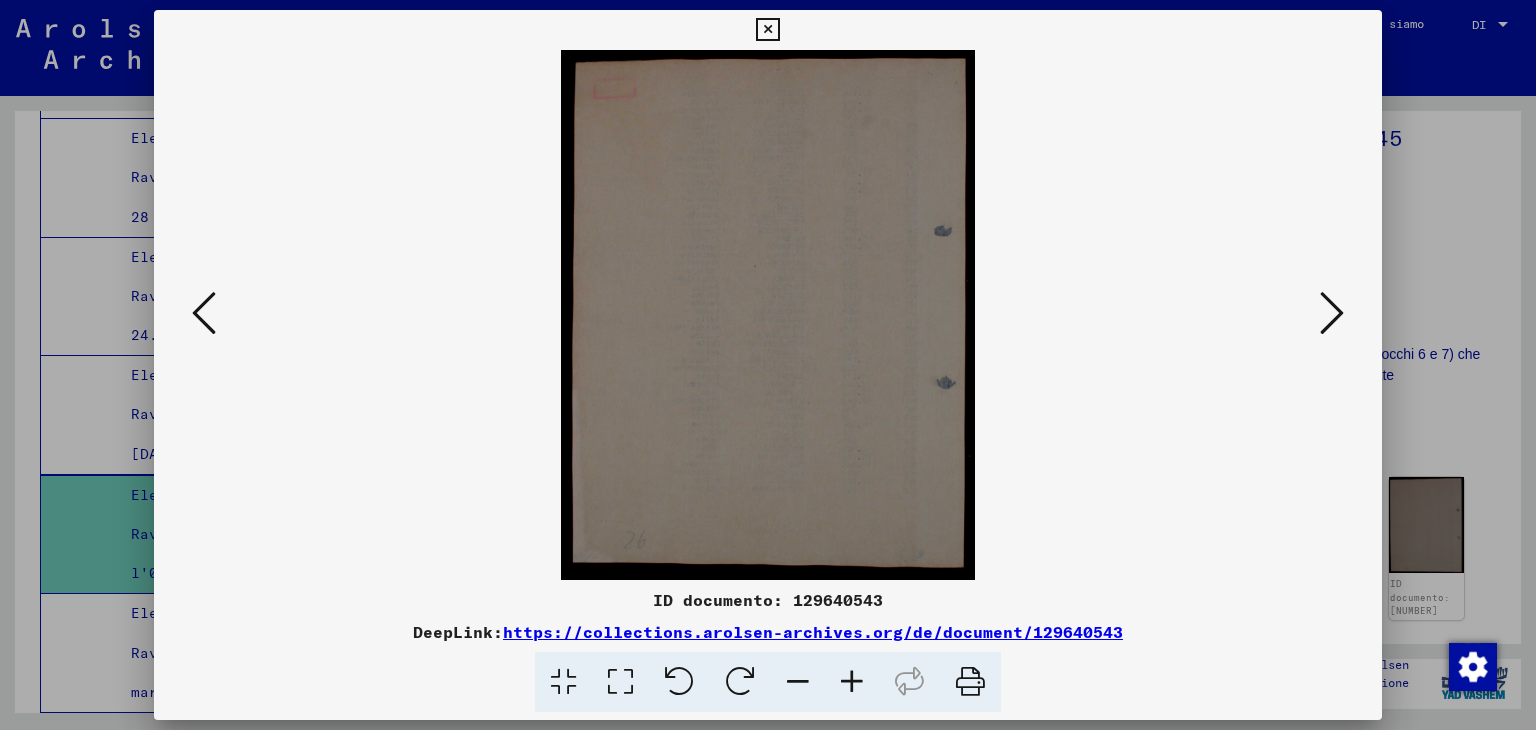 click at bounding box center (1332, 313) 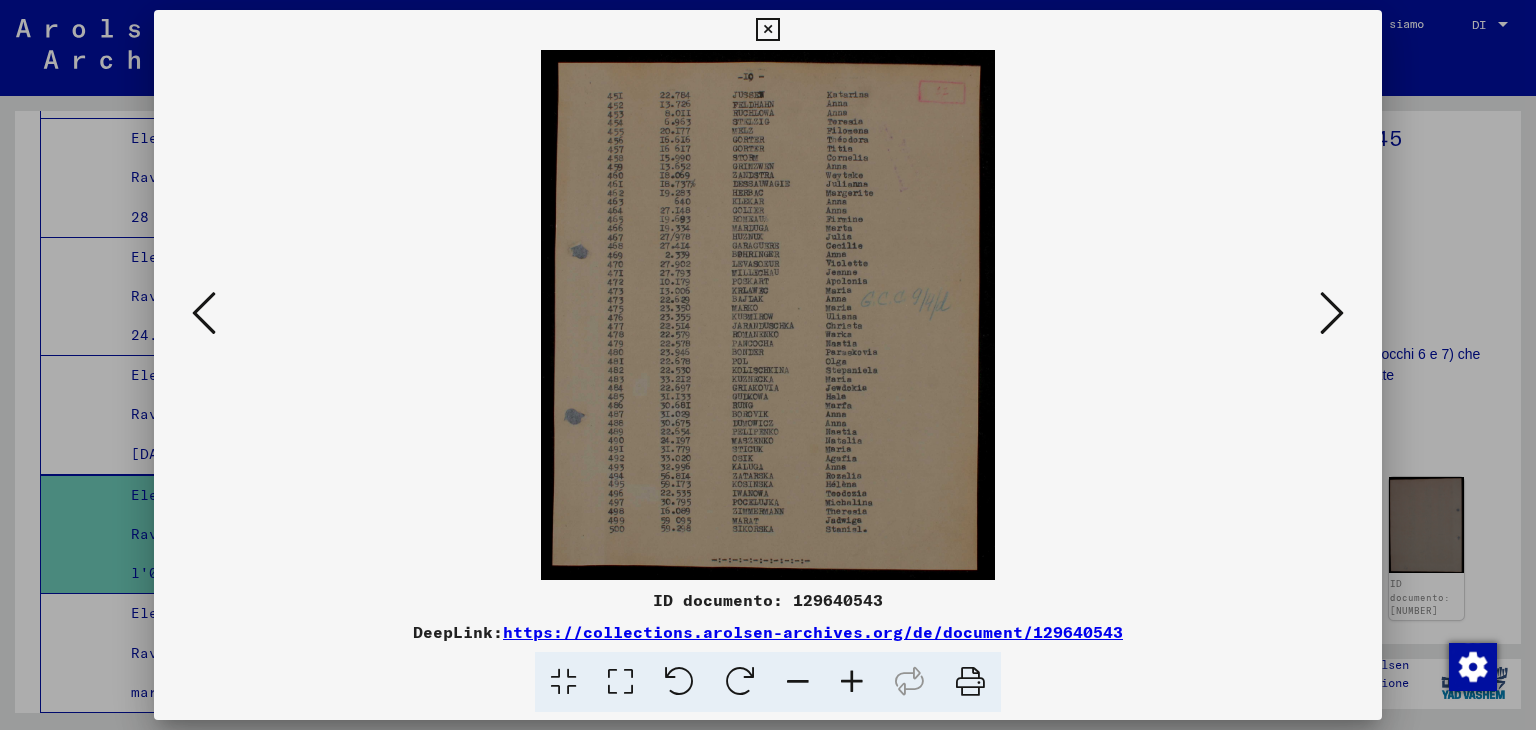 click at bounding box center [1332, 313] 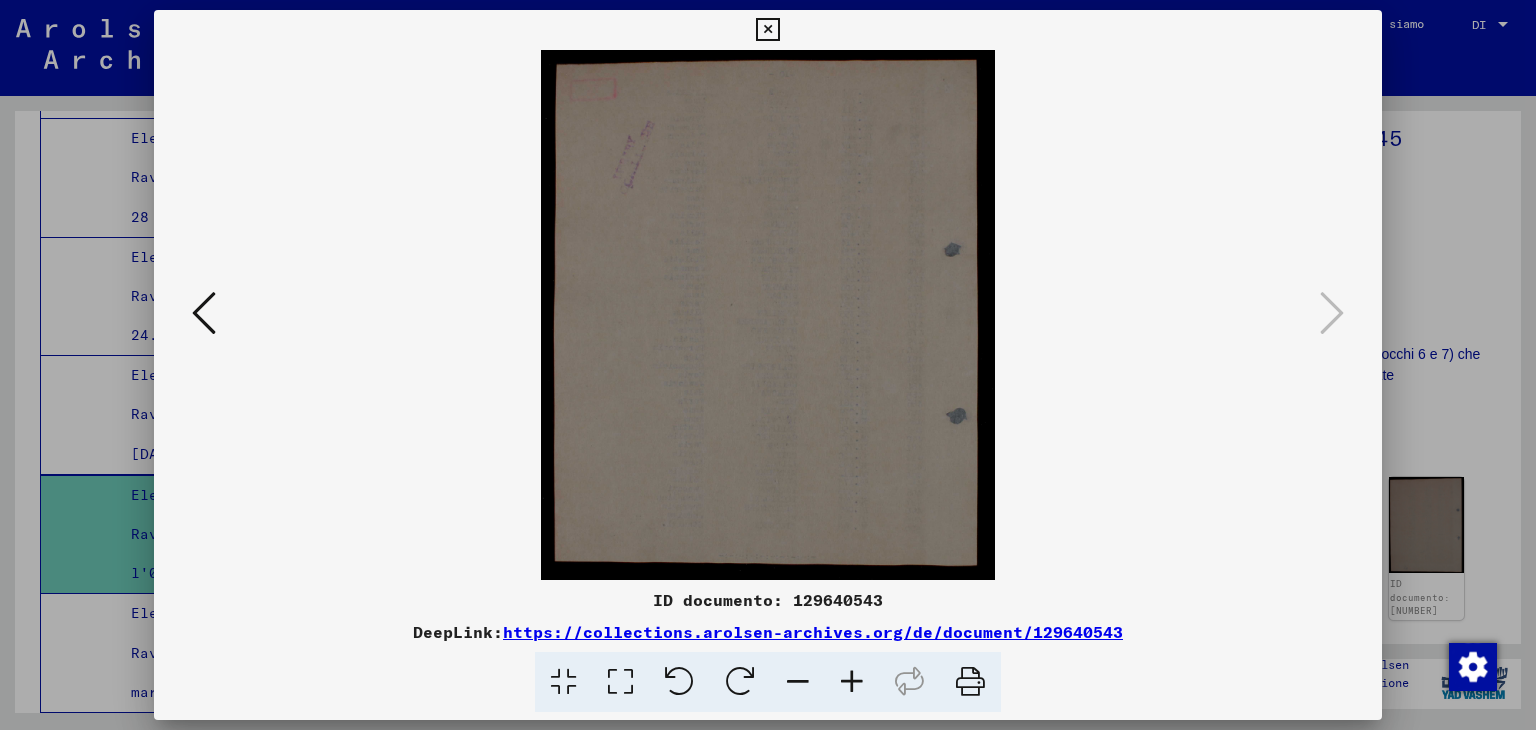click at bounding box center [767, 30] 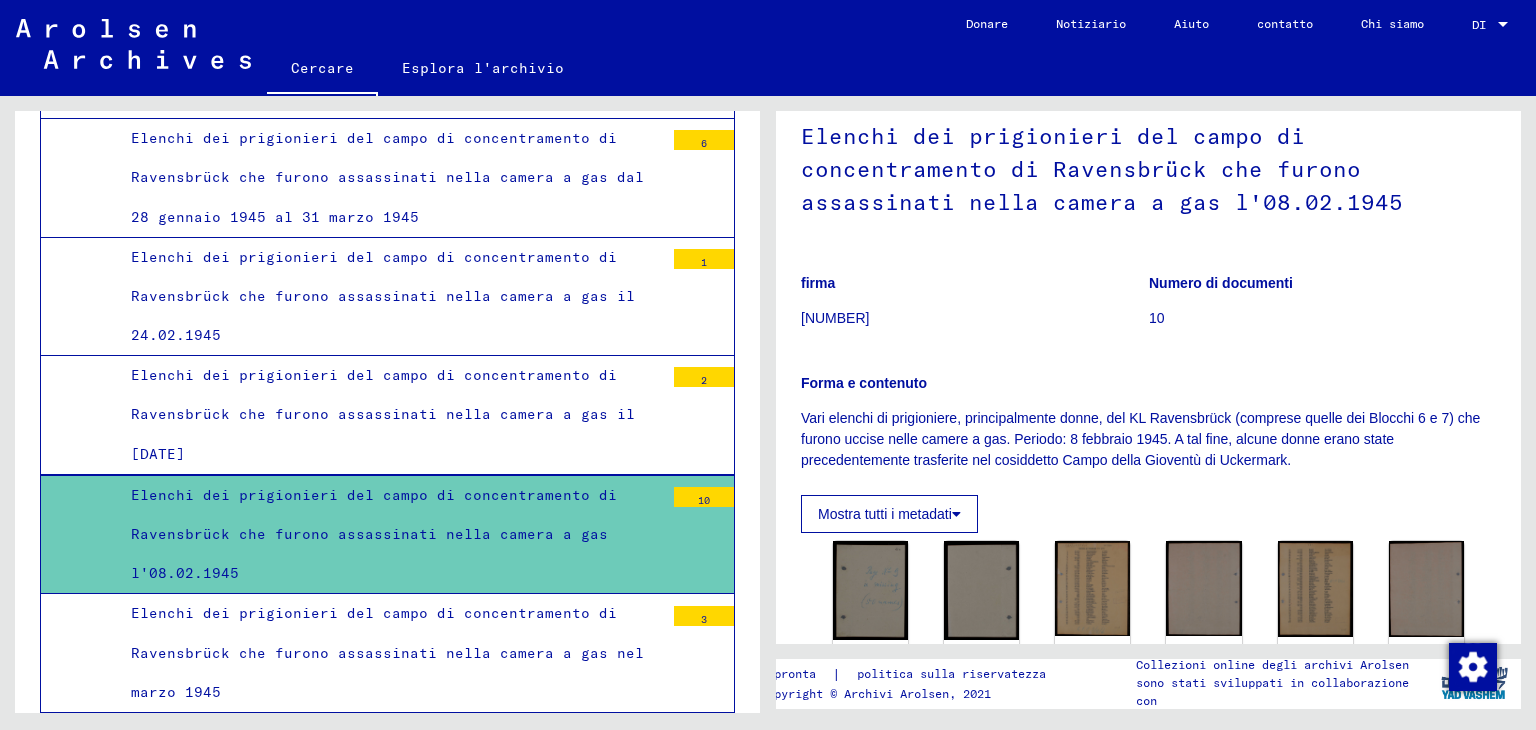 scroll, scrollTop: 0, scrollLeft: 0, axis: both 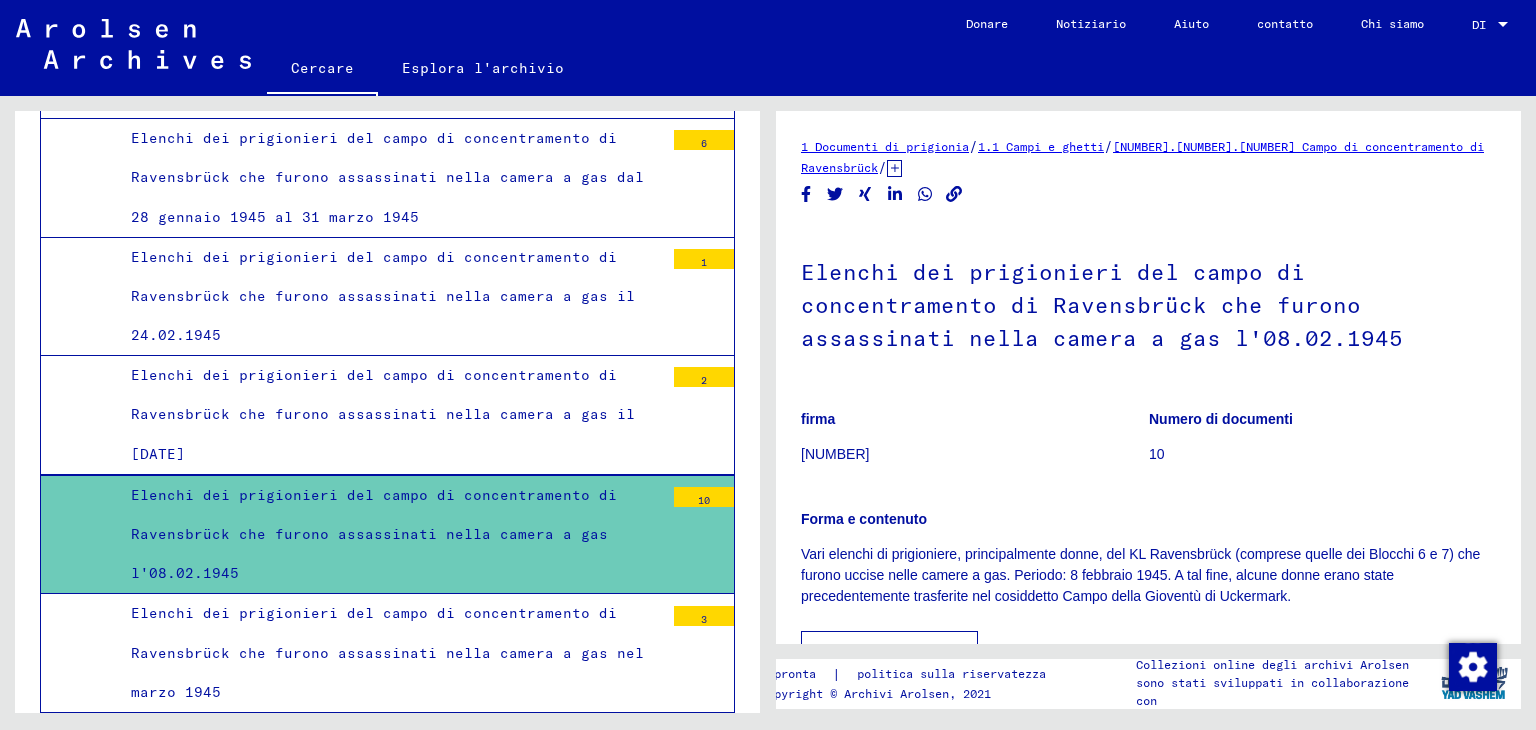 click on "Elenchi dei prigionieri deceduti del campo di concentramento di Ravensbrück - Cecoslovacchi" at bounding box center (390, 760) 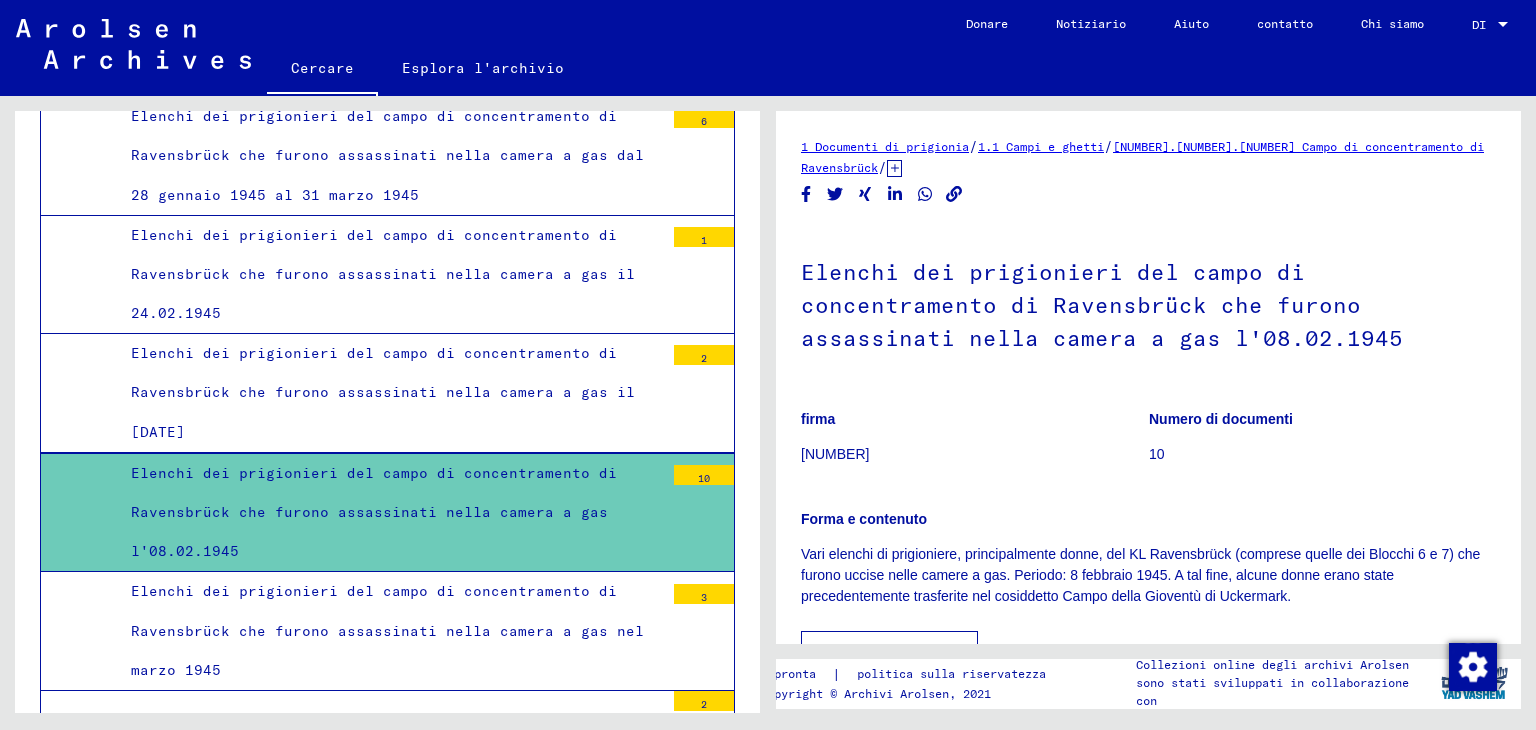 scroll, scrollTop: 15, scrollLeft: 0, axis: vertical 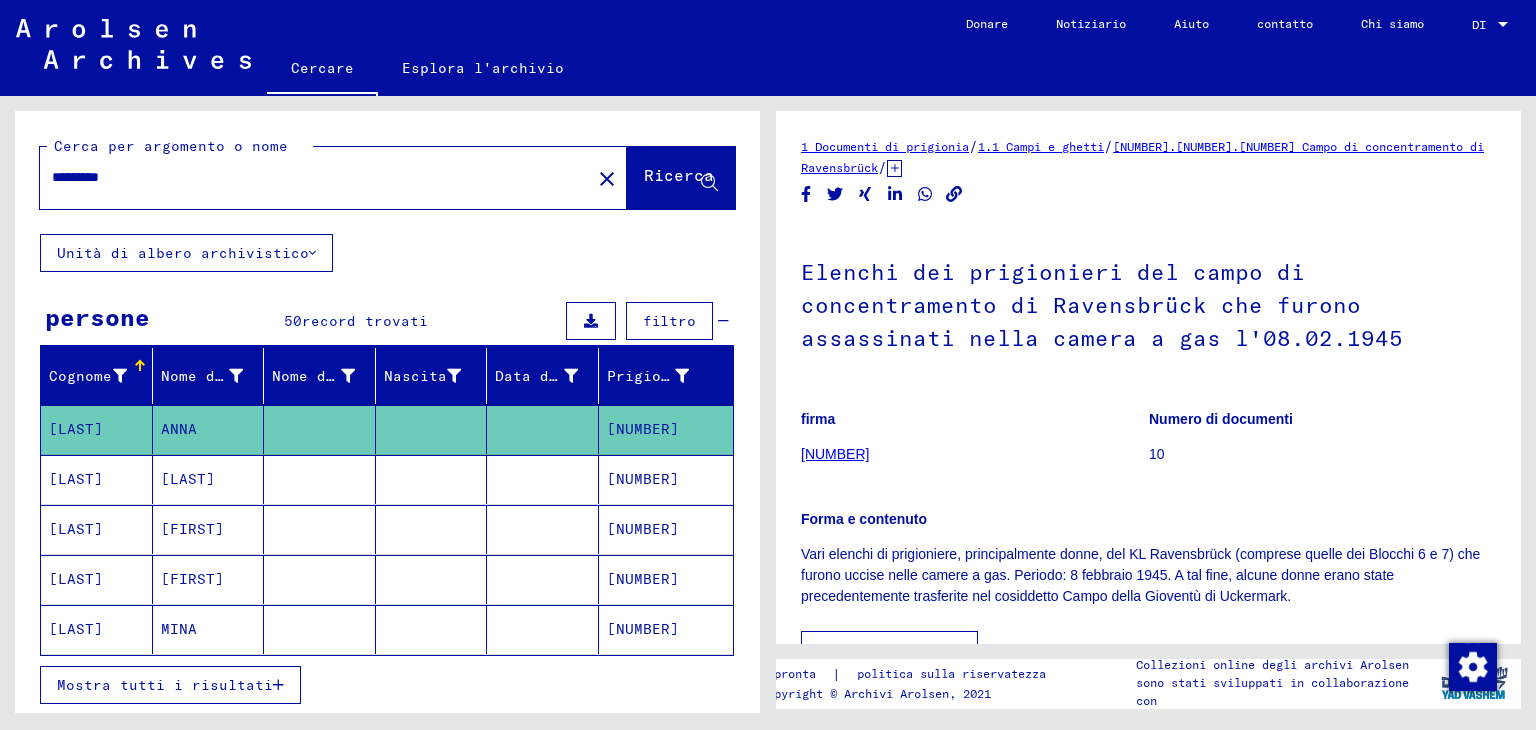 click on "Cognome" at bounding box center (80, 376) 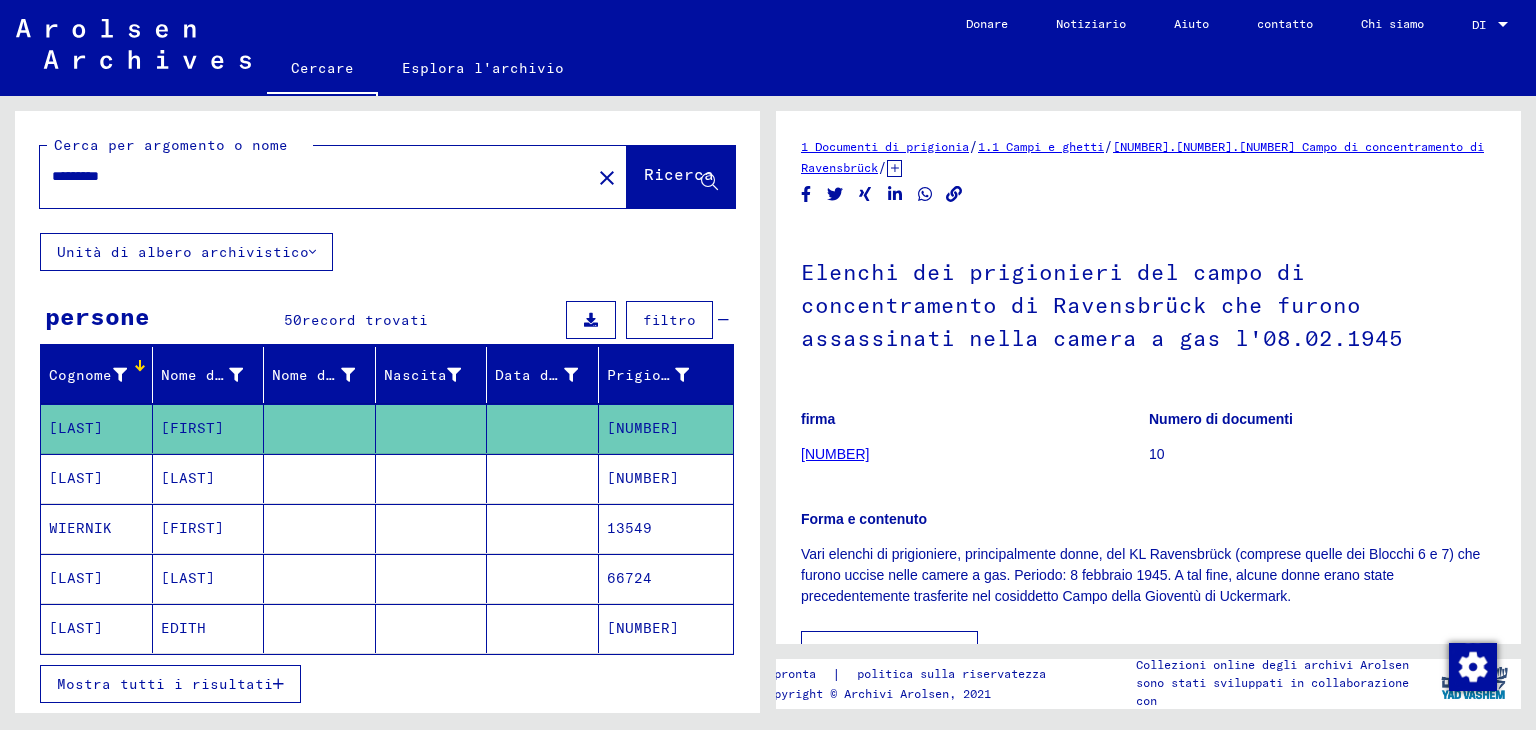 scroll, scrollTop: 0, scrollLeft: 0, axis: both 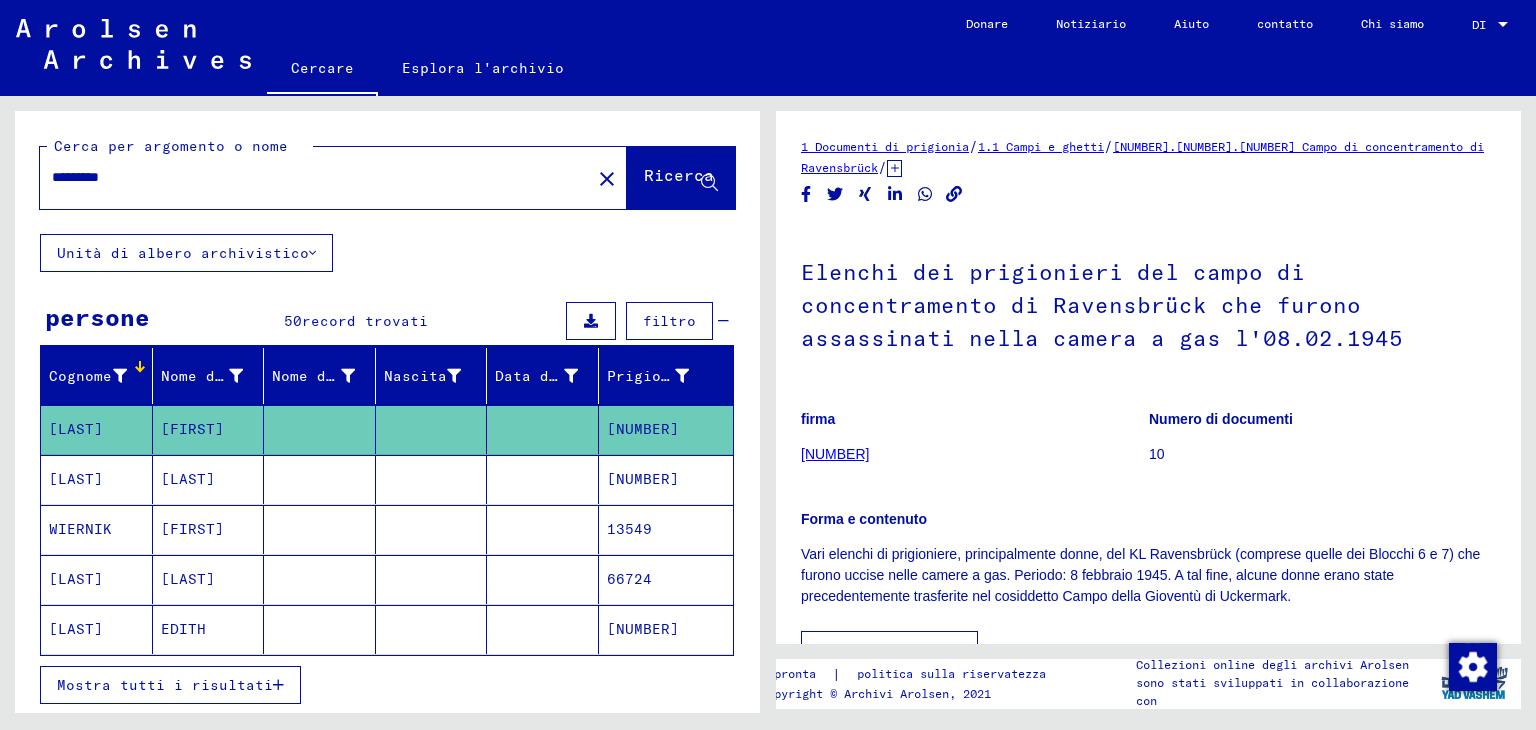 click on "filtro" at bounding box center [669, 321] 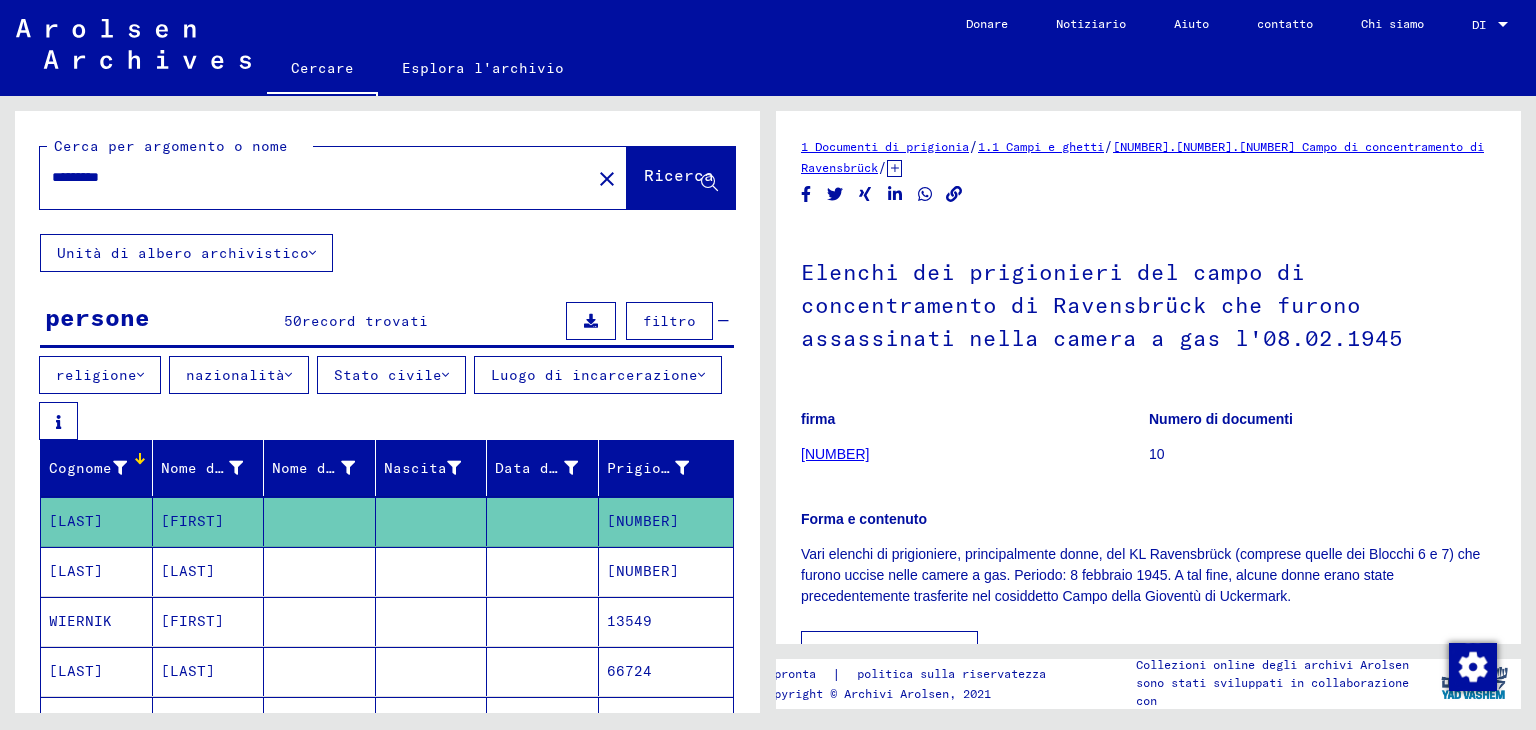 click on "Luogo di incarcerazione" at bounding box center [598, 375] 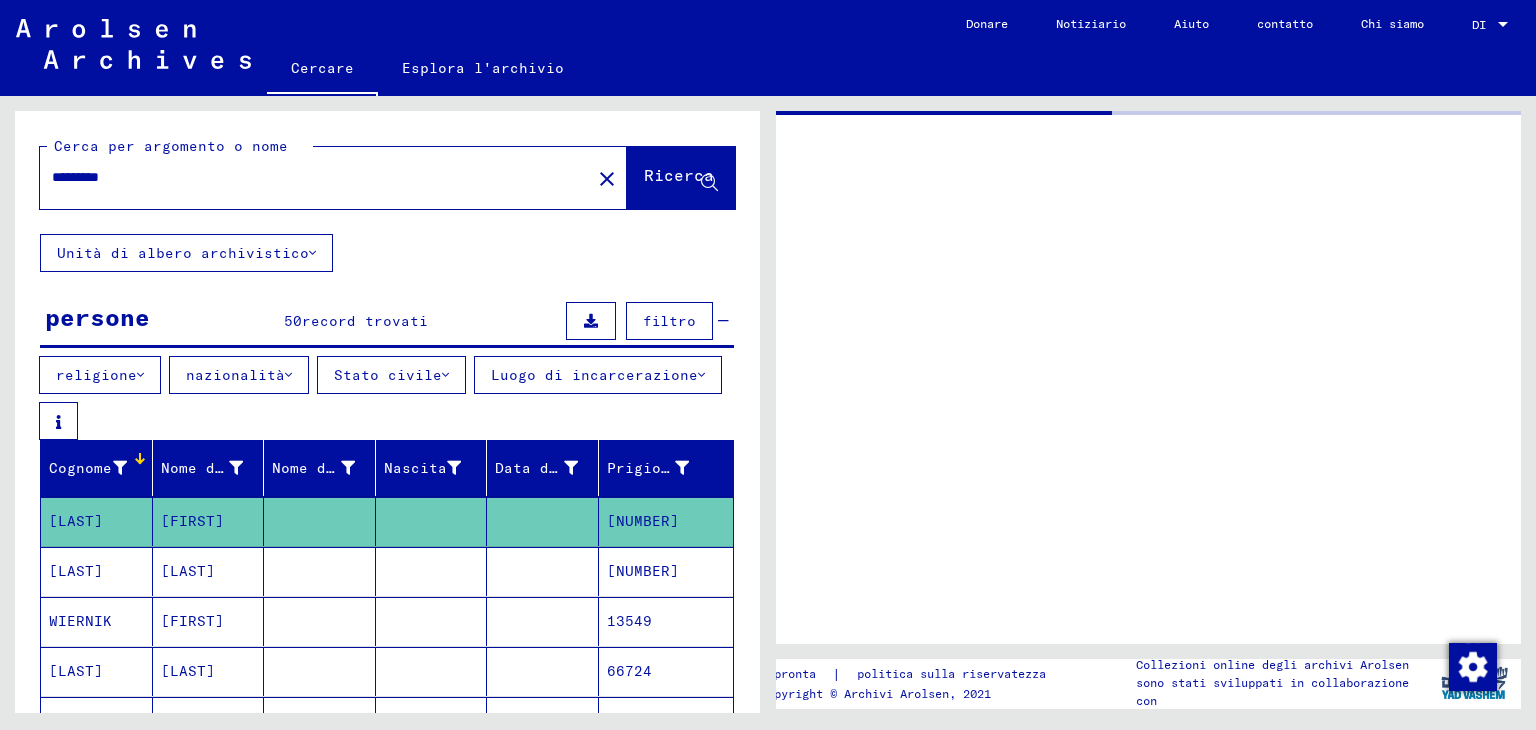 type on "*****" 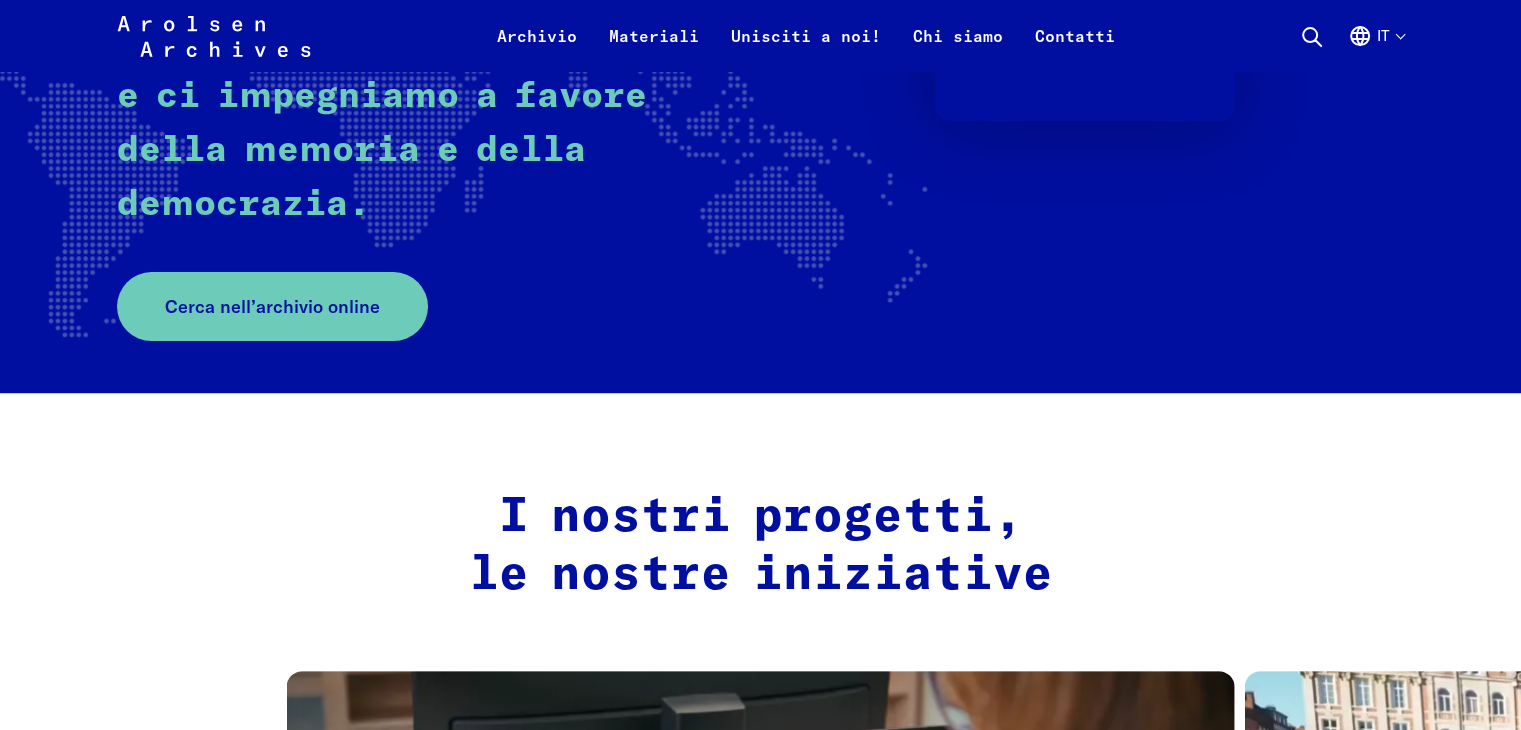 scroll, scrollTop: 600, scrollLeft: 0, axis: vertical 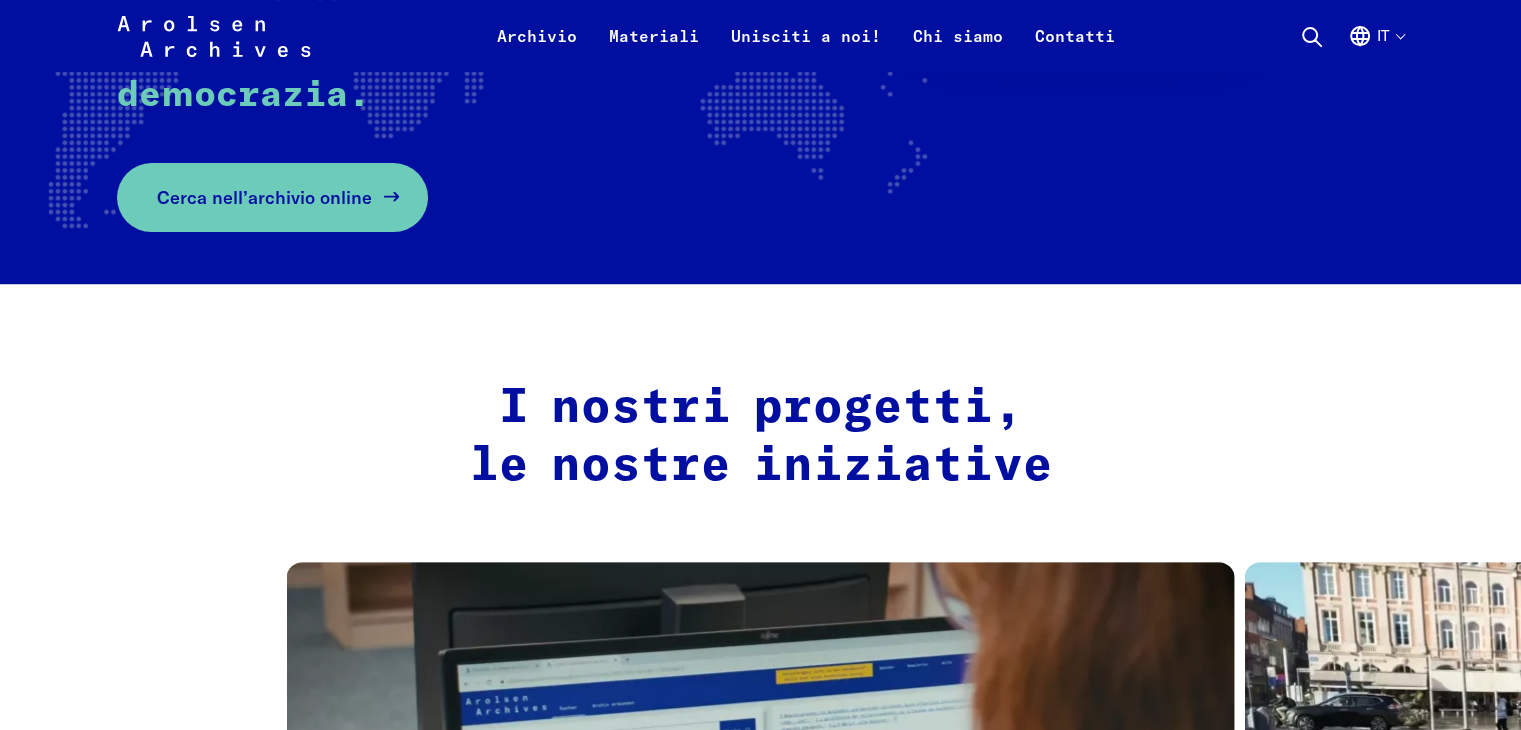 click on "Cerca nell’archivio online" at bounding box center [264, 197] 